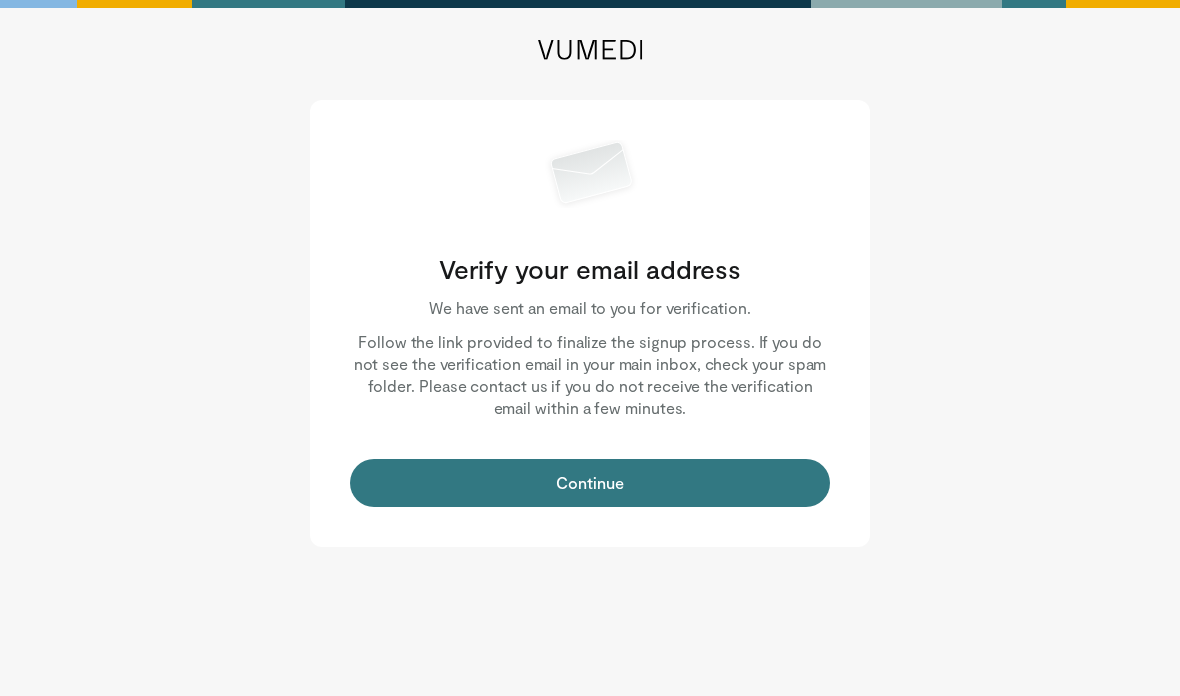 scroll, scrollTop: 0, scrollLeft: 0, axis: both 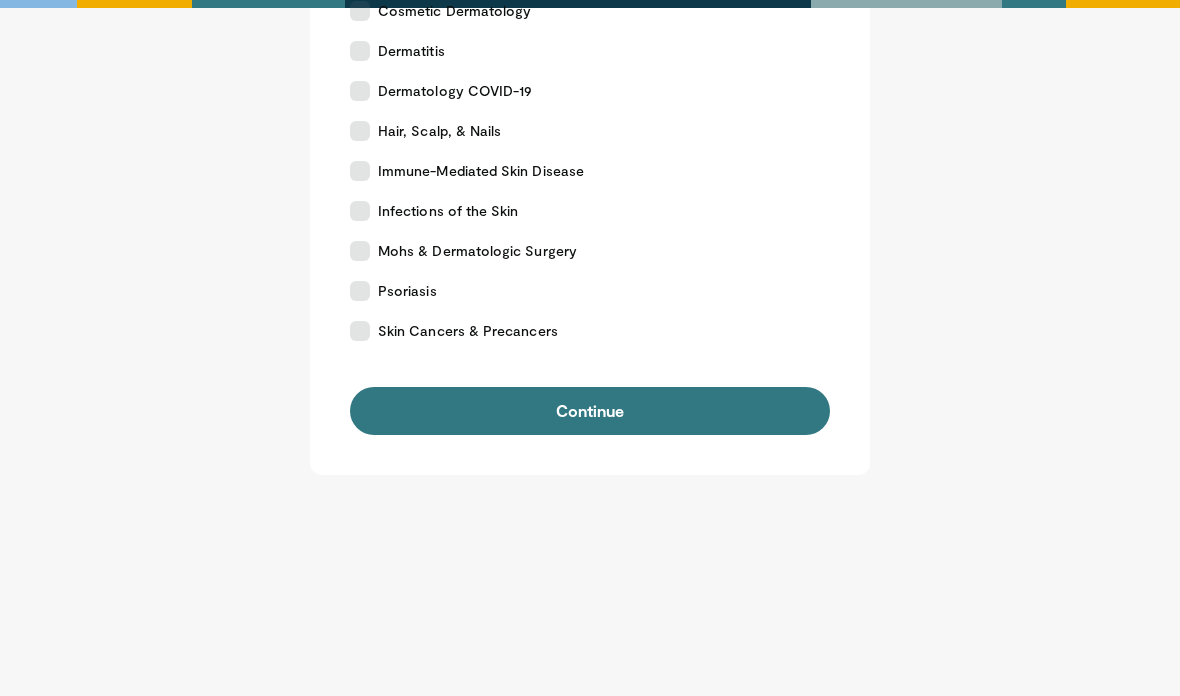 click on "Tell us about yourself
Please select your position
Physician
Allied Health Professional
Advanced Practice Provider (APP)
Industry Representative
Practice specialty
Select all
Deselect all
Acne & Rosacea
Benign Skin Lesions
Business
Cosmetic Dermatology
Dermatitis" at bounding box center [590, -1] 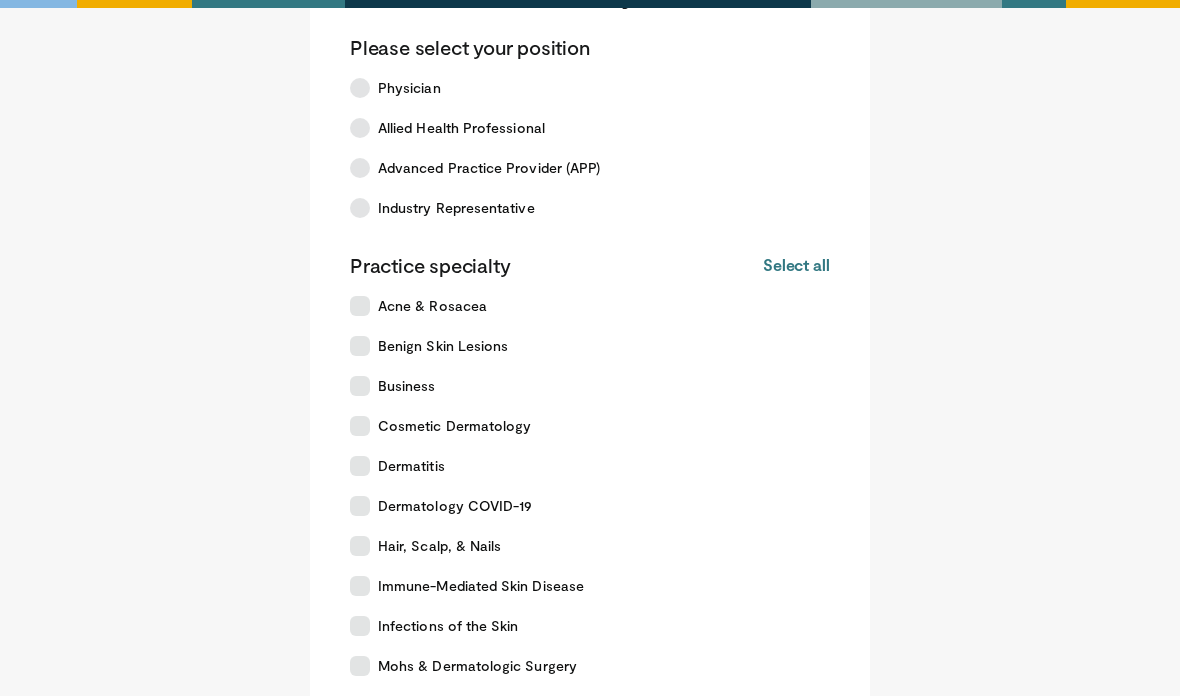 scroll, scrollTop: 111, scrollLeft: 0, axis: vertical 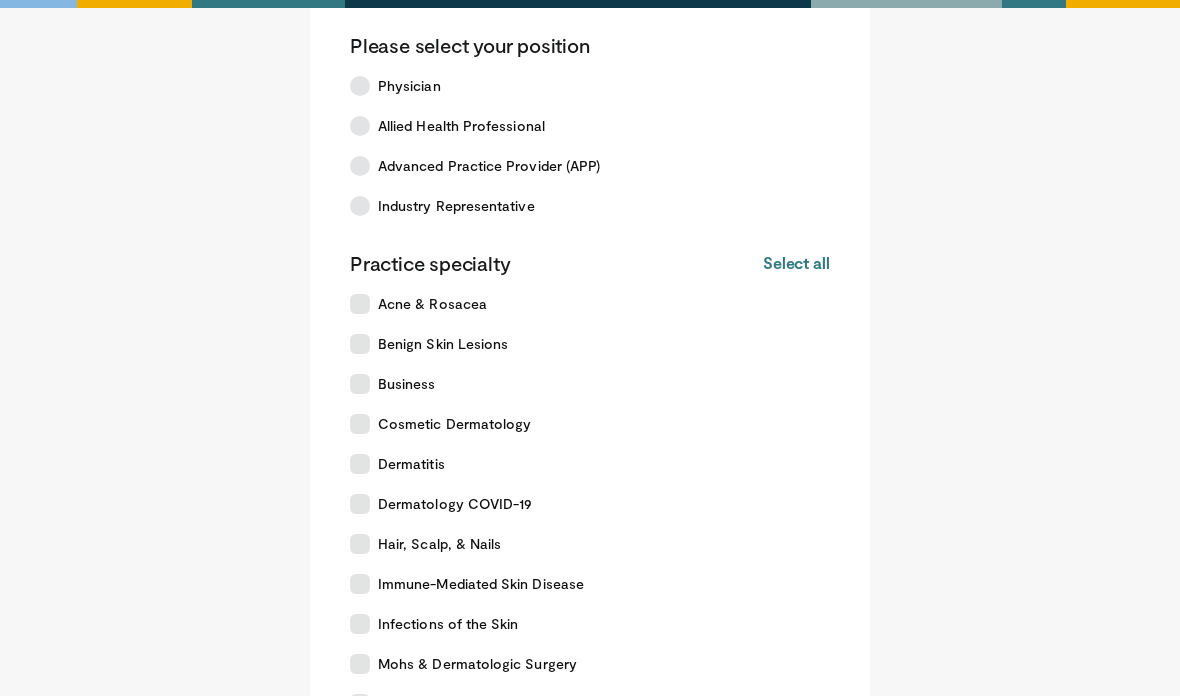 click on "Immune-Mediated Skin Disease" at bounding box center [481, 585] 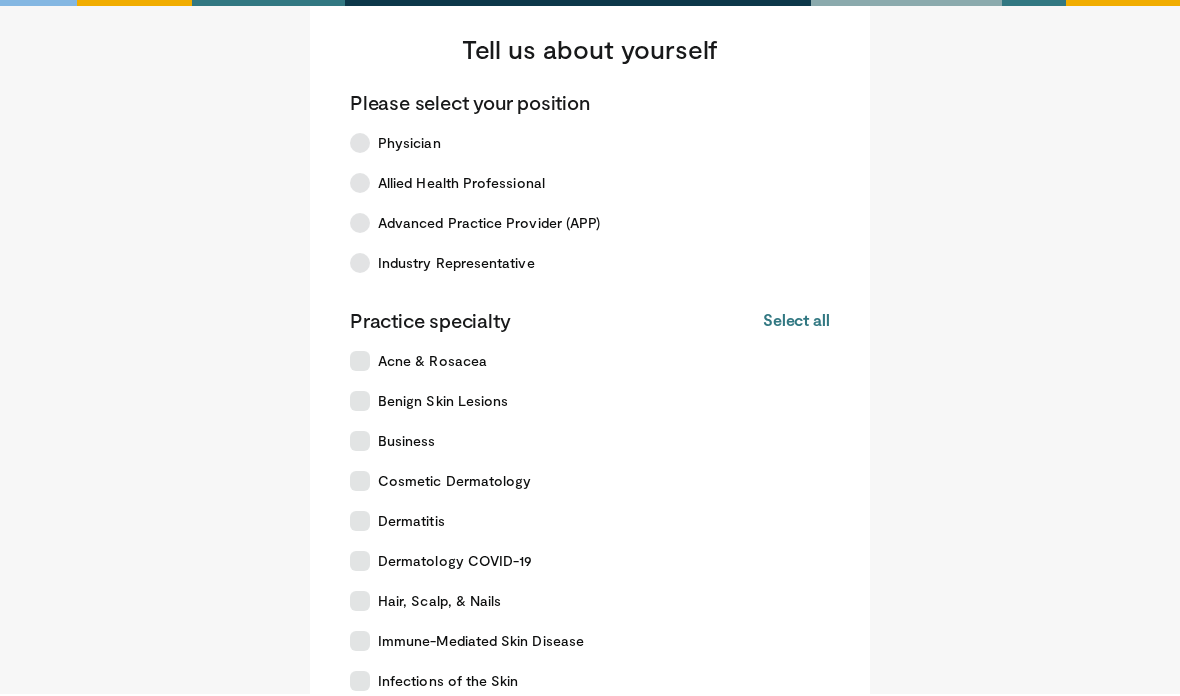 click on "Allied Health Professional" at bounding box center [578, 185] 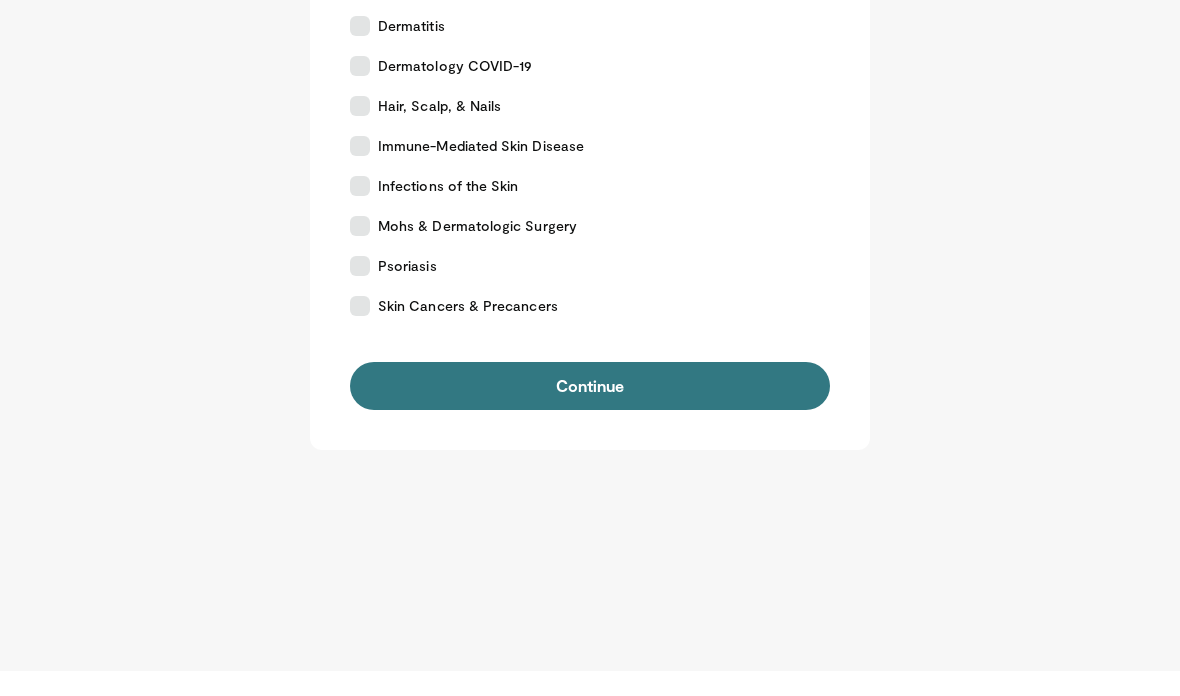 scroll, scrollTop: 605, scrollLeft: 0, axis: vertical 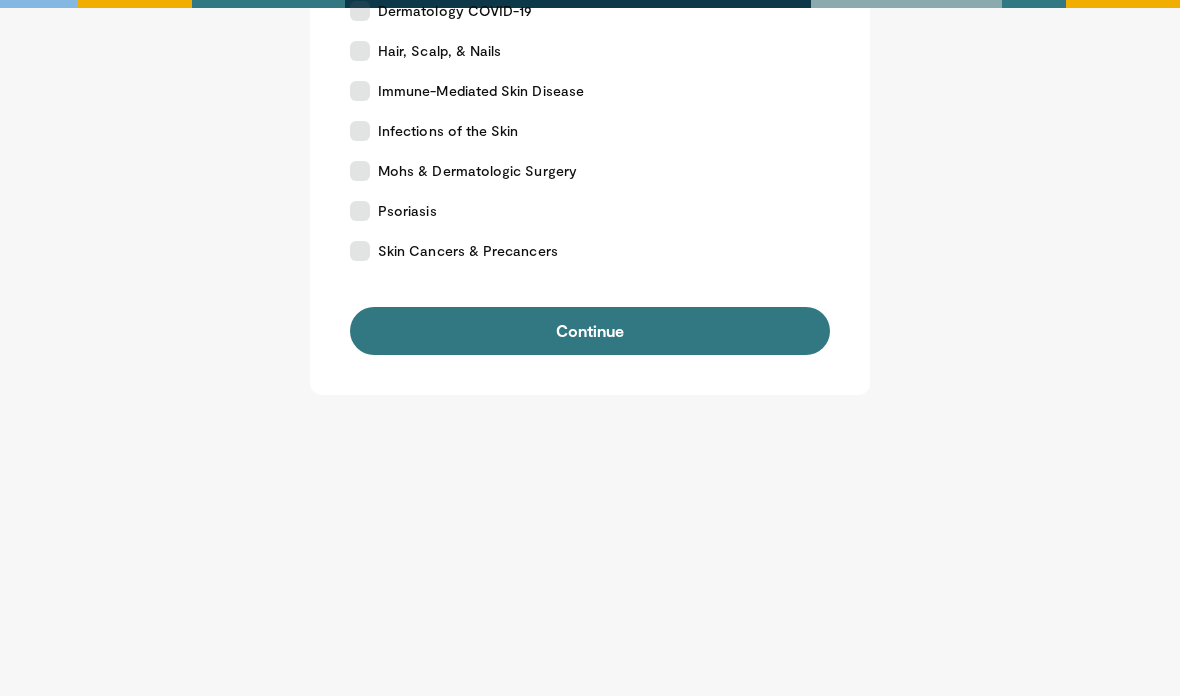 click on "Continue" at bounding box center (590, 331) 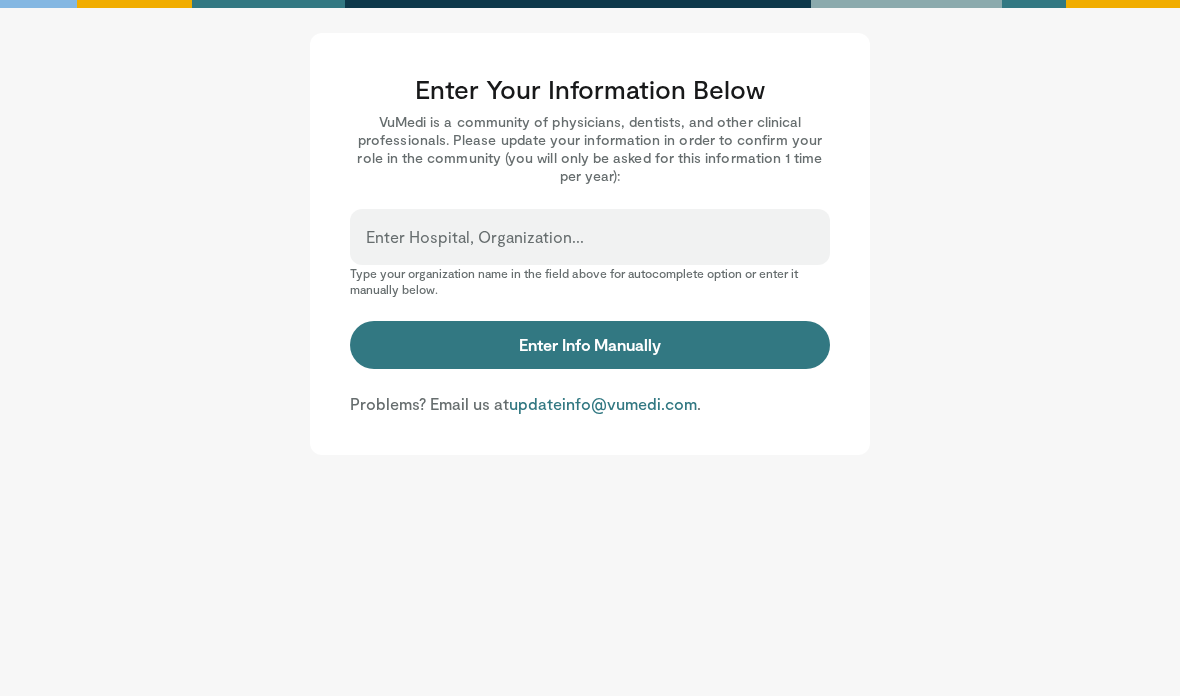 scroll, scrollTop: 0, scrollLeft: 0, axis: both 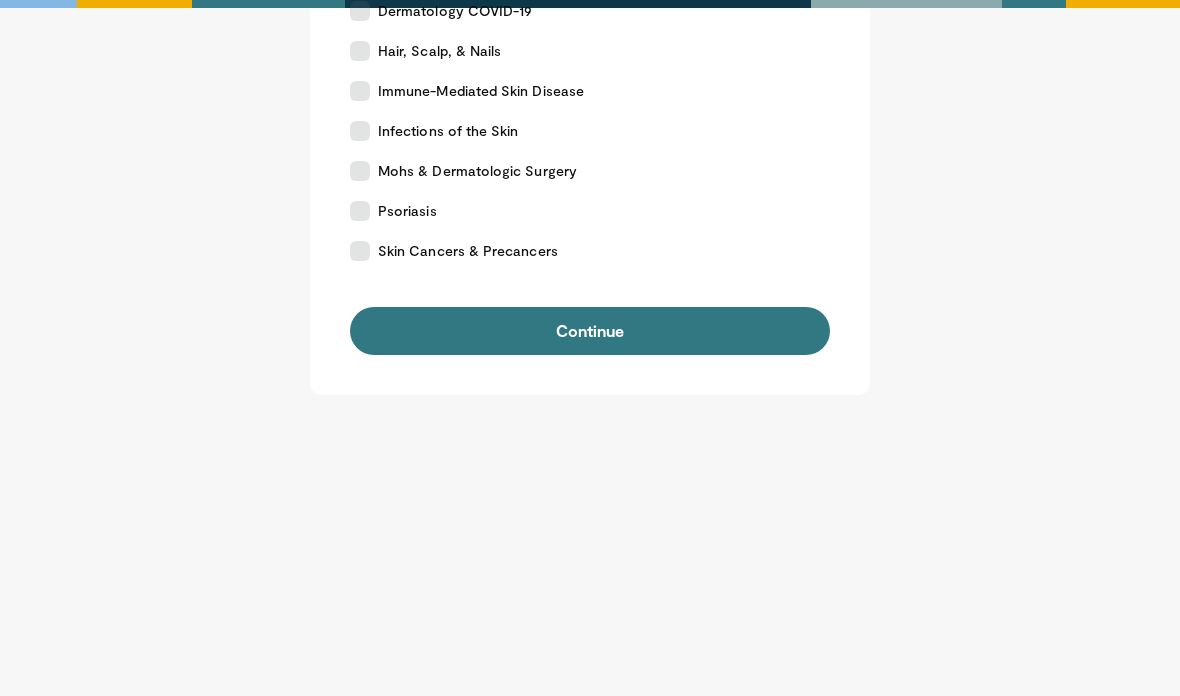 click on "Continue" at bounding box center (590, 331) 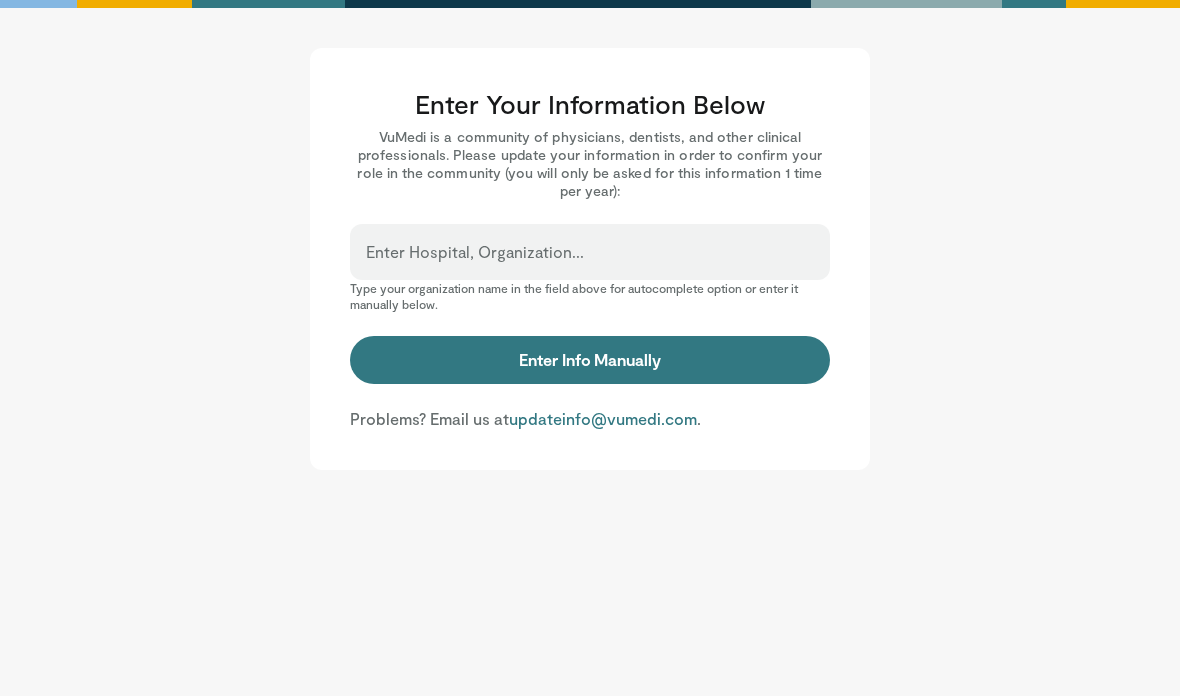scroll, scrollTop: 0, scrollLeft: 0, axis: both 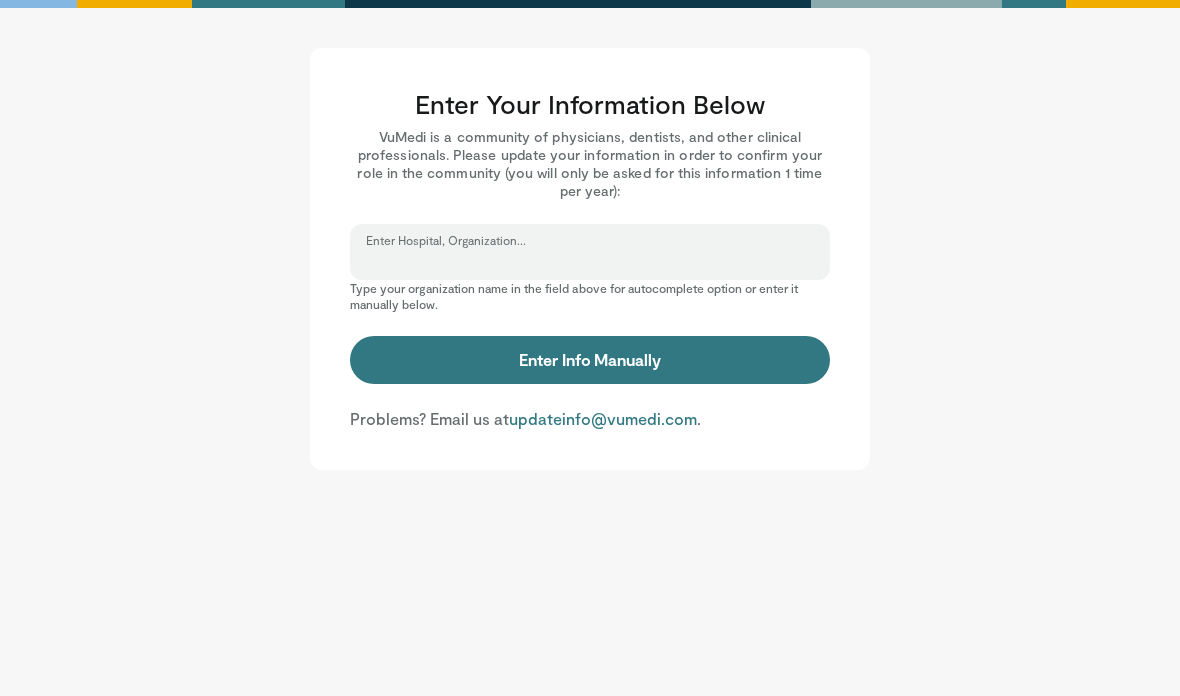 click on "Enter Hospital, Organization..." at bounding box center (590, 261) 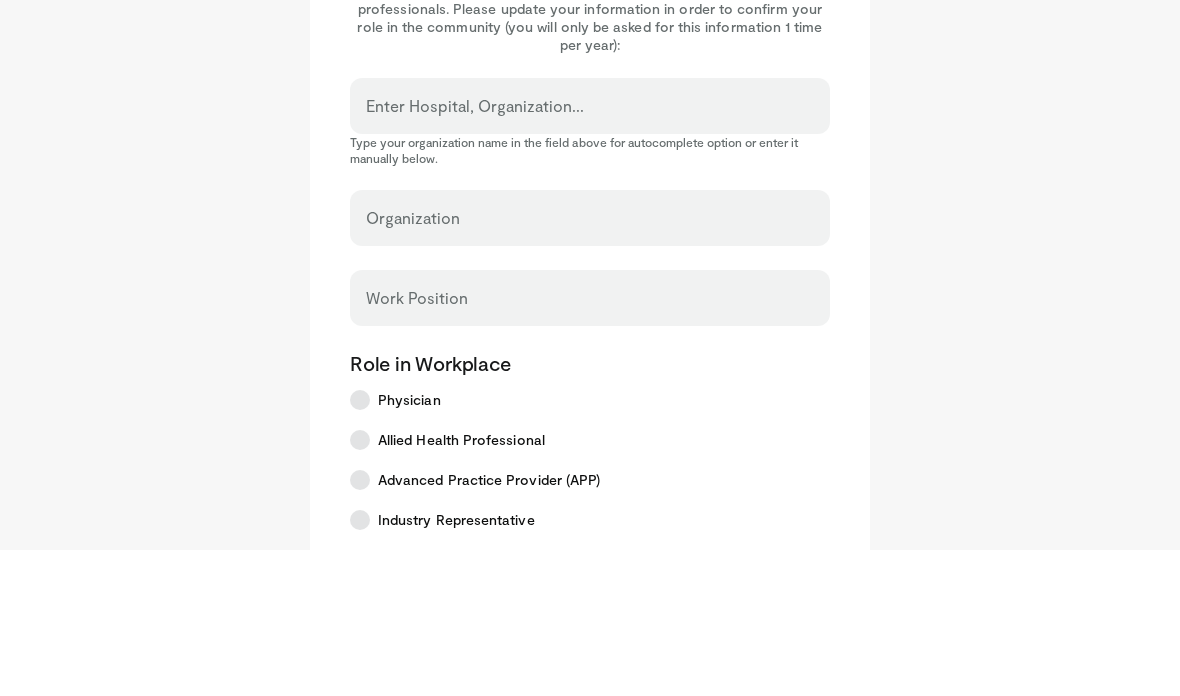 scroll, scrollTop: 146, scrollLeft: 0, axis: vertical 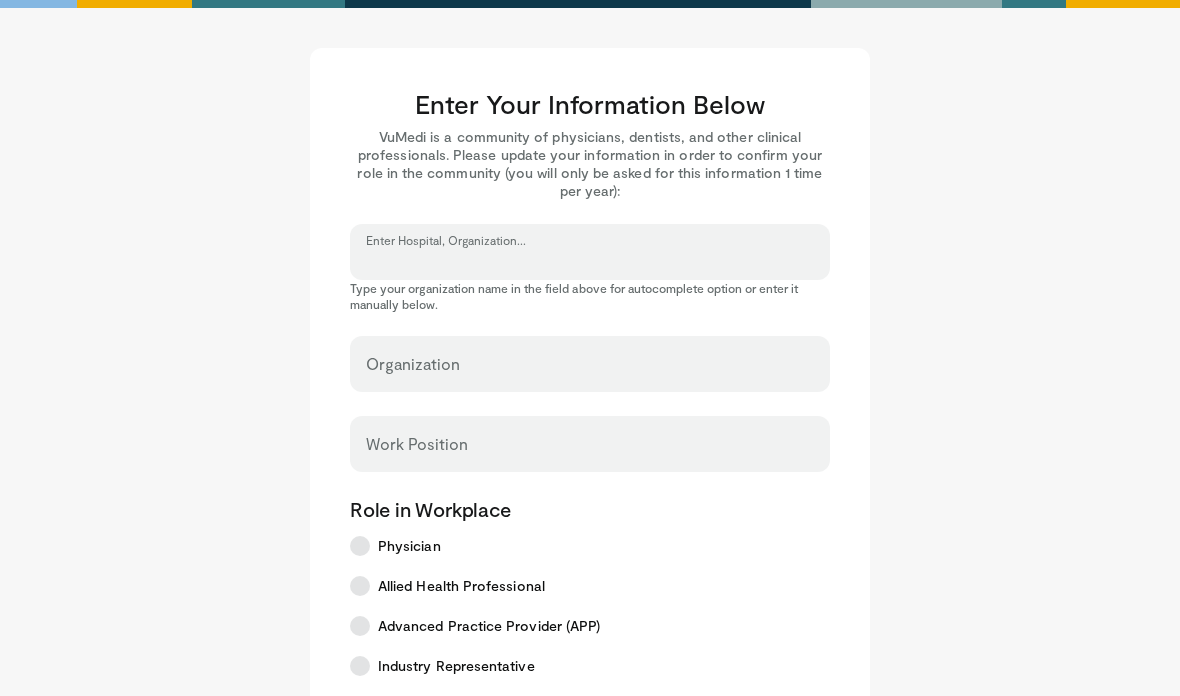click on "Enter Hospital, Organization..." at bounding box center (590, 261) 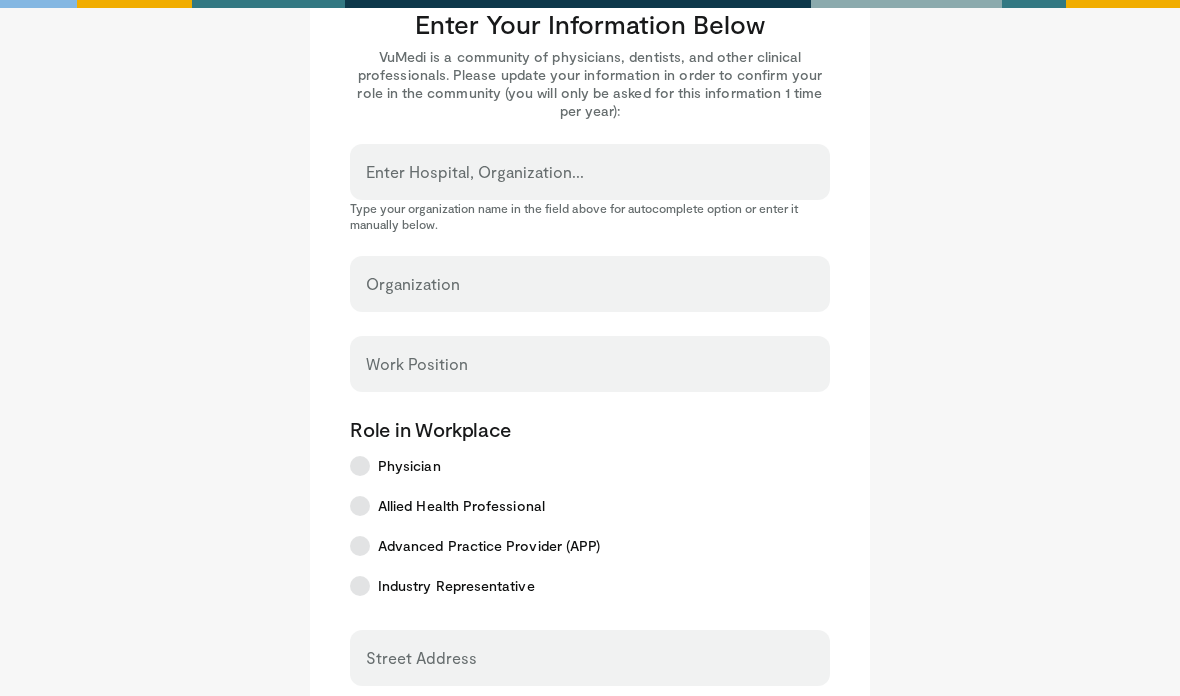 scroll, scrollTop: 12, scrollLeft: 0, axis: vertical 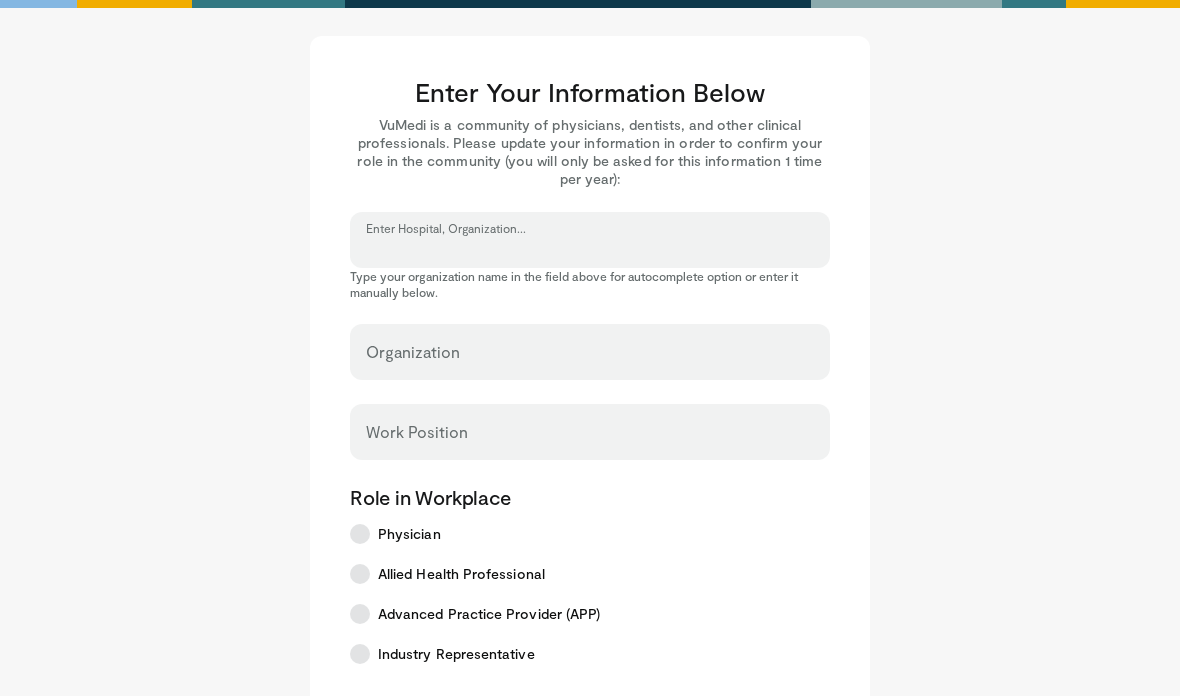 click on "Enter Hospital, Organization..." at bounding box center [590, 249] 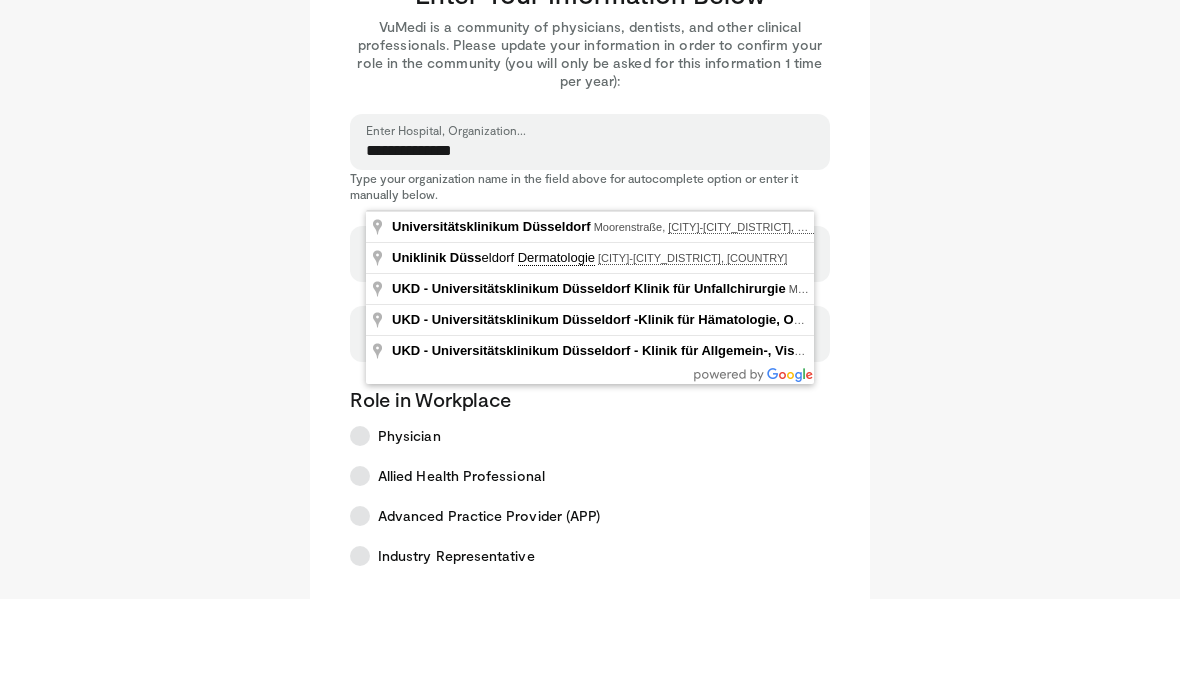 type on "**********" 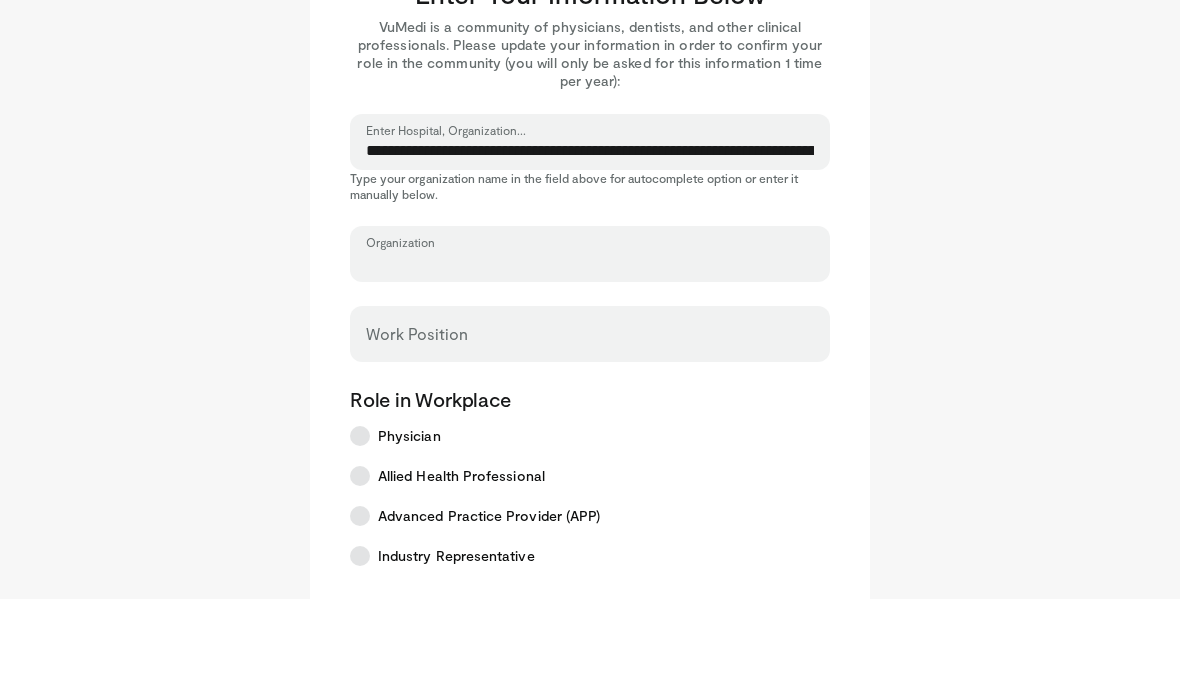 type on "**********" 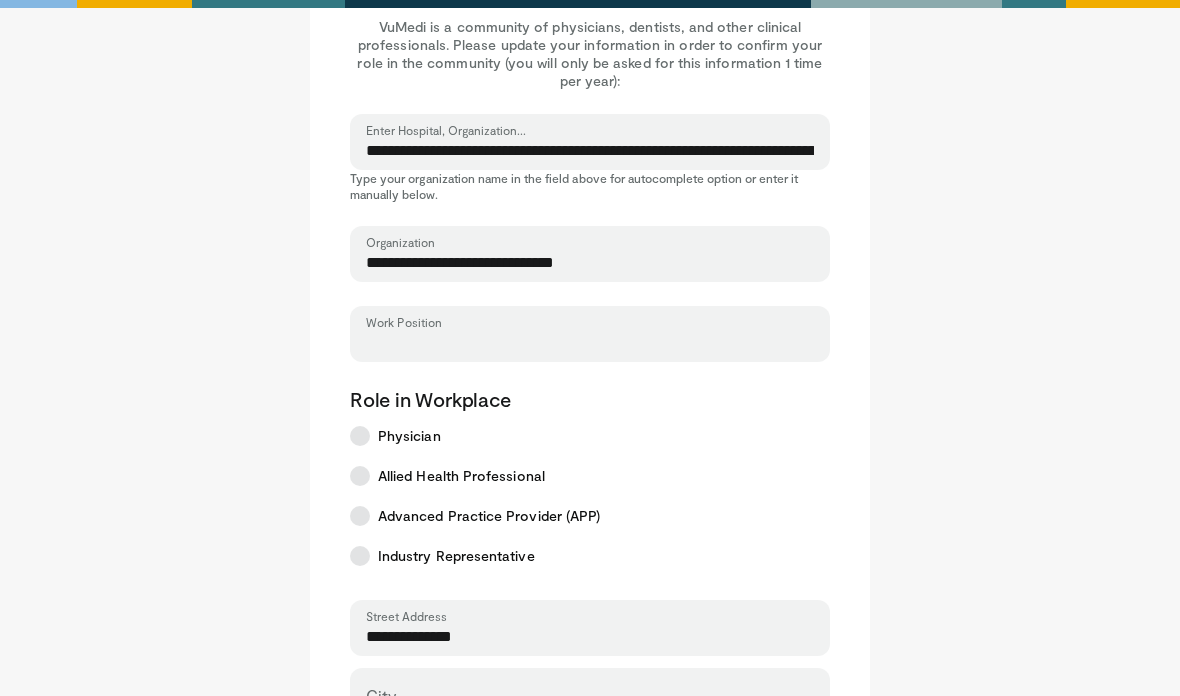 click on "Work Position" at bounding box center [590, 343] 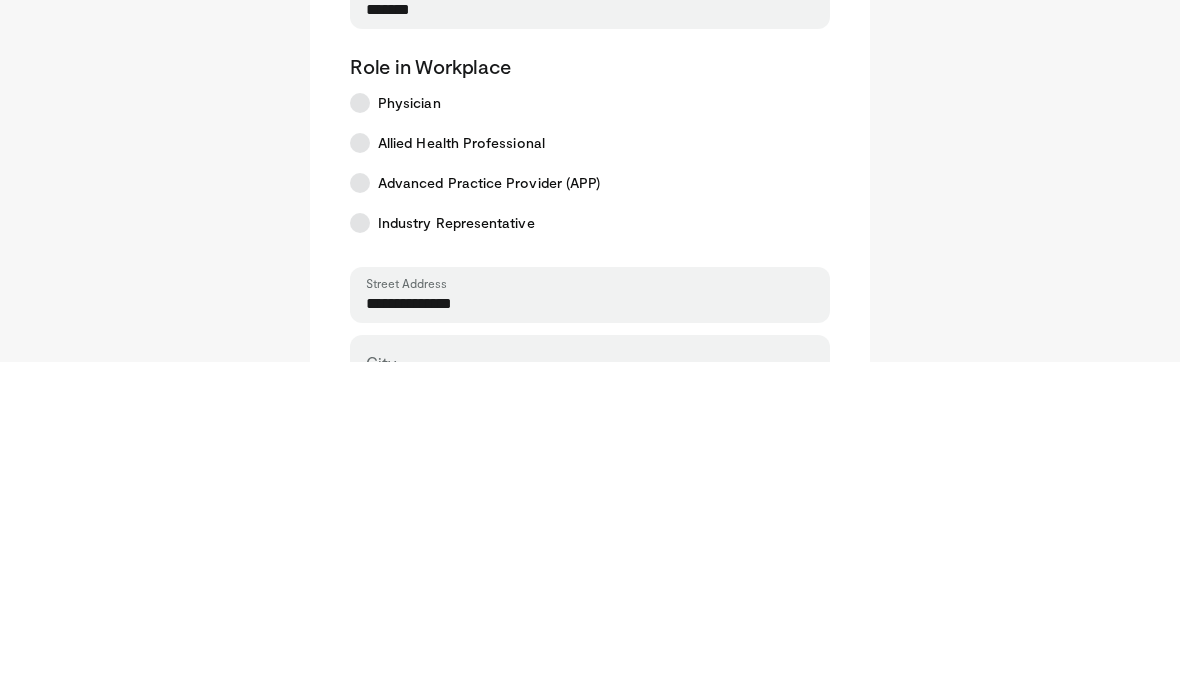 type on "*******" 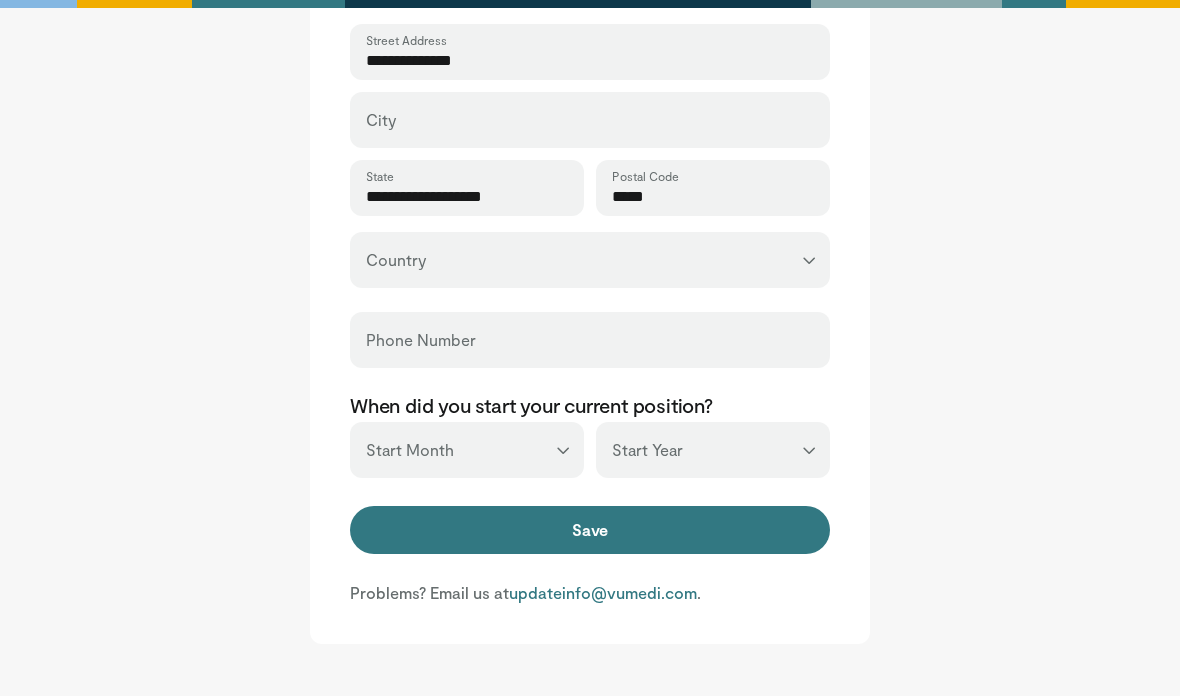 scroll, scrollTop: 689, scrollLeft: 0, axis: vertical 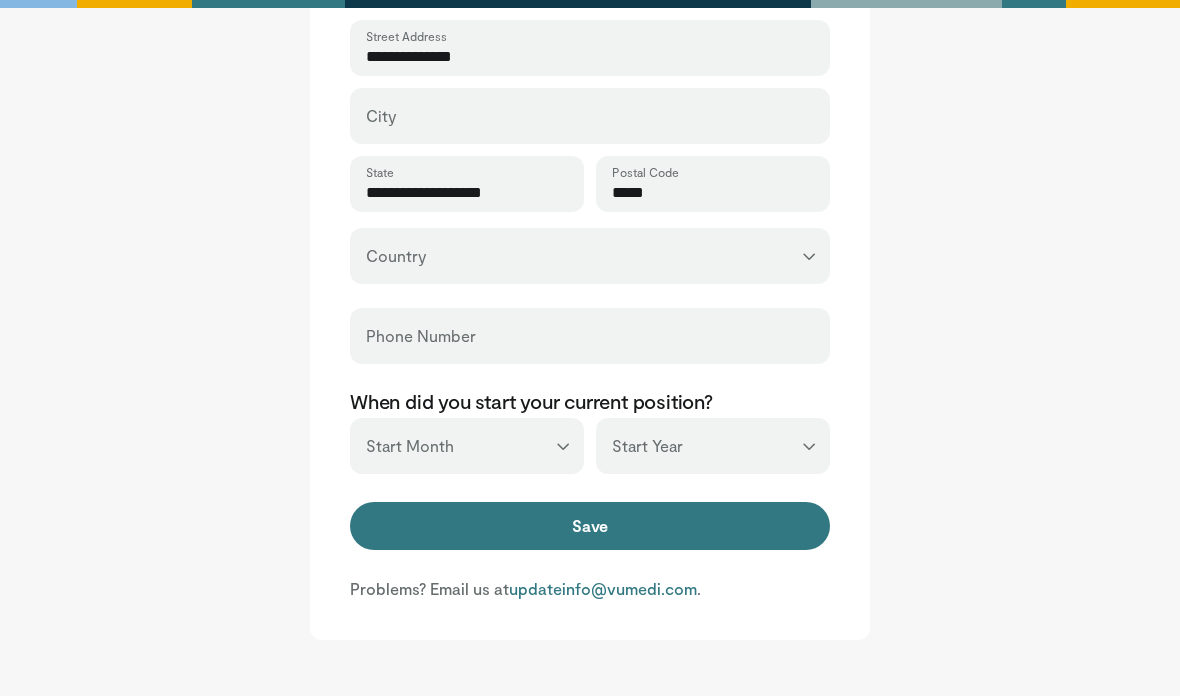 click on "Save" at bounding box center (590, 527) 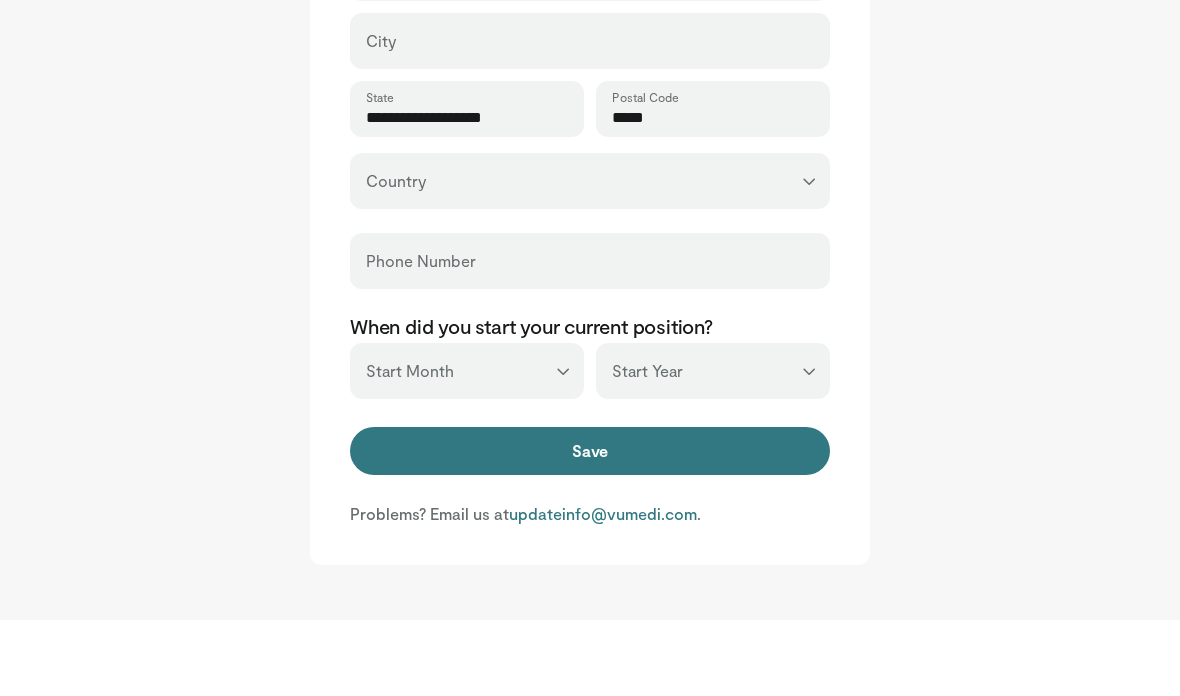 click on "City" at bounding box center [381, 117] 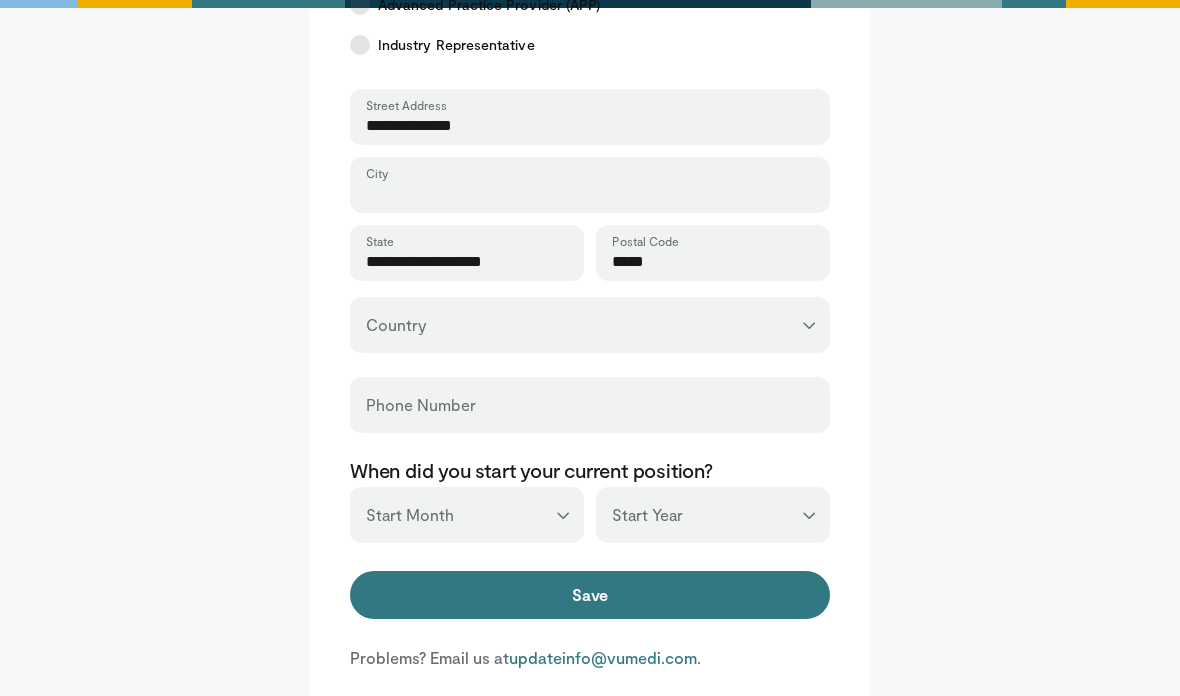 scroll, scrollTop: 618, scrollLeft: 0, axis: vertical 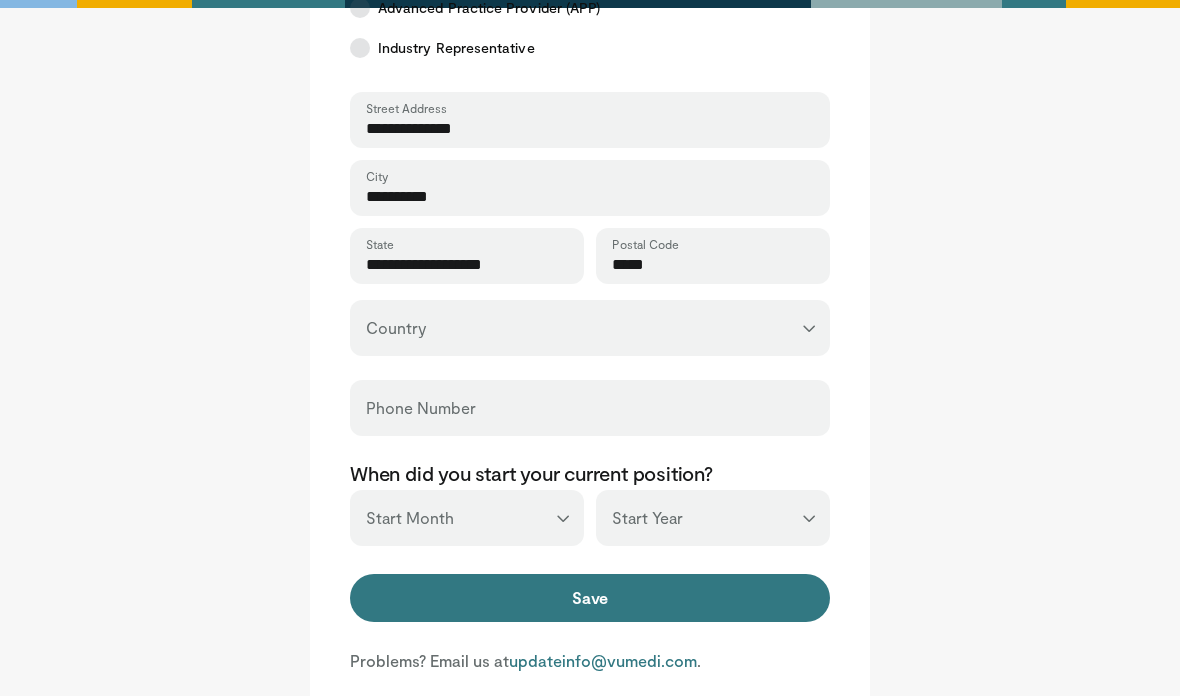 type on "**********" 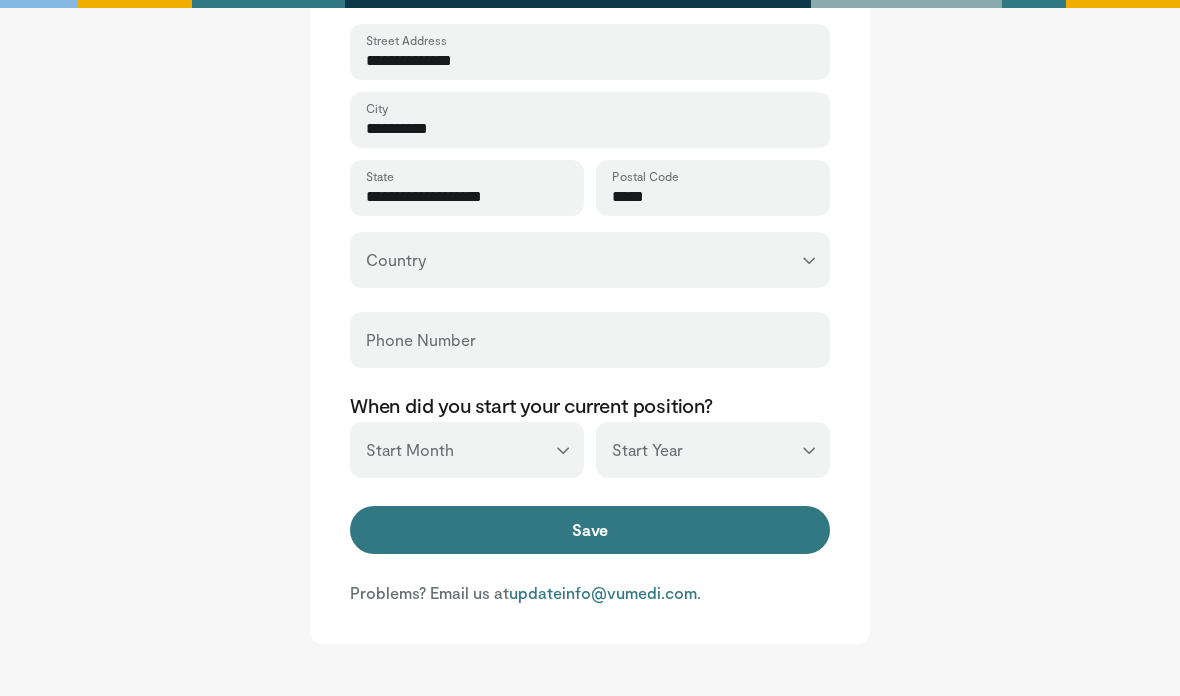 scroll, scrollTop: 689, scrollLeft: 0, axis: vertical 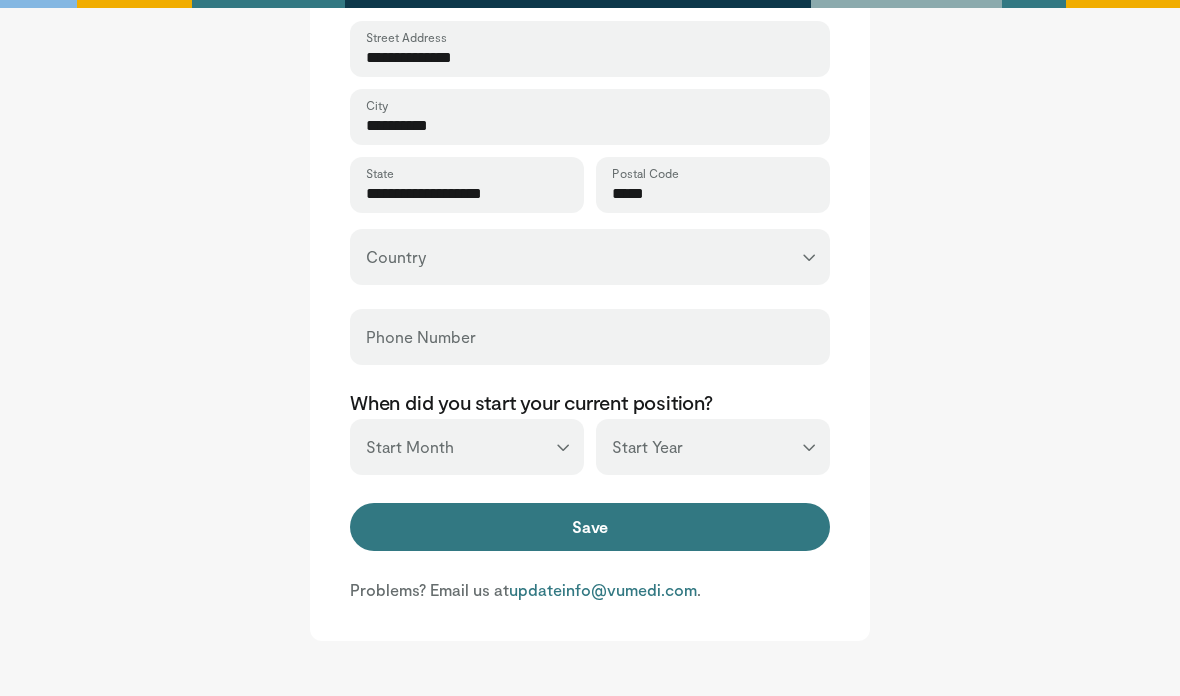 click on "**********" at bounding box center [590, 257] 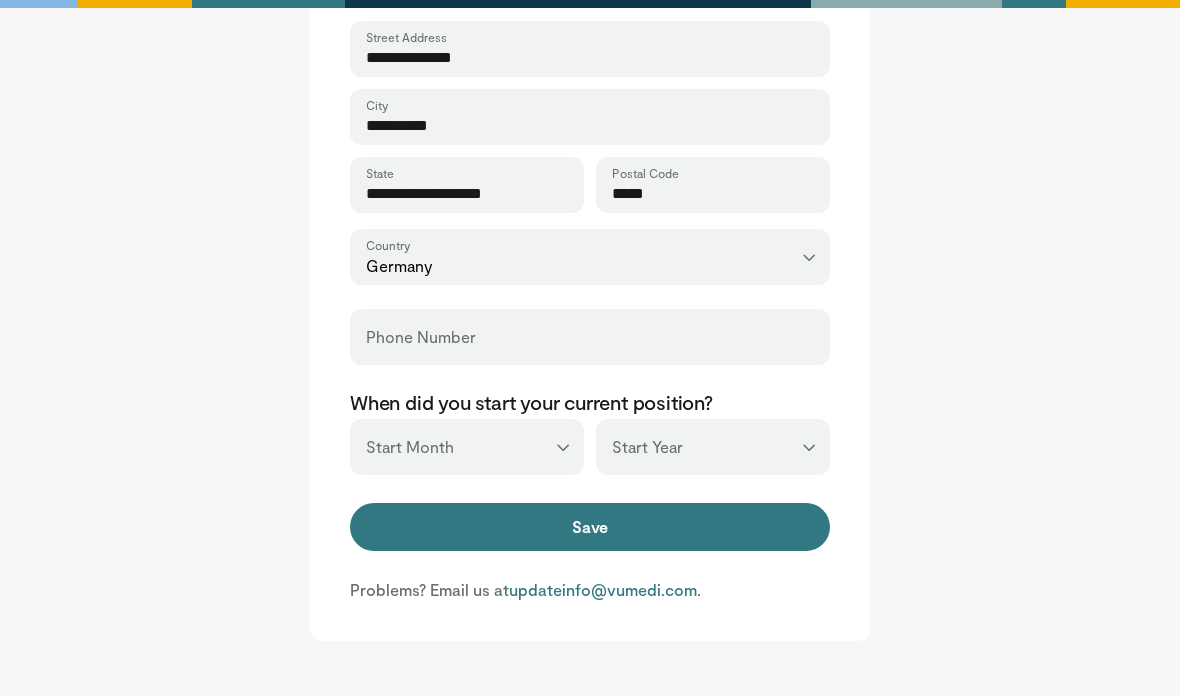click on "**********" at bounding box center (590, 101) 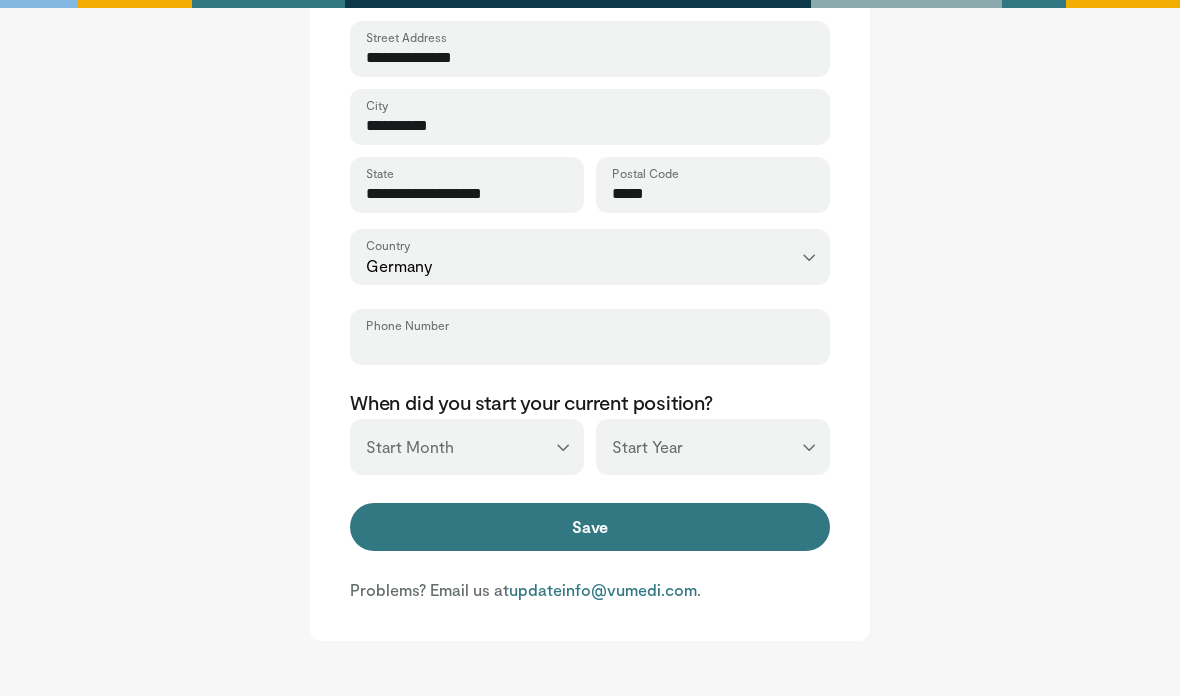 click on "Phone Number" at bounding box center [590, 346] 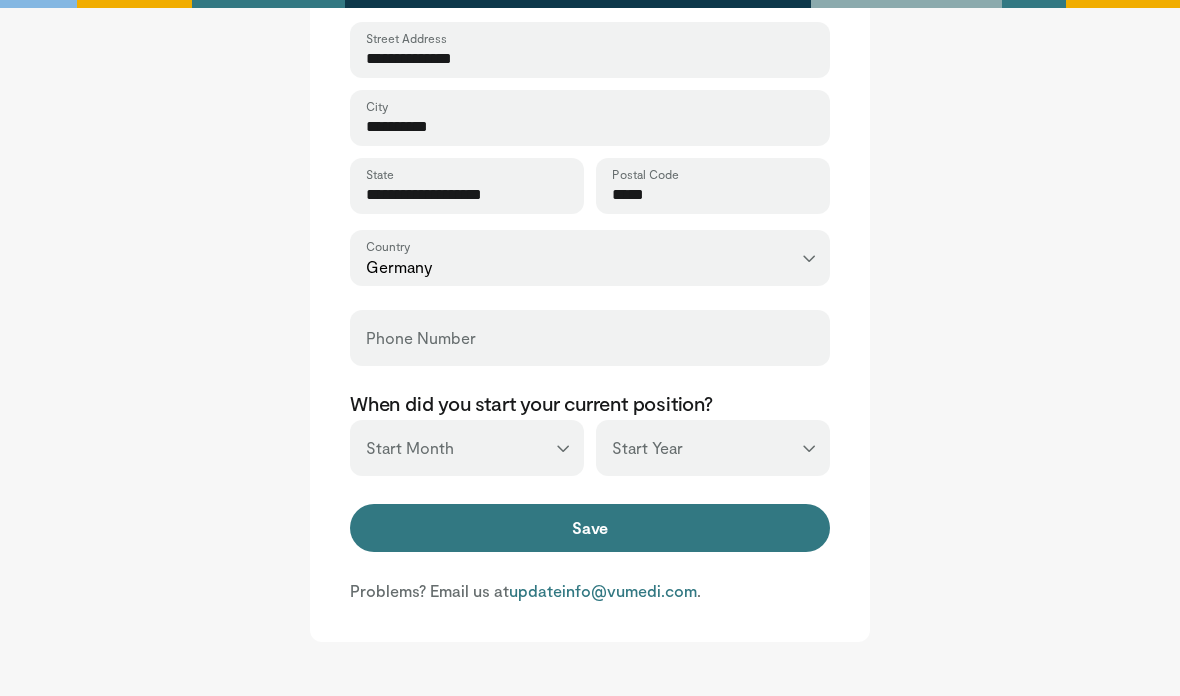 click on "**********" at bounding box center (590, 1) 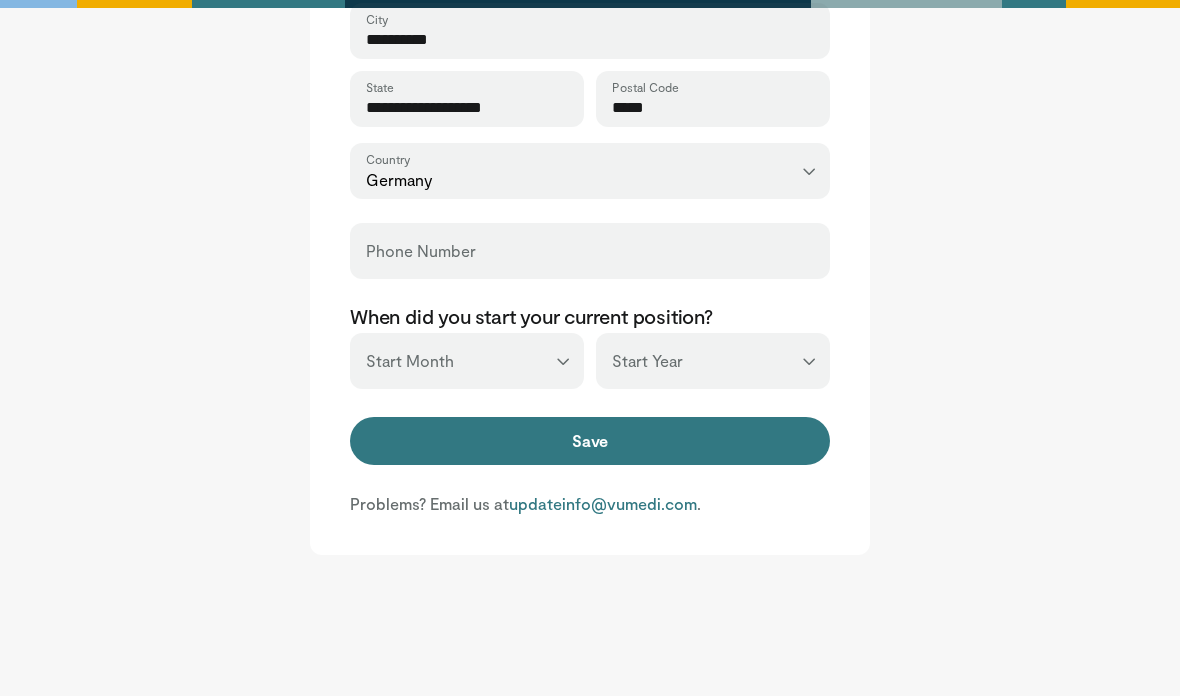 click on "***
*******
********
*****
*****
***
****
****
******
*********
*******
********
********" at bounding box center (467, 362) 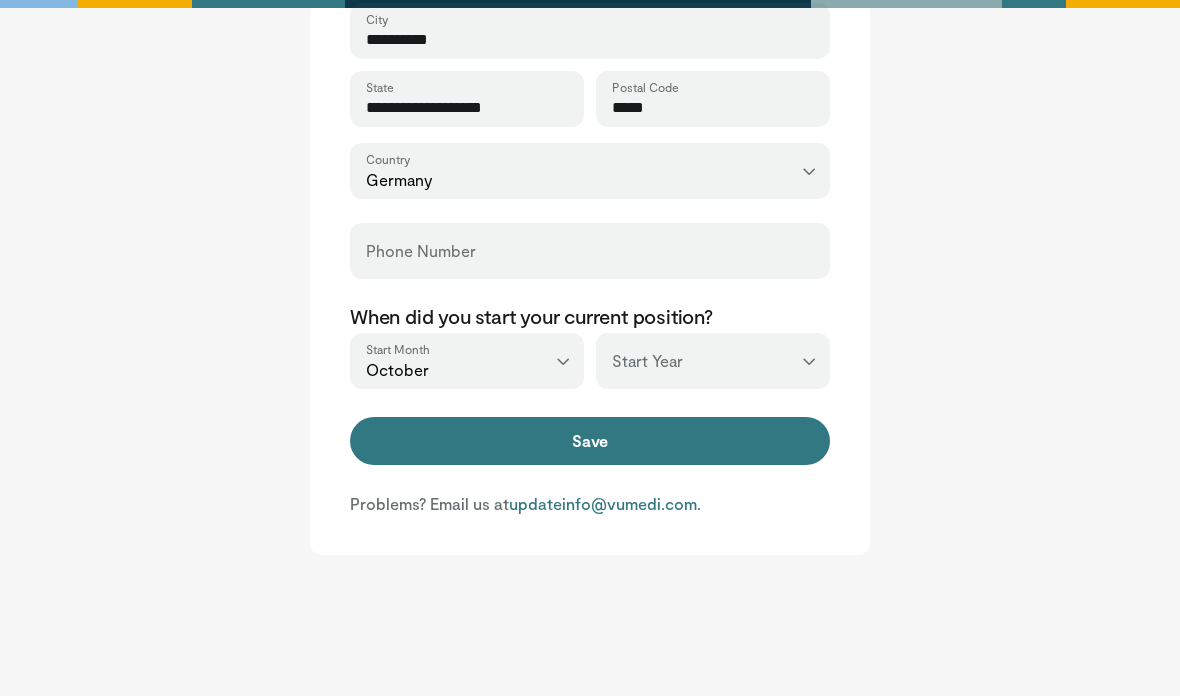 click on "***
****
****
****
****
****
****
****
****
****
****
****
****
****
****
****
****
****
****
****
****
****
****
****
****
****
****
****
****
**** **** **** **** ****" at bounding box center (713, 361) 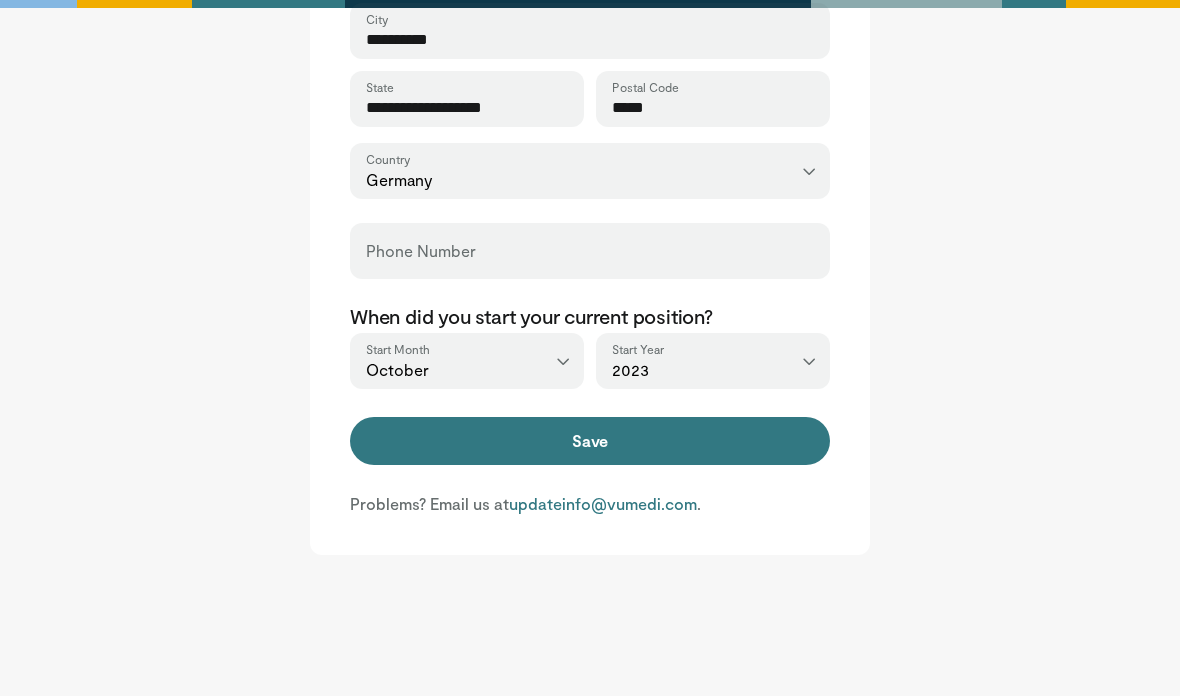 click on "Save" at bounding box center (590, 441) 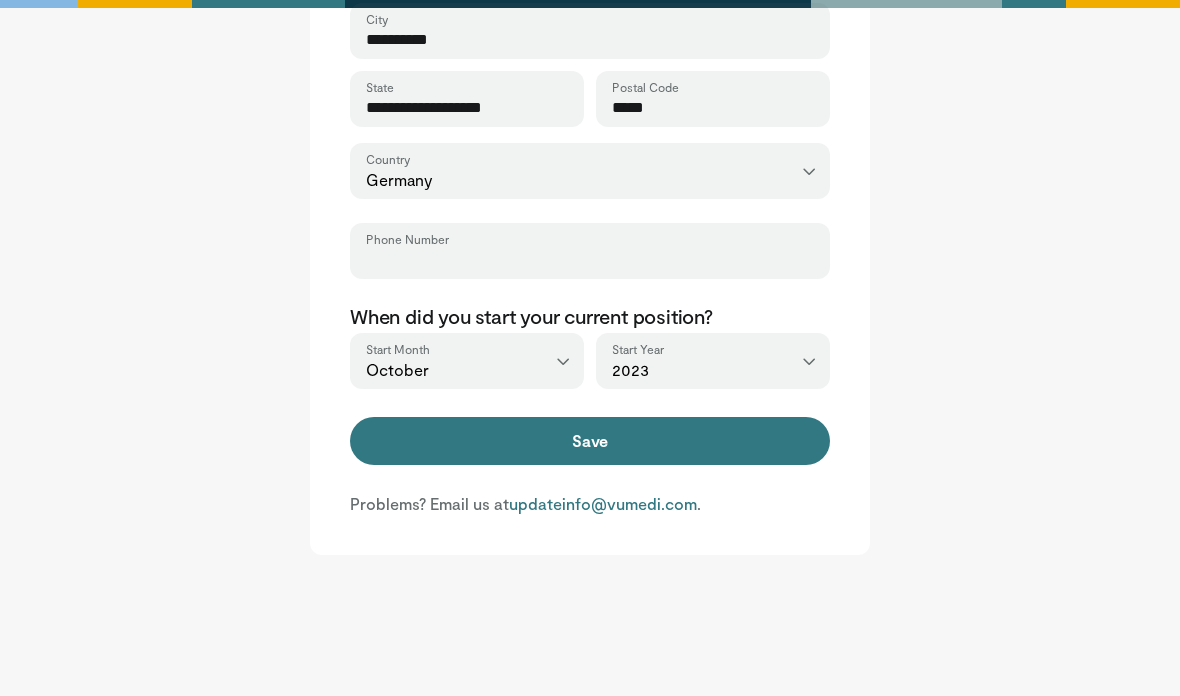 scroll, scrollTop: 774, scrollLeft: 0, axis: vertical 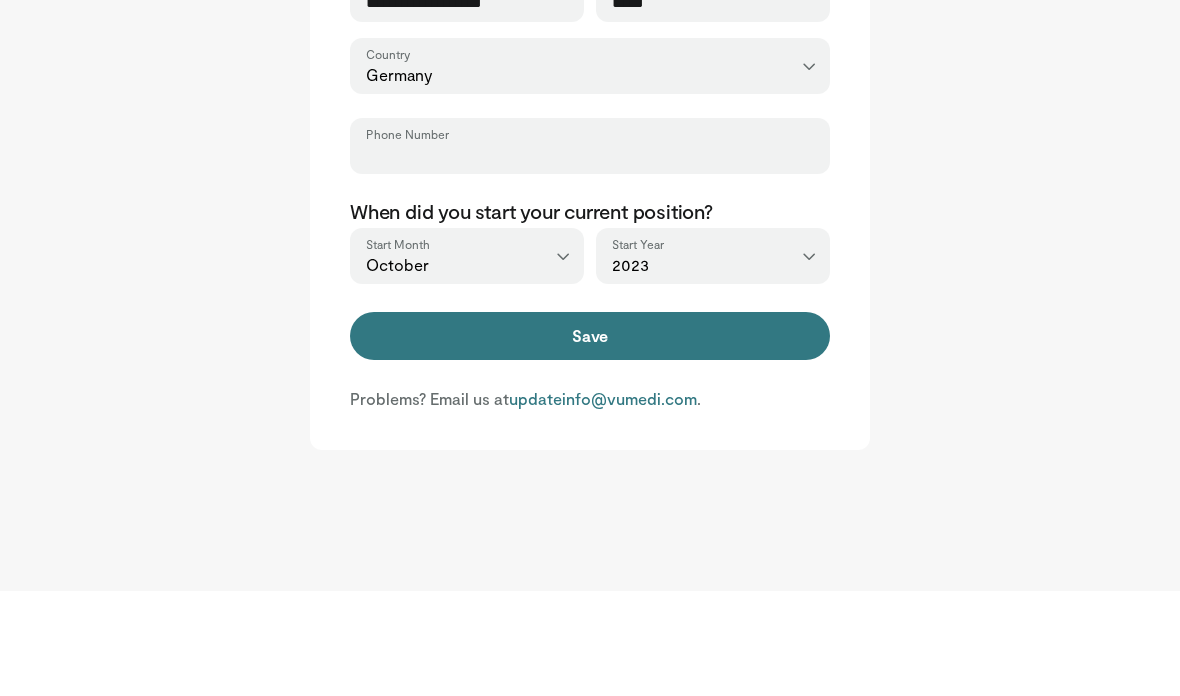 click on "Save" at bounding box center (590, 442) 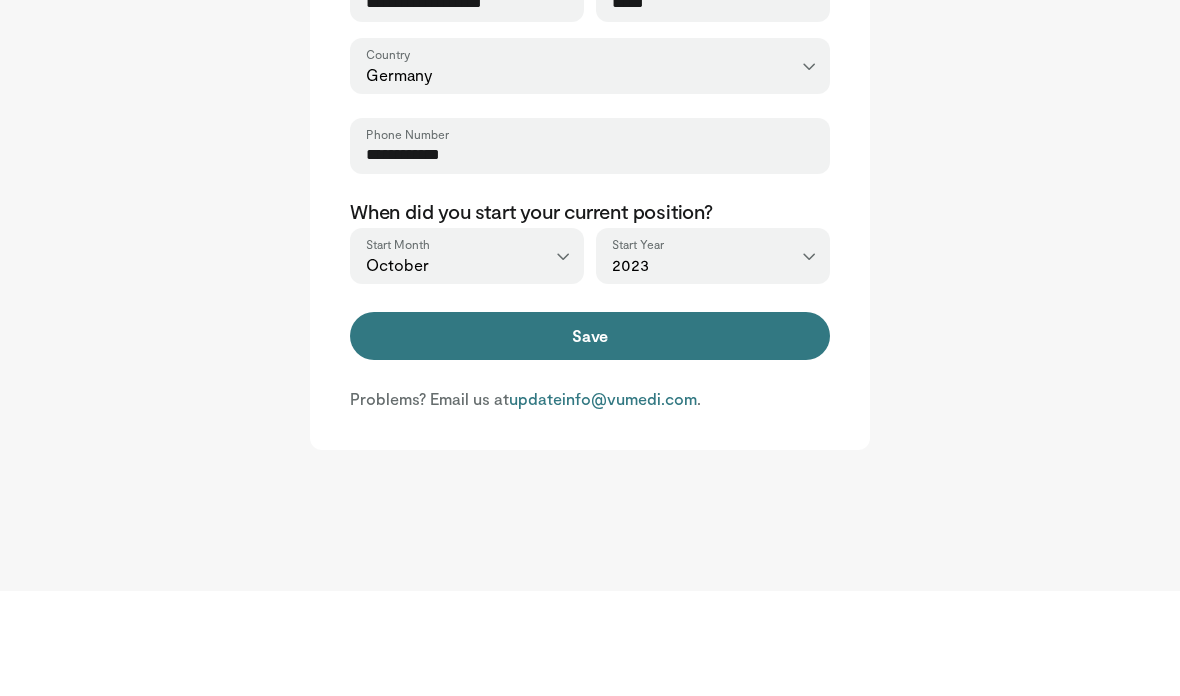 type on "**********" 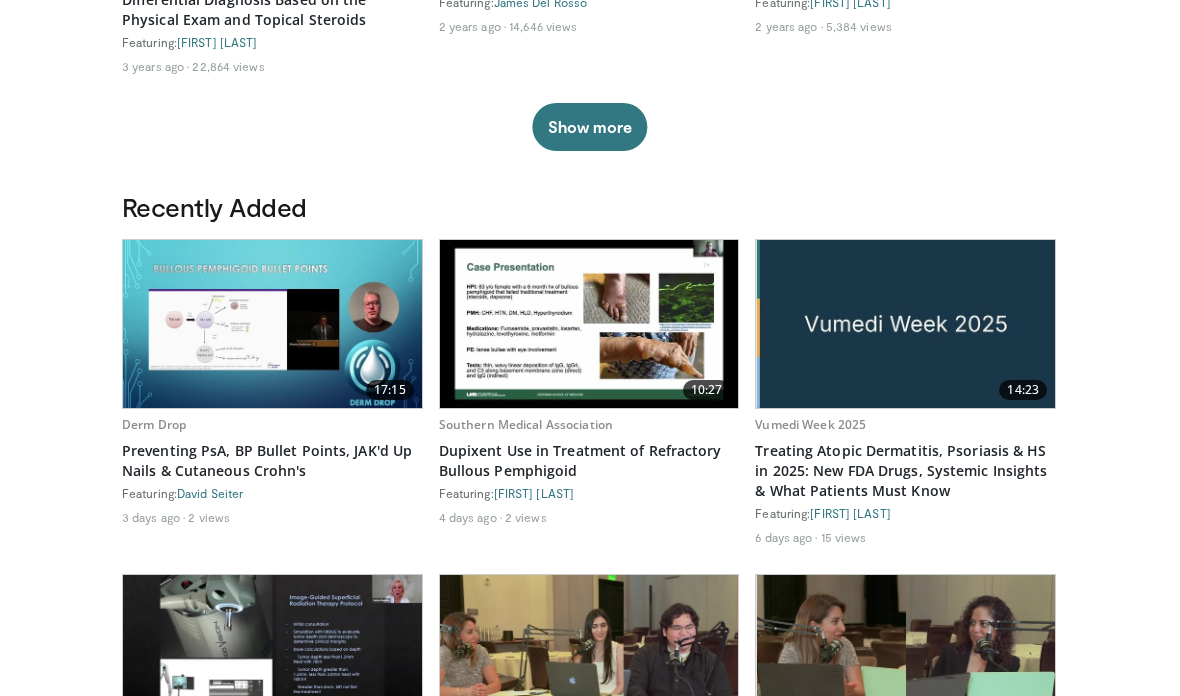 scroll, scrollTop: 0, scrollLeft: 0, axis: both 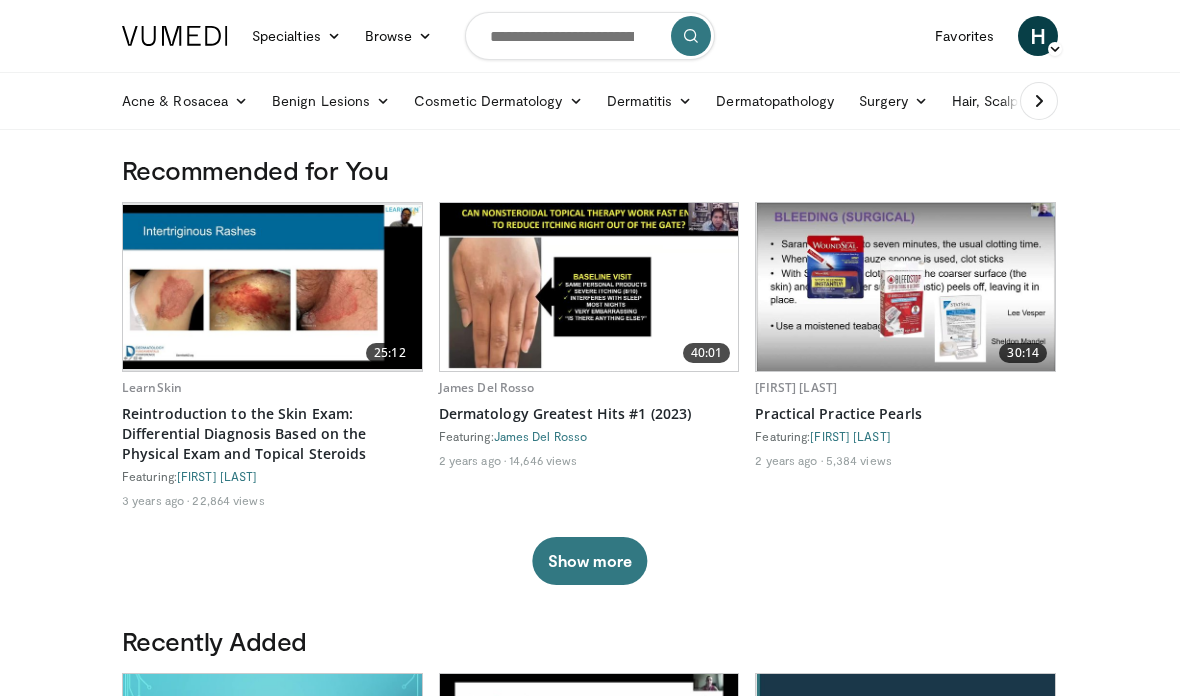 click on "Specialties" at bounding box center (296, 36) 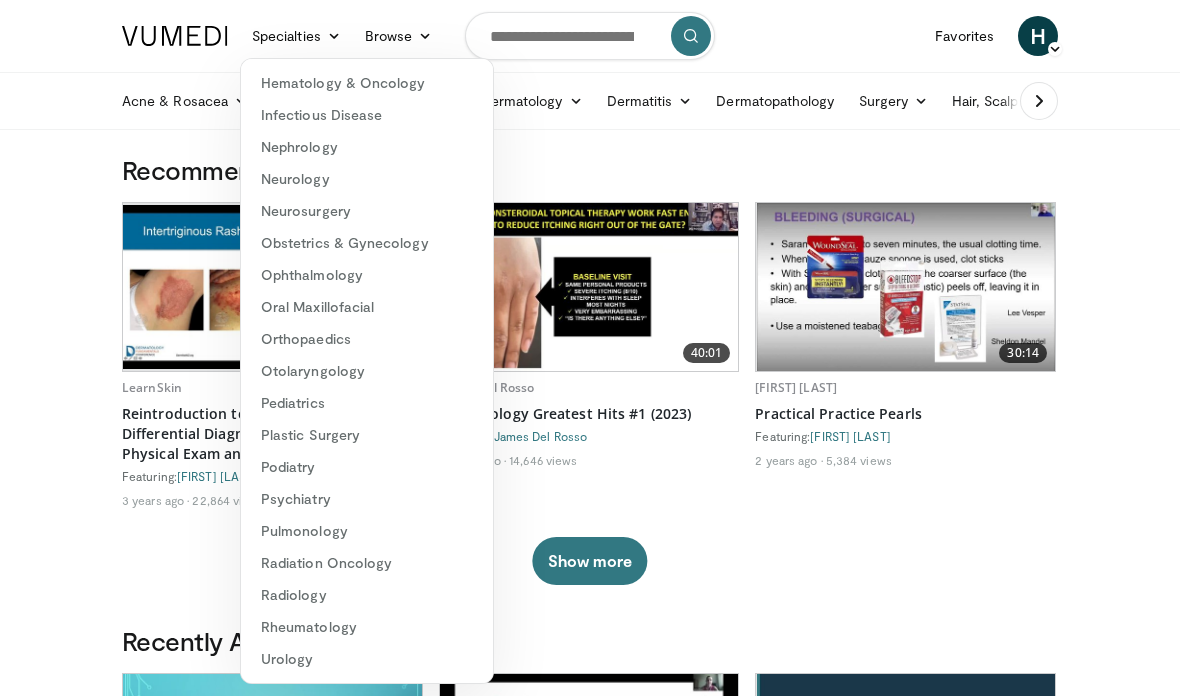 scroll, scrollTop: 288, scrollLeft: 0, axis: vertical 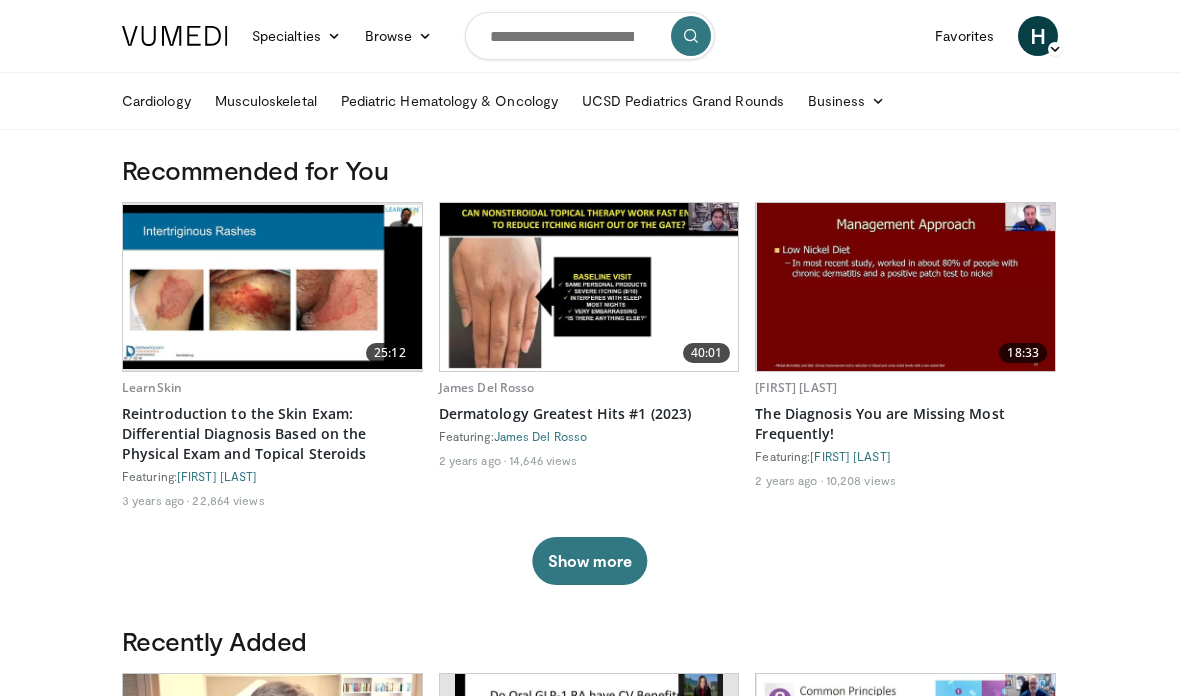 click on "Specialties" at bounding box center [296, 36] 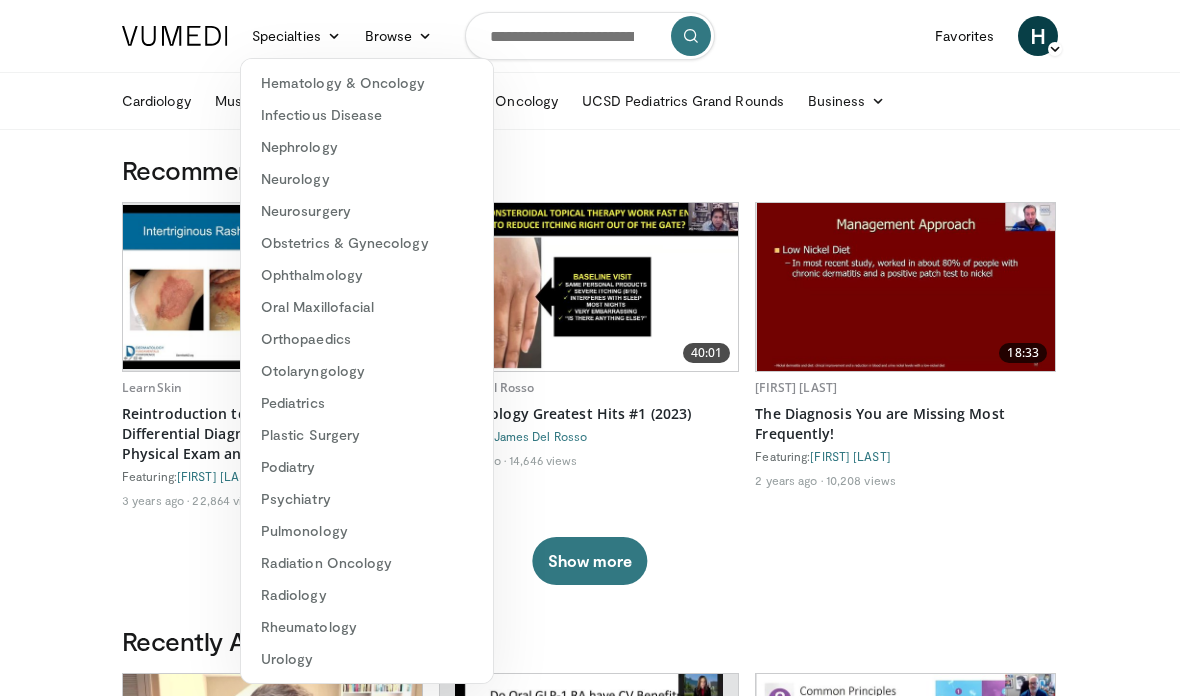 scroll, scrollTop: 288, scrollLeft: 0, axis: vertical 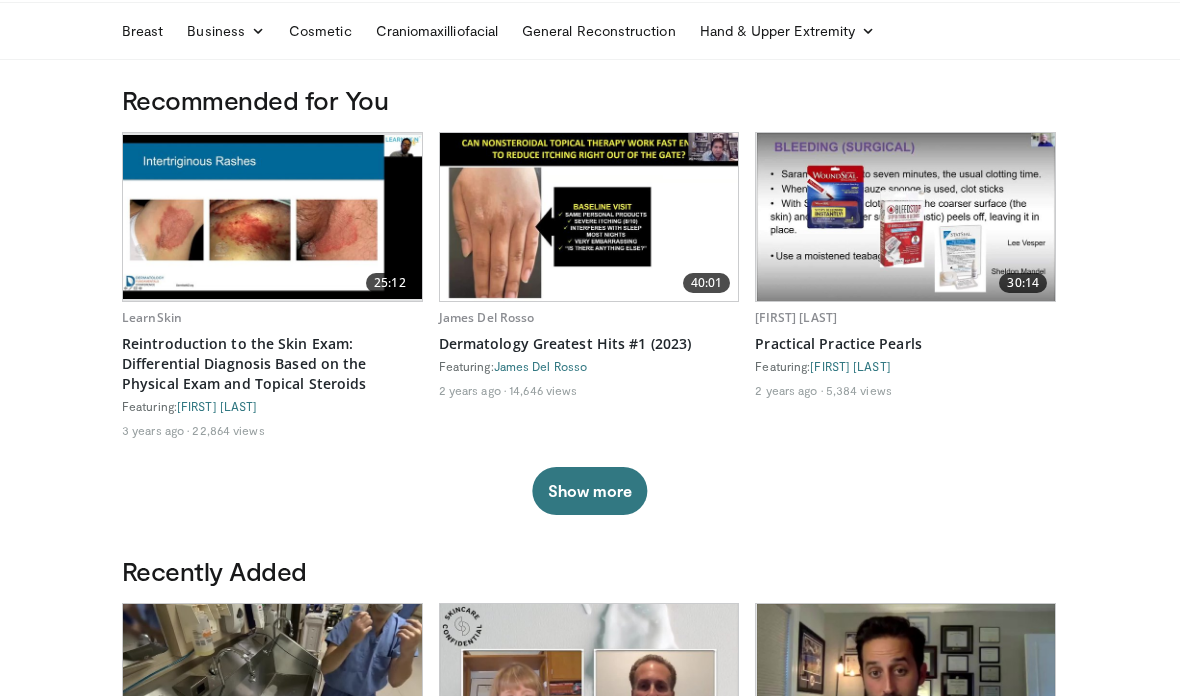 click on "Show more" at bounding box center [589, 491] 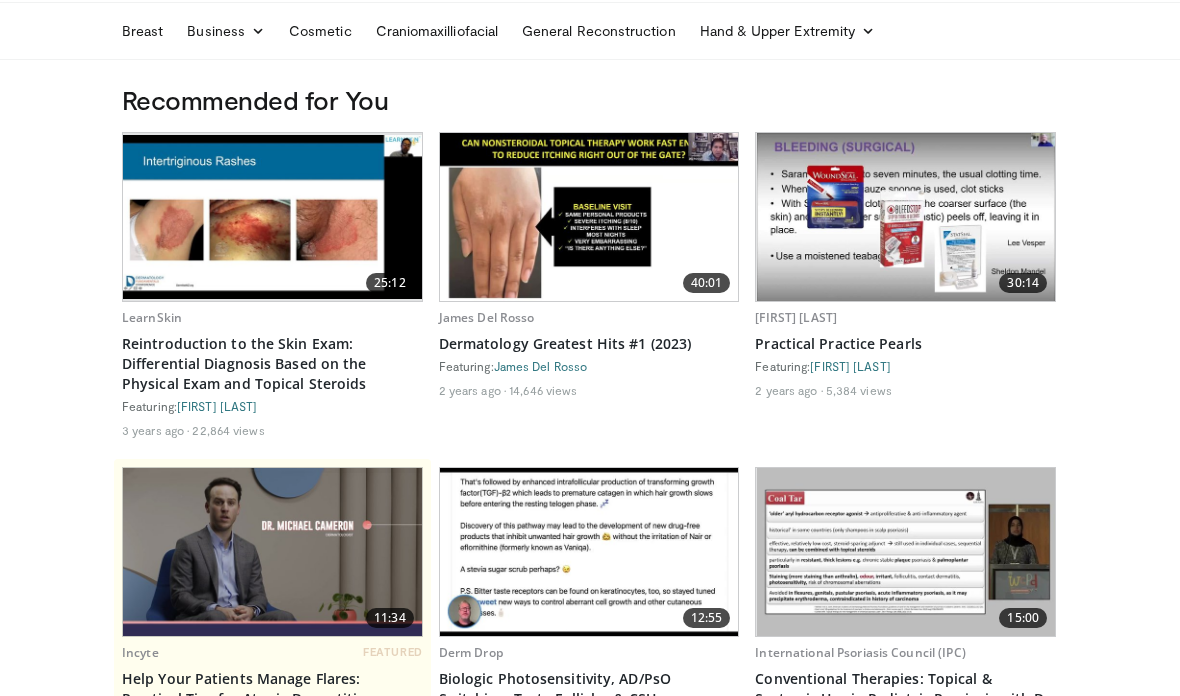 scroll, scrollTop: 0, scrollLeft: 0, axis: both 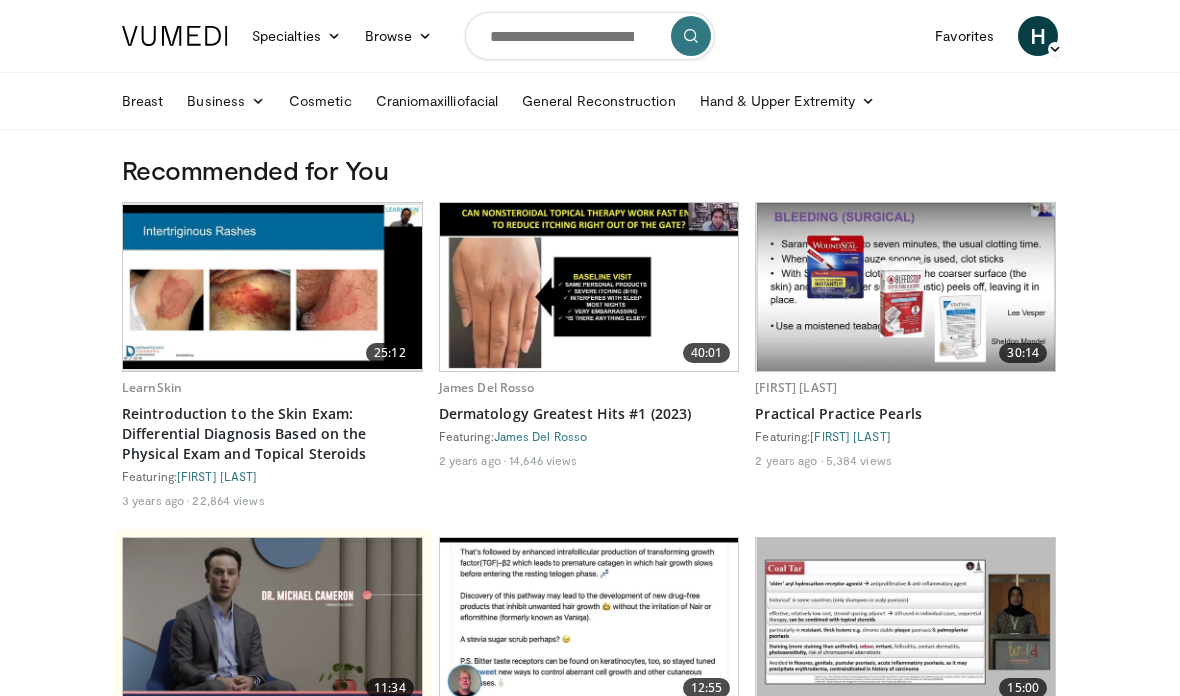 click on "Business" at bounding box center [226, 101] 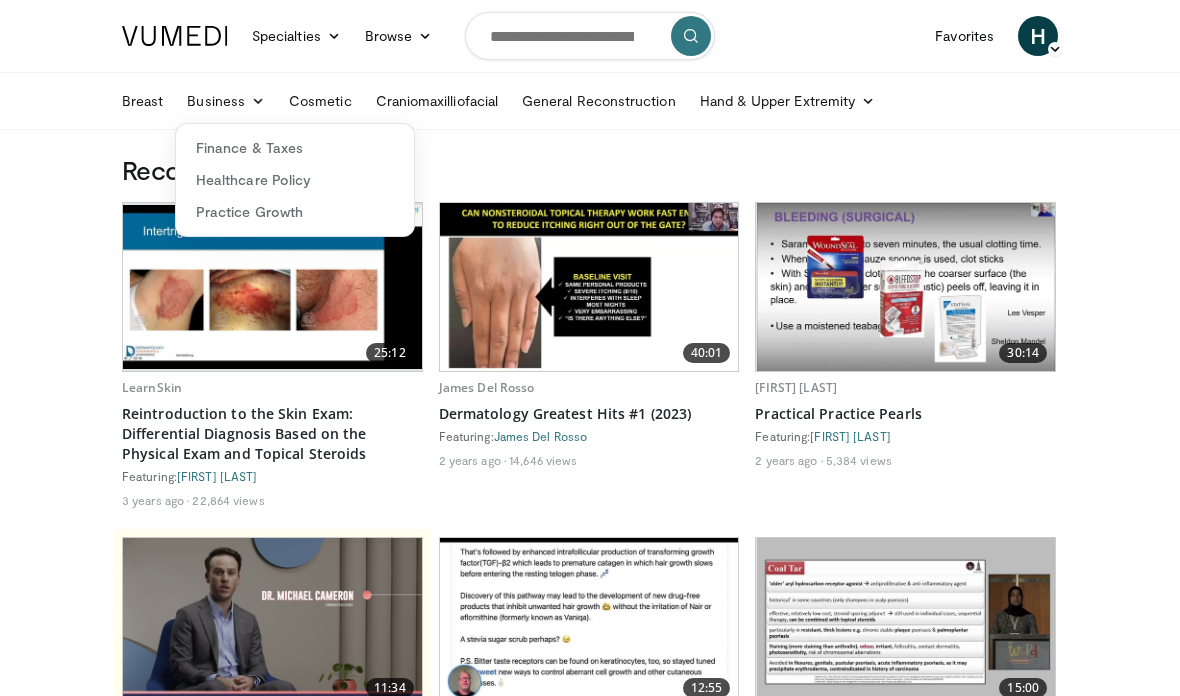 click on "Specialties
Adult & Family Medicine
Allergy, Asthma, Immunology
Anesthesiology
Cardiology
Dental
Dermatology
Endocrinology
Gastroenterology & Hepatology
General Surgery
Hematology & Oncology
Infectious Disease
Nephrology
Neurology
Neurosurgery
Obstetrics & Gynecology
Ophthalmology
Oral Maxillofacial
Orthopaedics
Otolaryngology
Pediatrics
Plastic Surgery
Podiatry
Psychiatry
Pulmonology
Radiation Oncology
Radiology
Rheumatology
Urology
Browse
H" at bounding box center [590, 65] 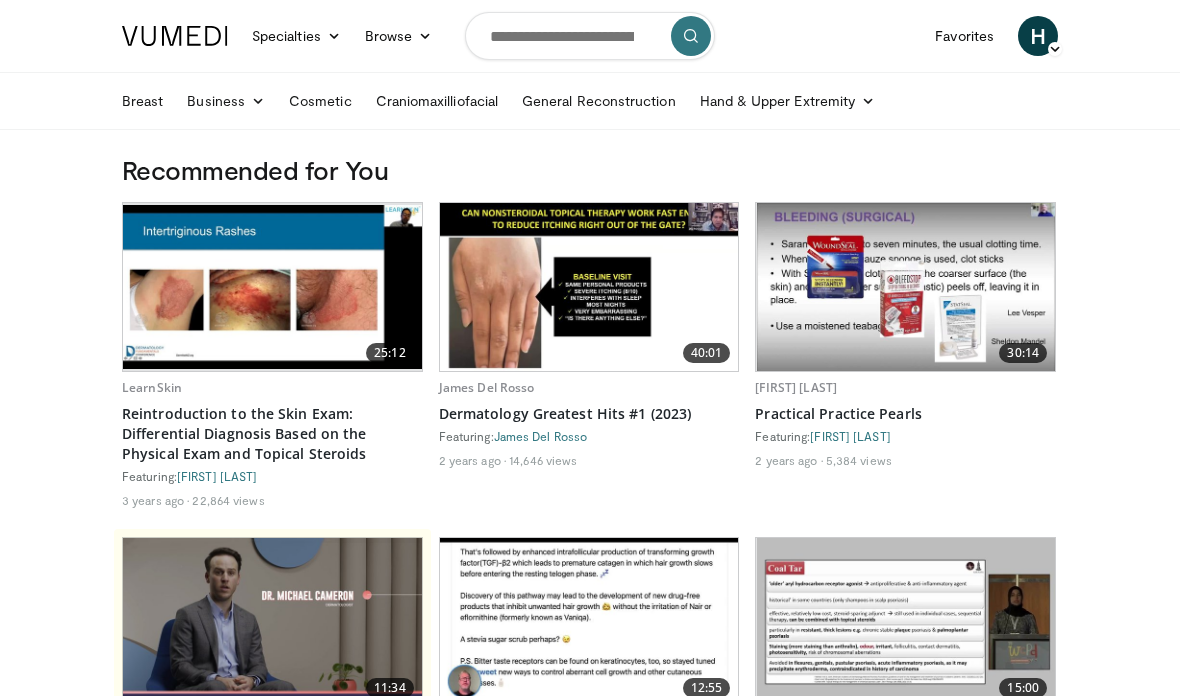 click on "Browse" at bounding box center (399, 36) 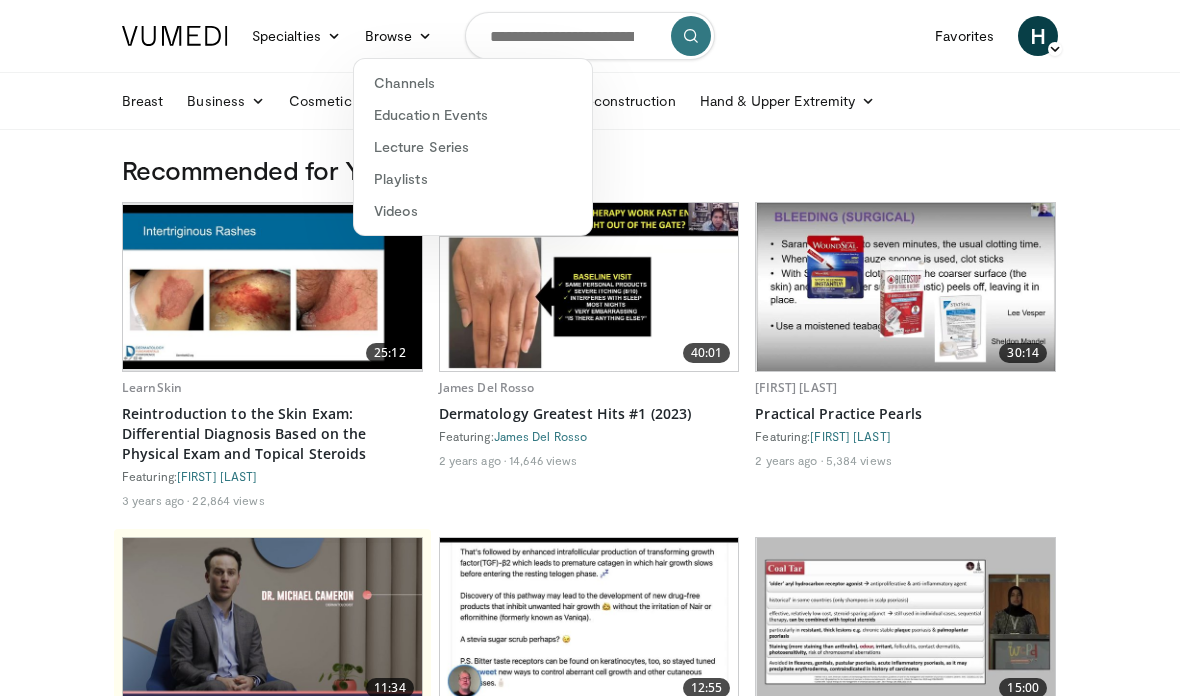 click on "Videos" at bounding box center (473, 211) 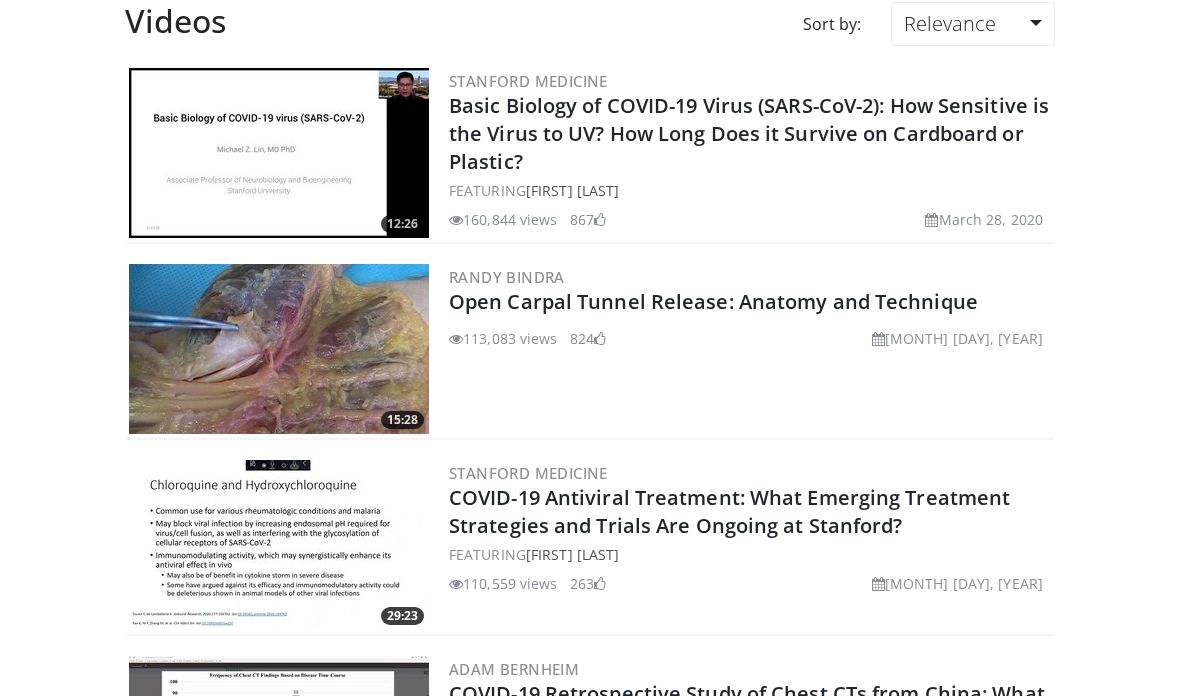 scroll, scrollTop: 159, scrollLeft: 0, axis: vertical 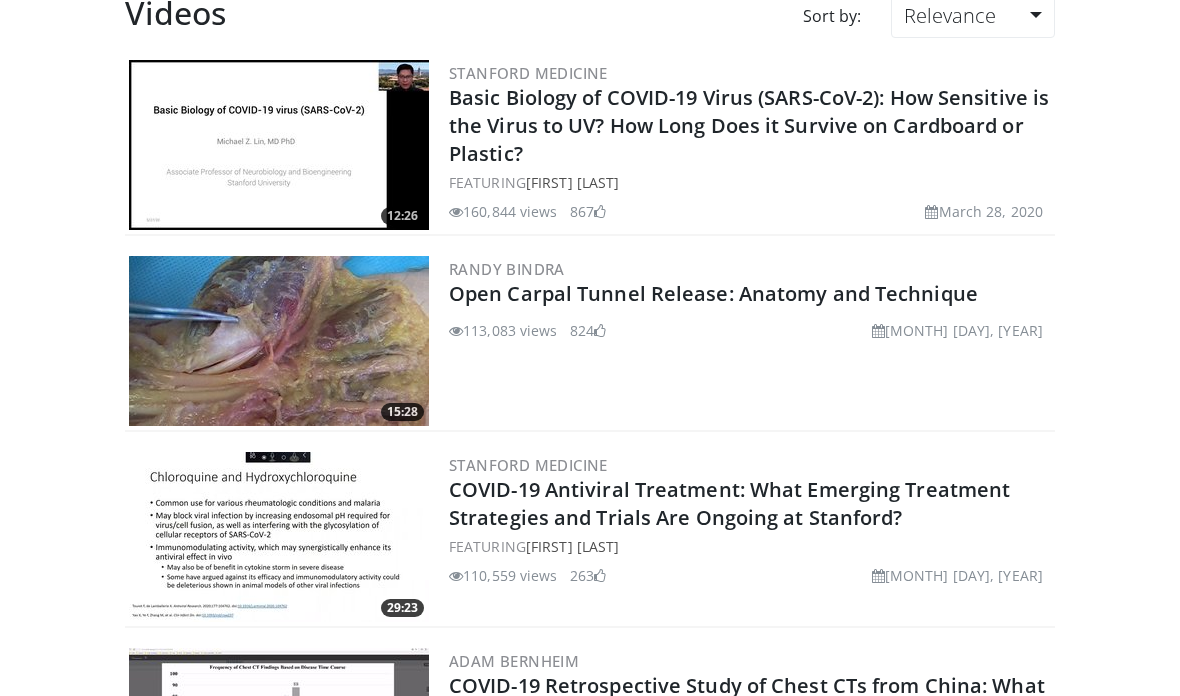 click at bounding box center (279, 342) 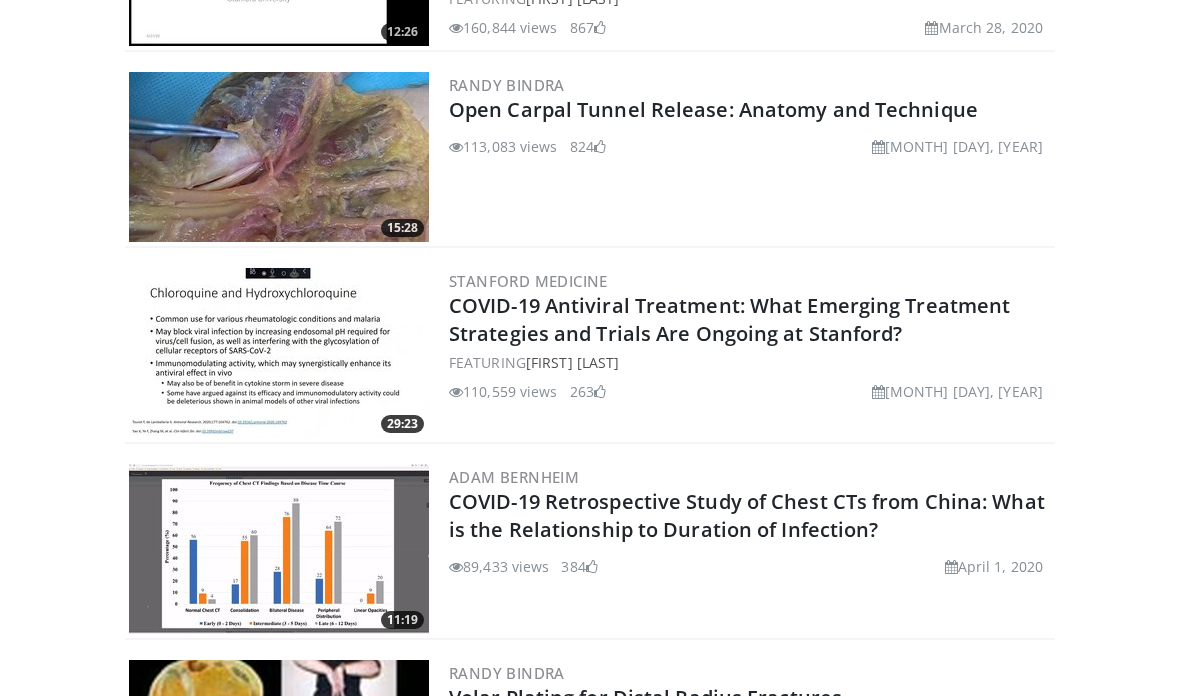 scroll, scrollTop: 0, scrollLeft: 0, axis: both 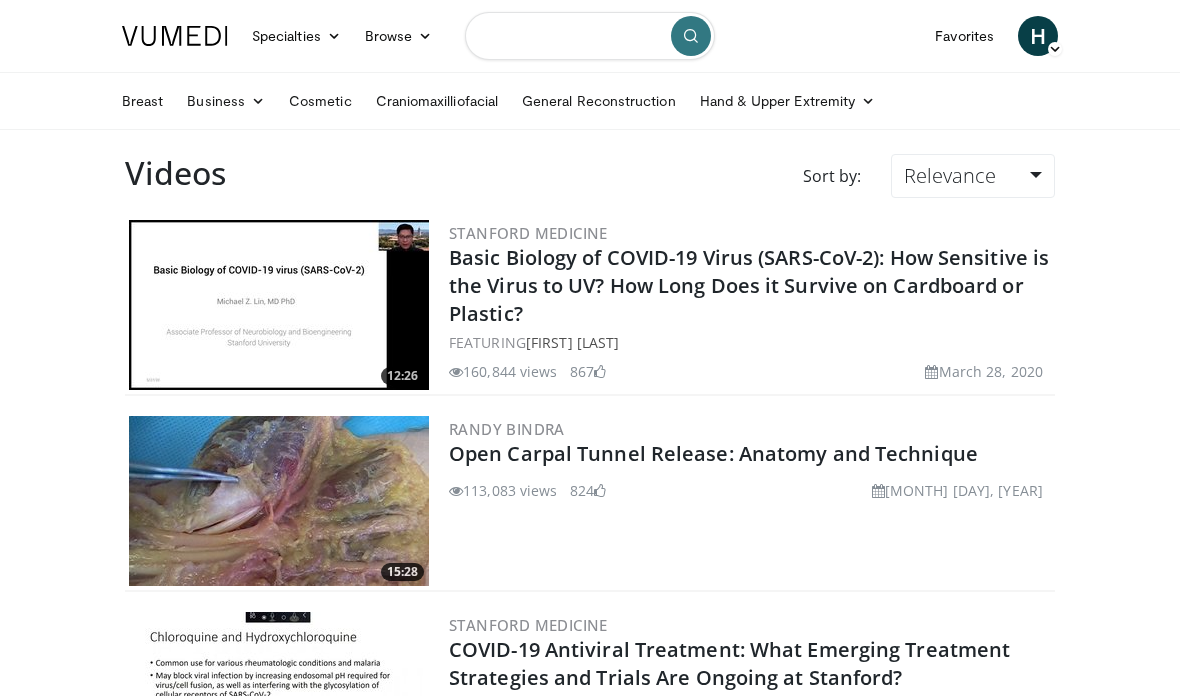 click at bounding box center (590, 36) 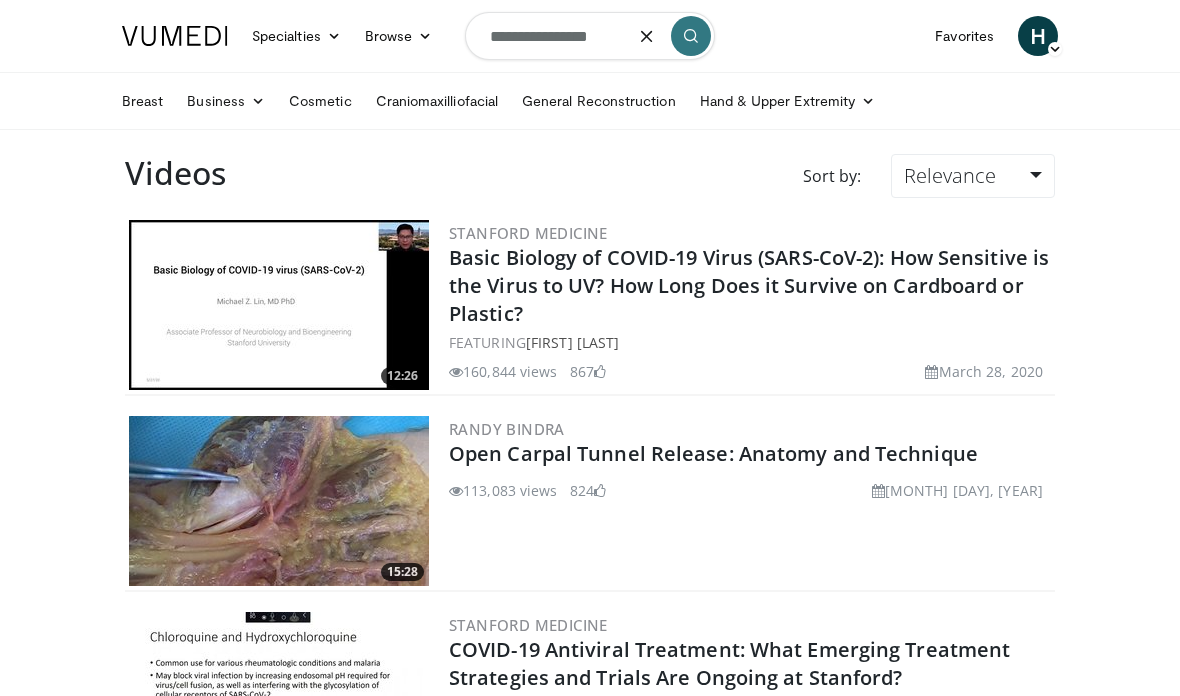 type on "**********" 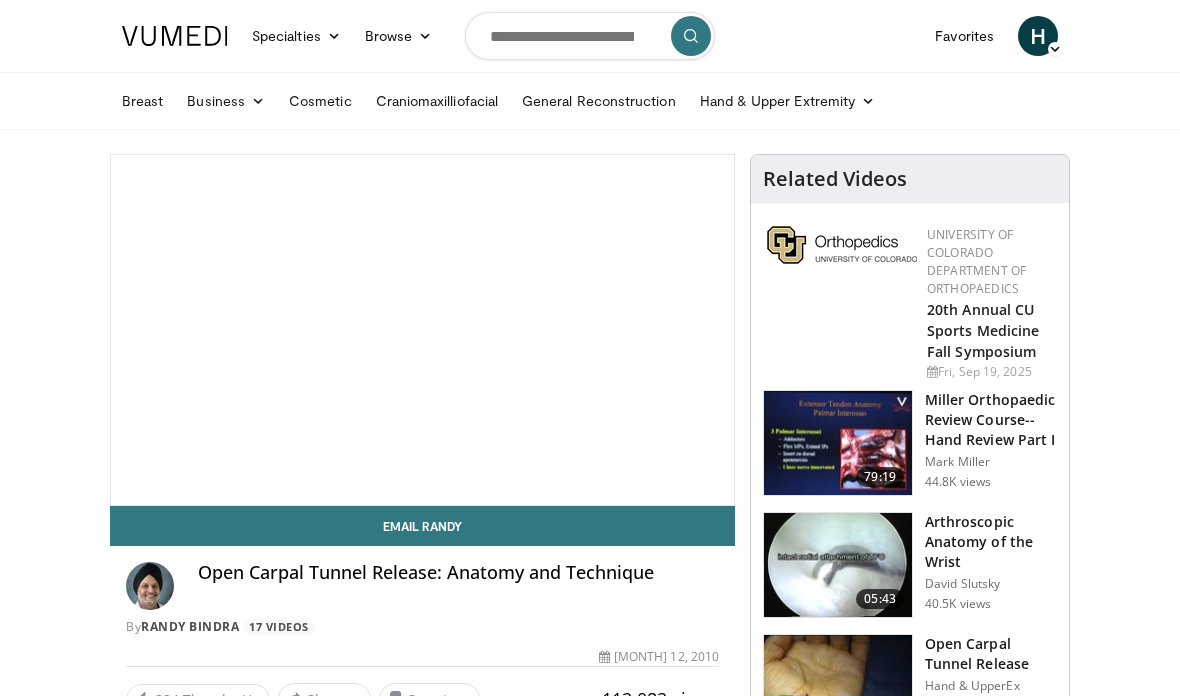 scroll, scrollTop: 0, scrollLeft: 0, axis: both 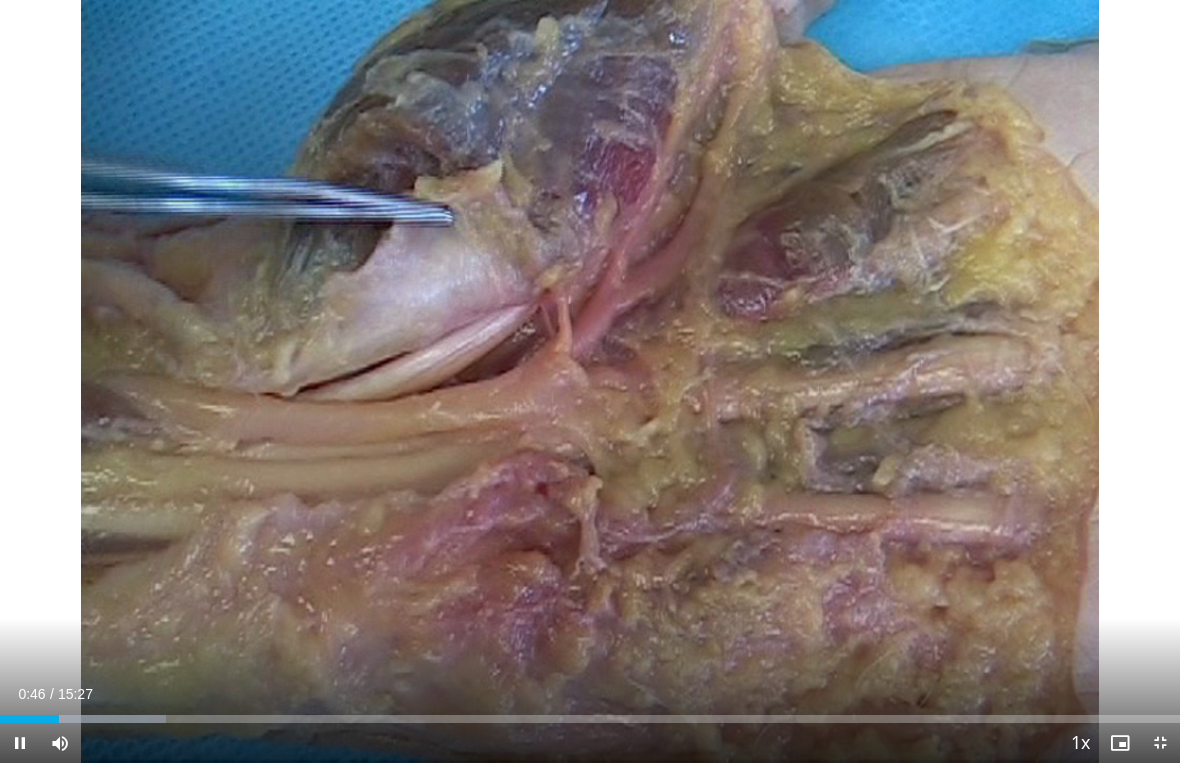 click on "10 seconds
Tap to unmute" at bounding box center (590, 381) 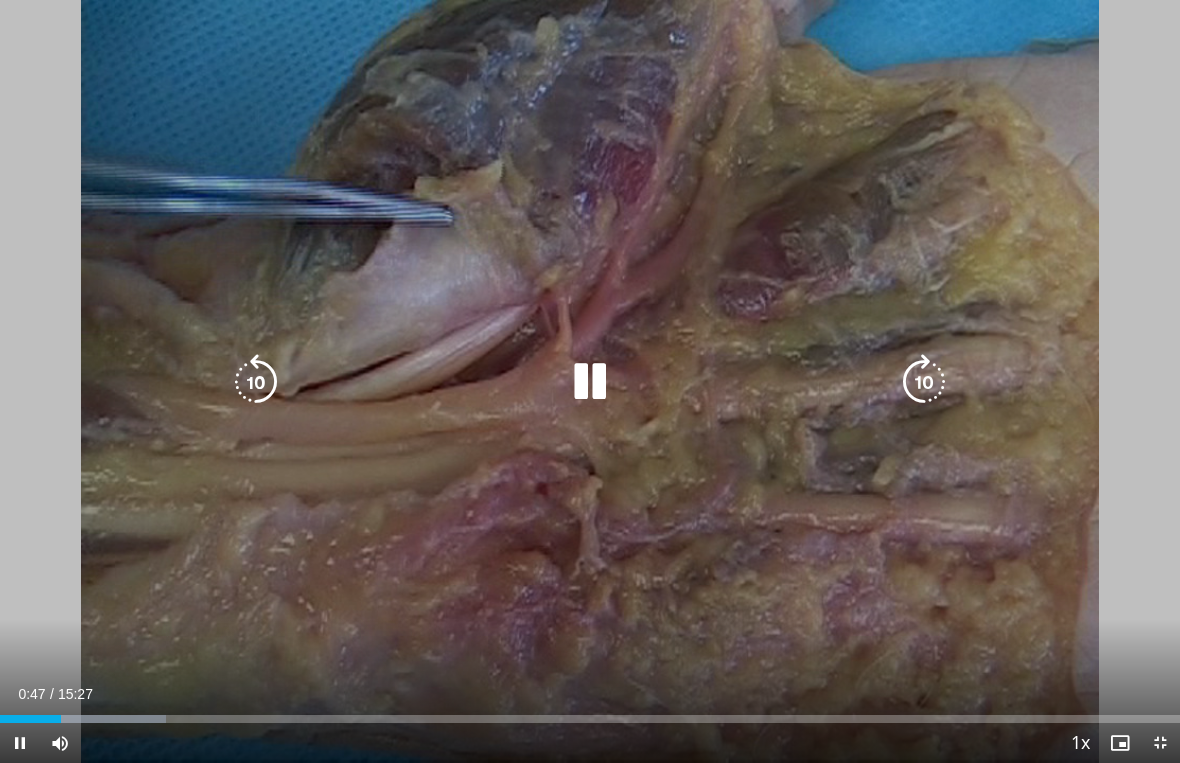 click at bounding box center (924, 382) 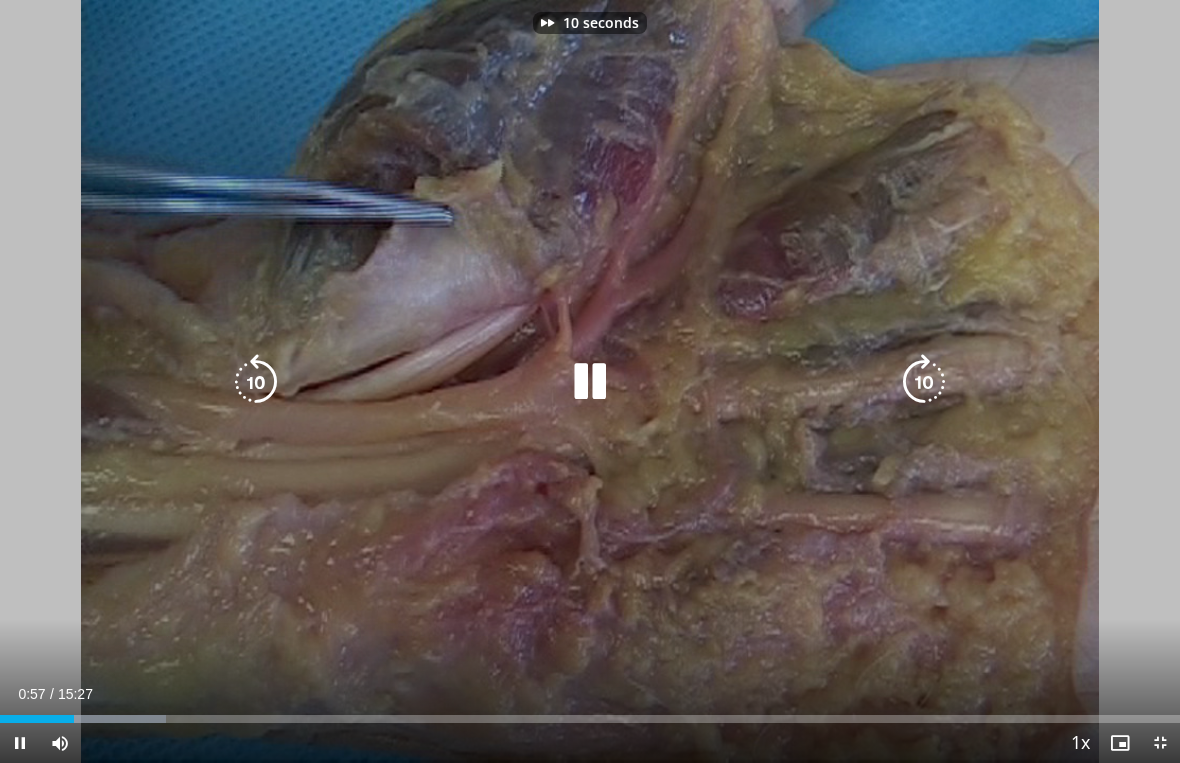 click at bounding box center [924, 382] 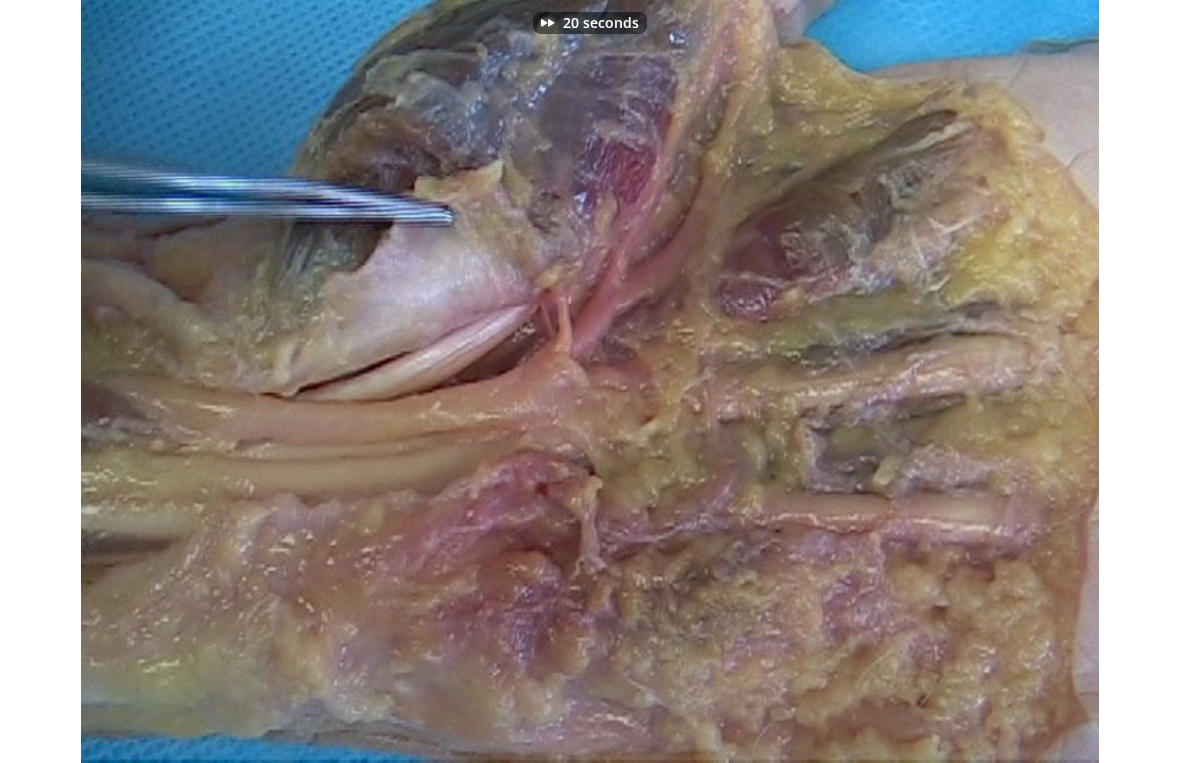 click on "20 seconds
Tap to unmute" at bounding box center [590, 381] 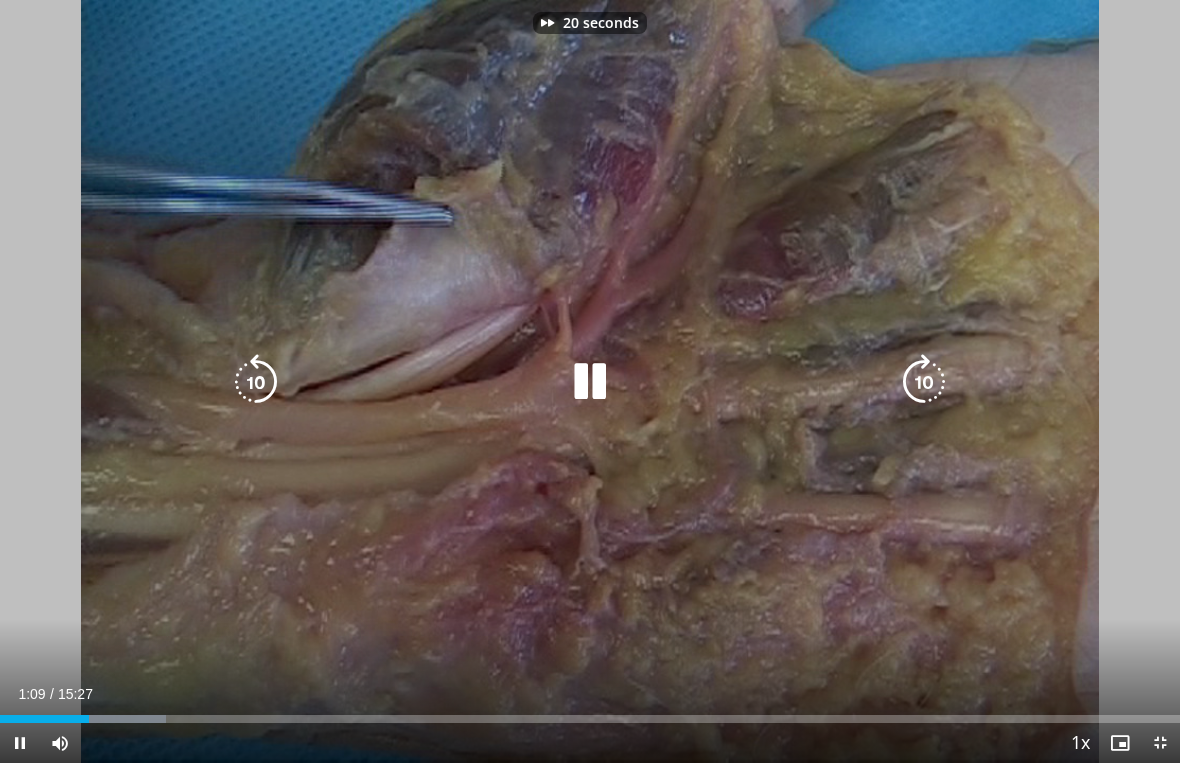 click at bounding box center (924, 382) 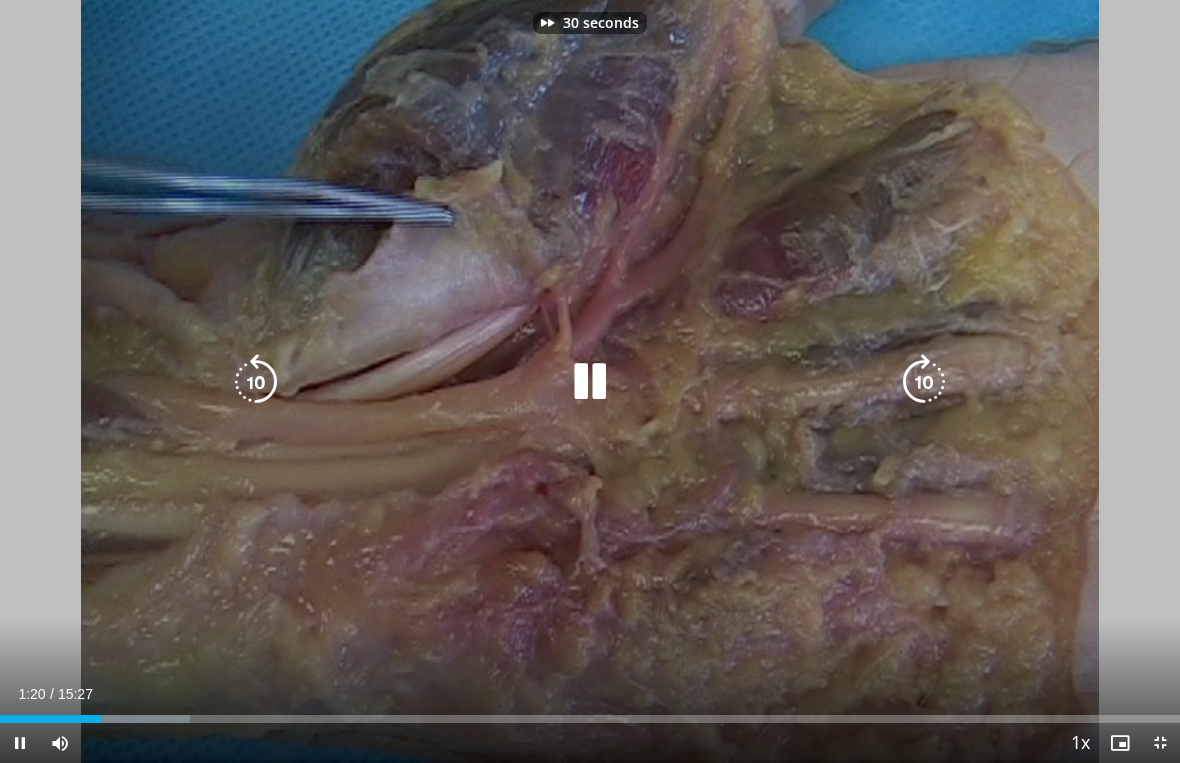 click at bounding box center (924, 382) 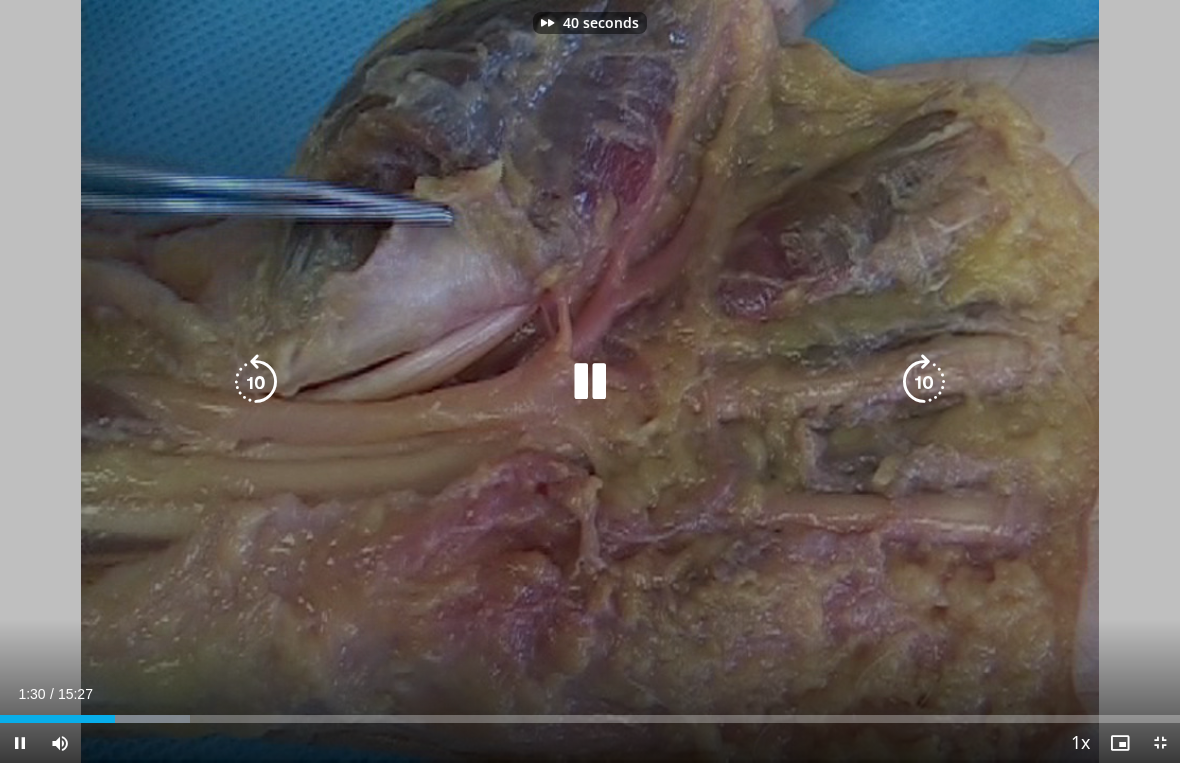 click at bounding box center (924, 382) 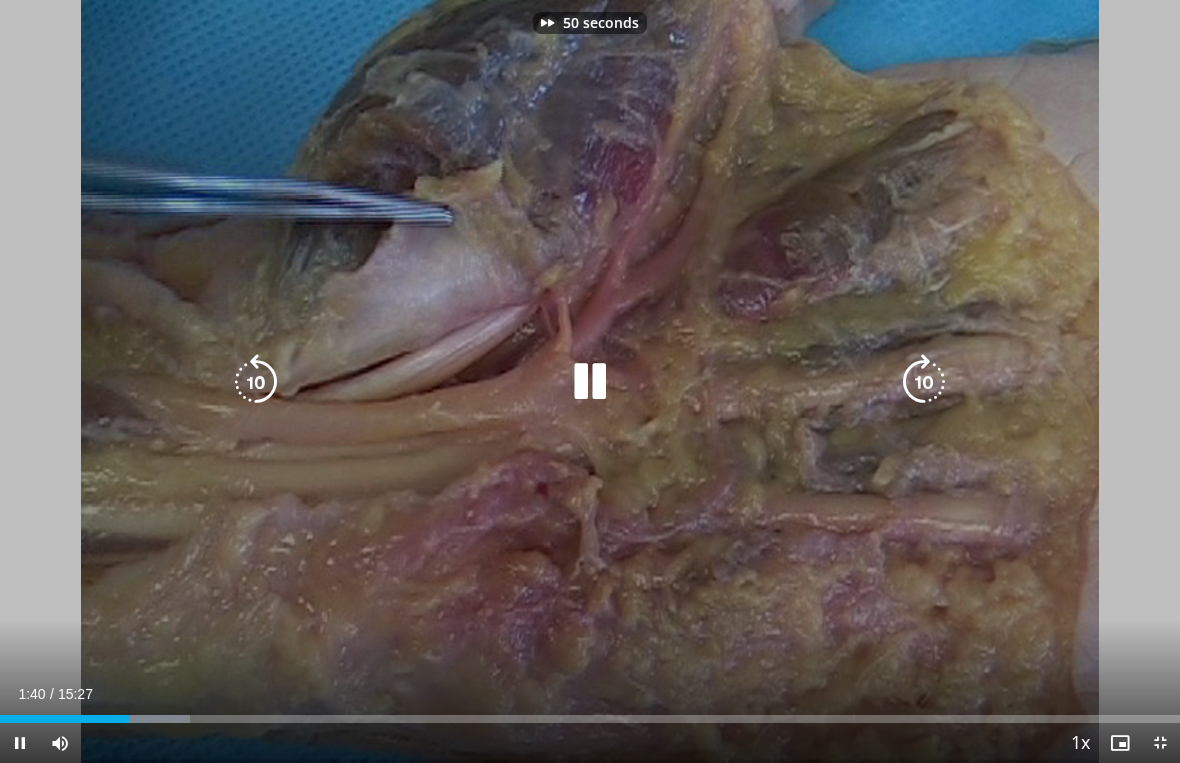 click at bounding box center (924, 382) 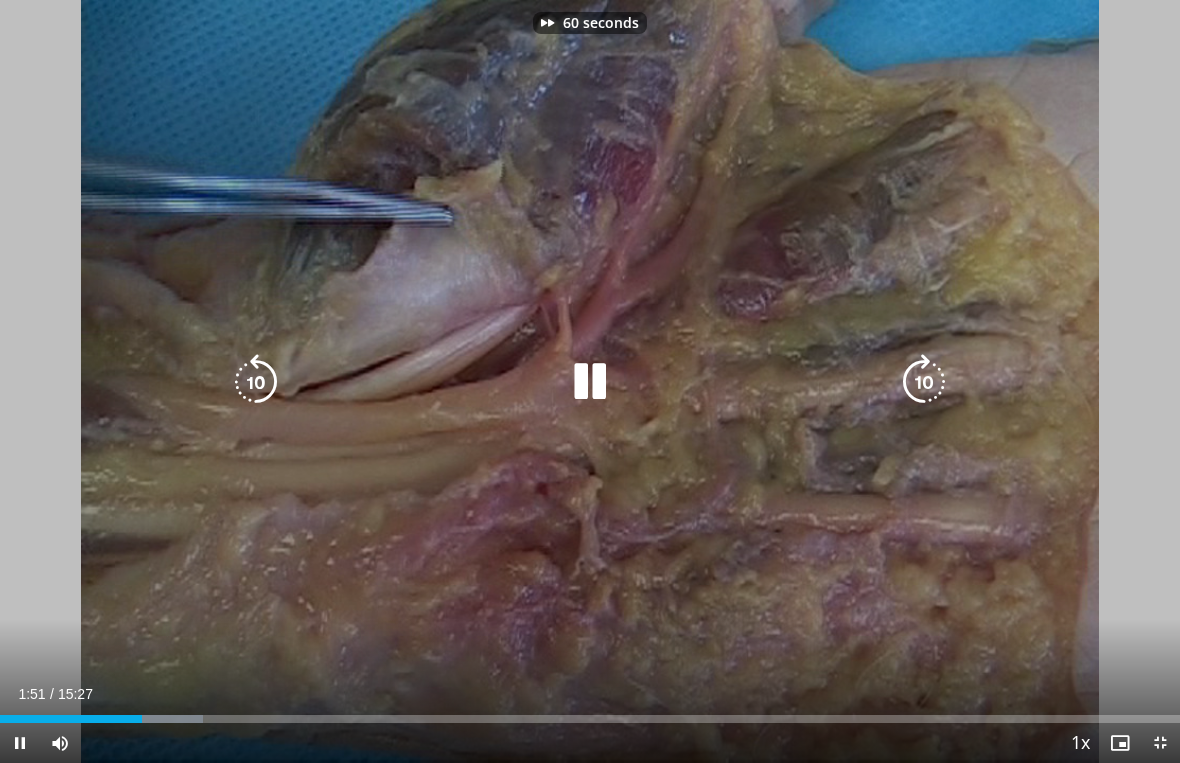 click at bounding box center [924, 382] 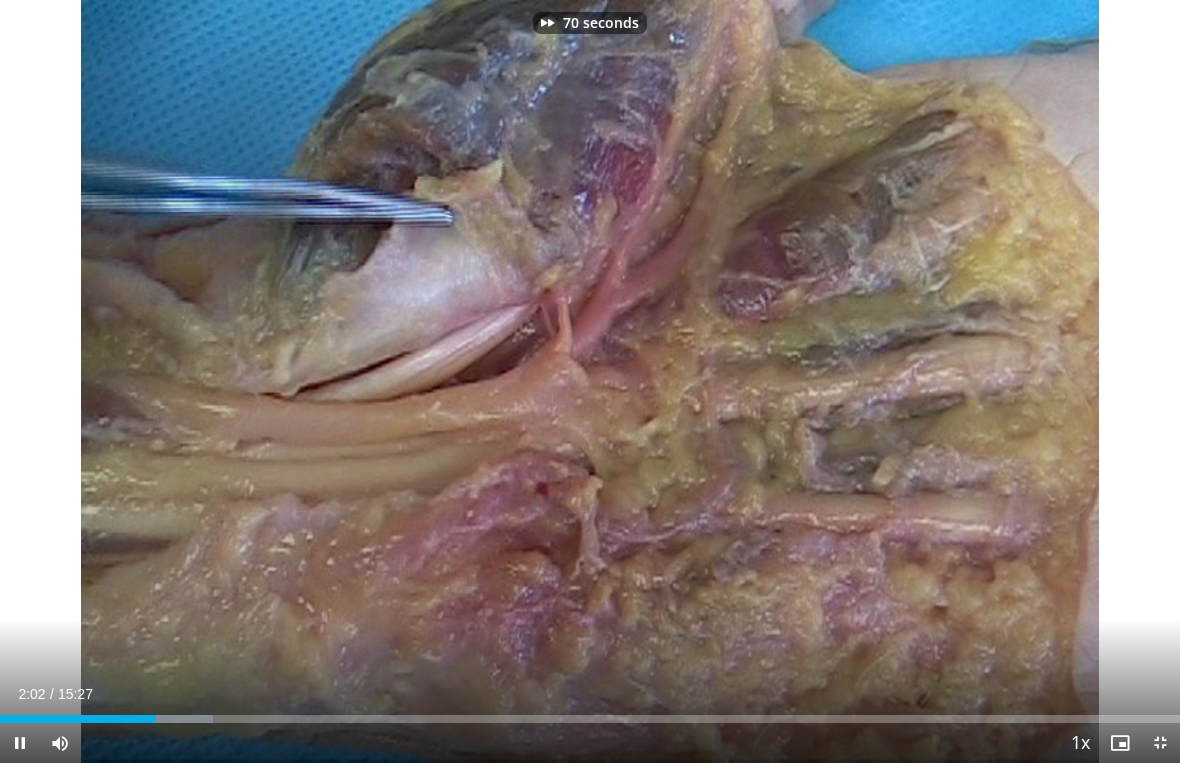 click on "70 seconds
Tap to unmute" at bounding box center [590, 381] 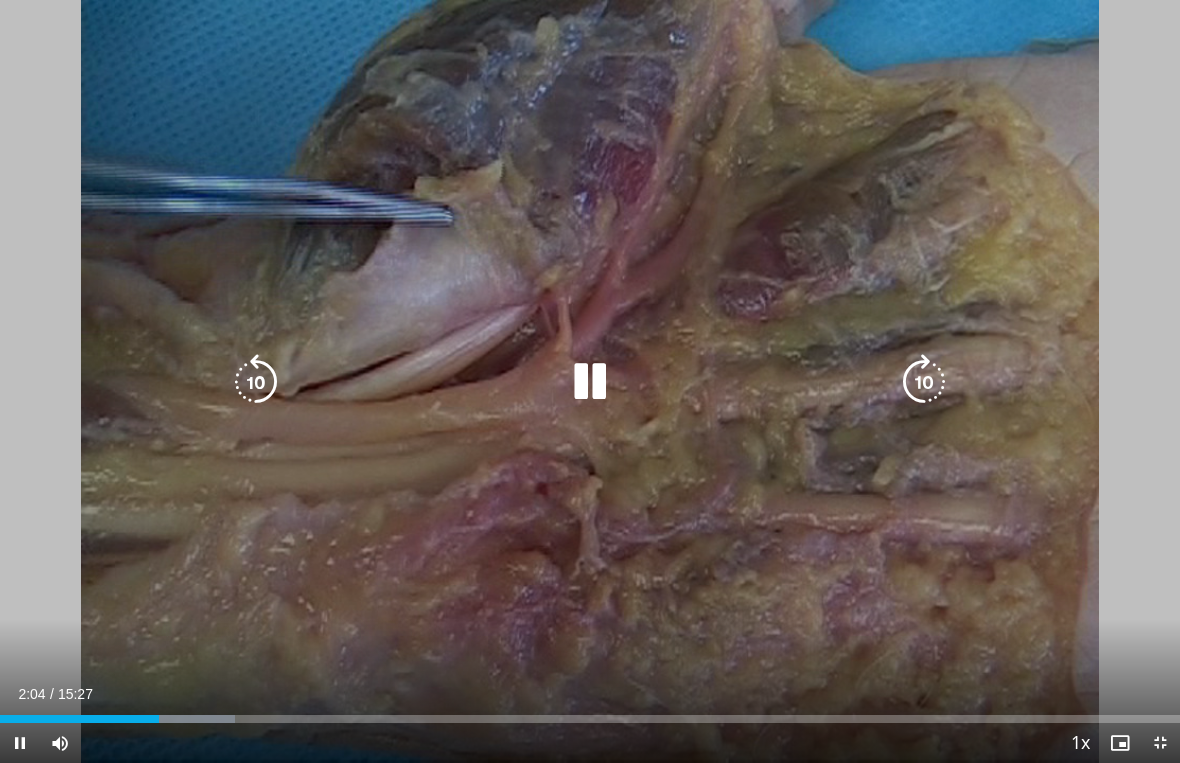 click at bounding box center [924, 382] 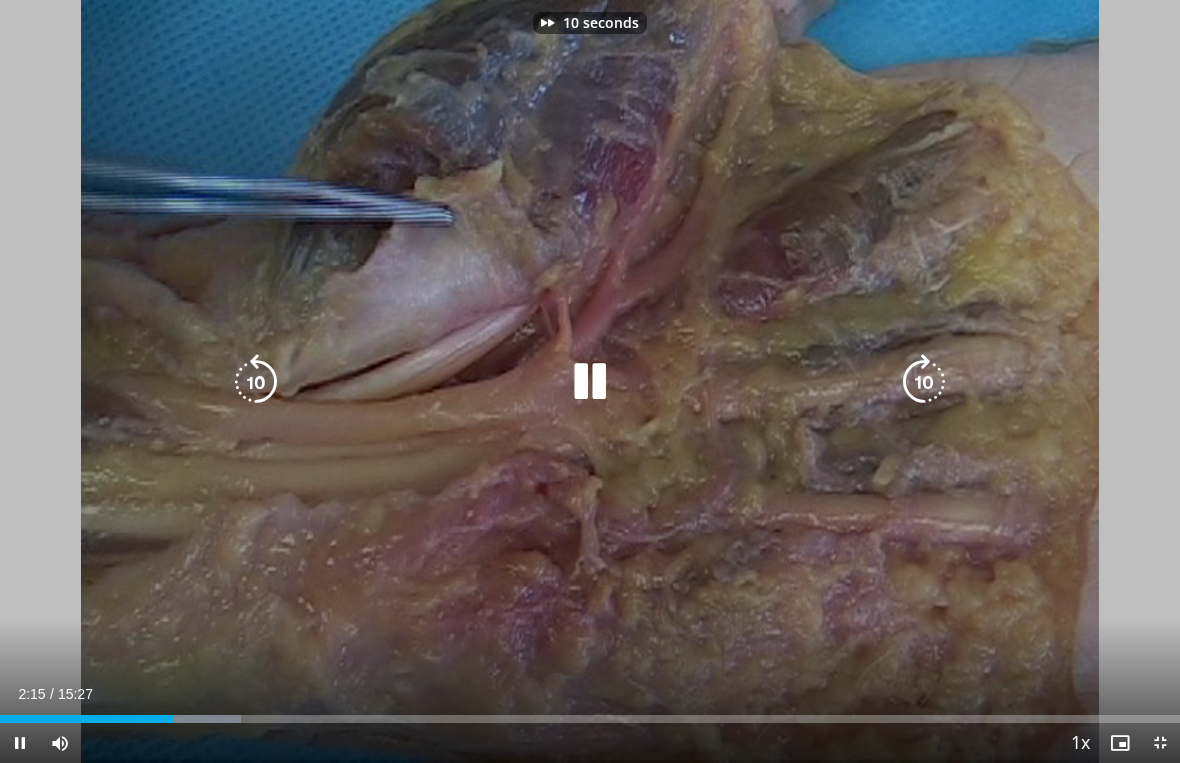 click at bounding box center (924, 382) 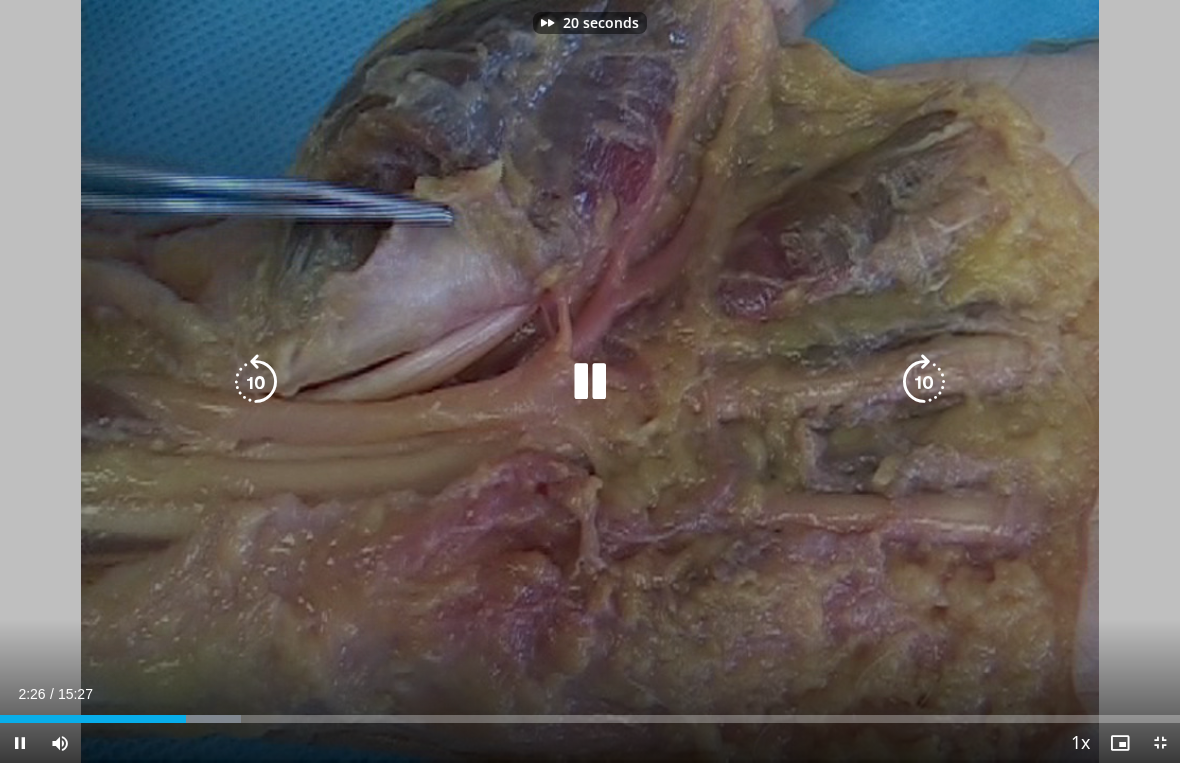 click on "20 seconds
Tap to unmute" at bounding box center [590, 381] 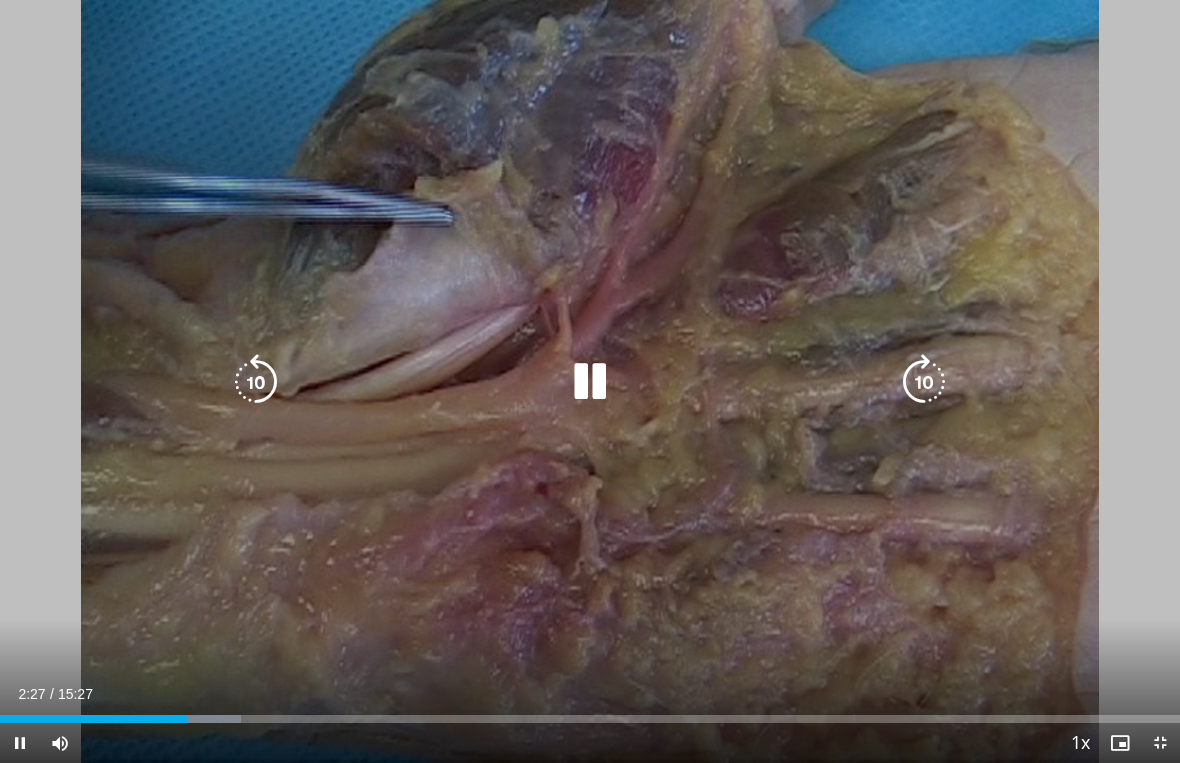 click at bounding box center (924, 382) 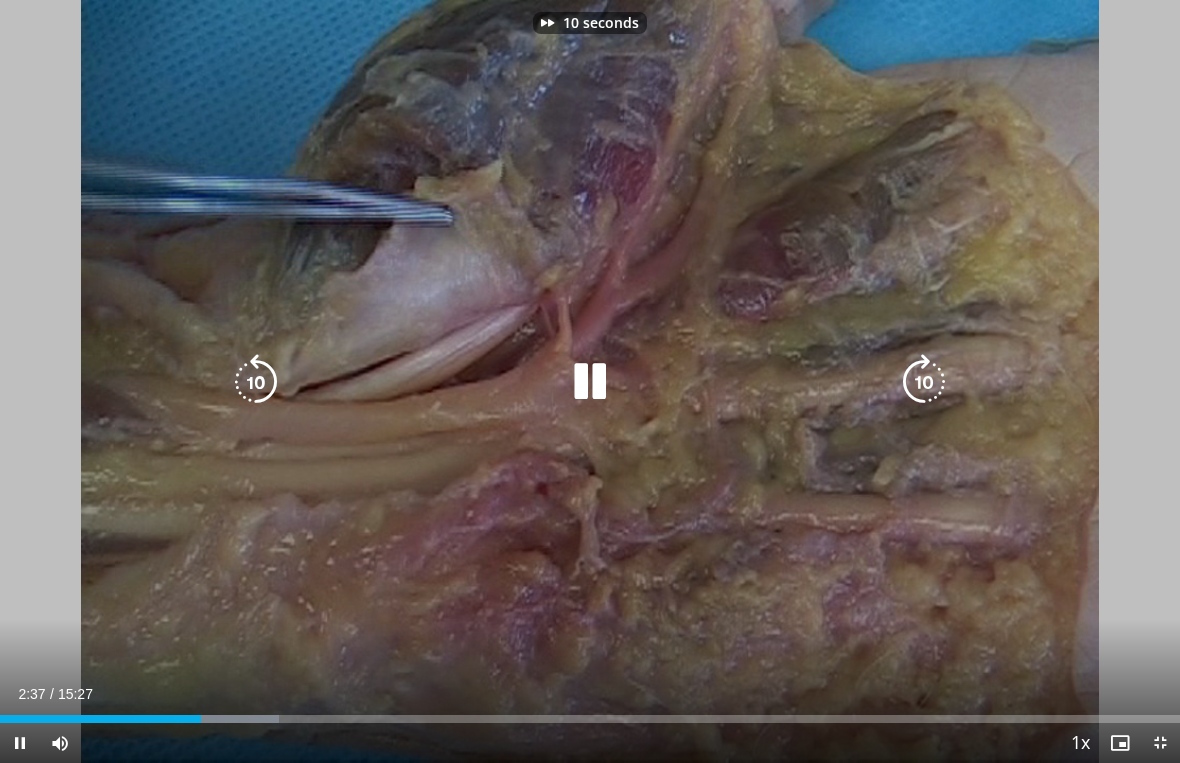 click at bounding box center (924, 382) 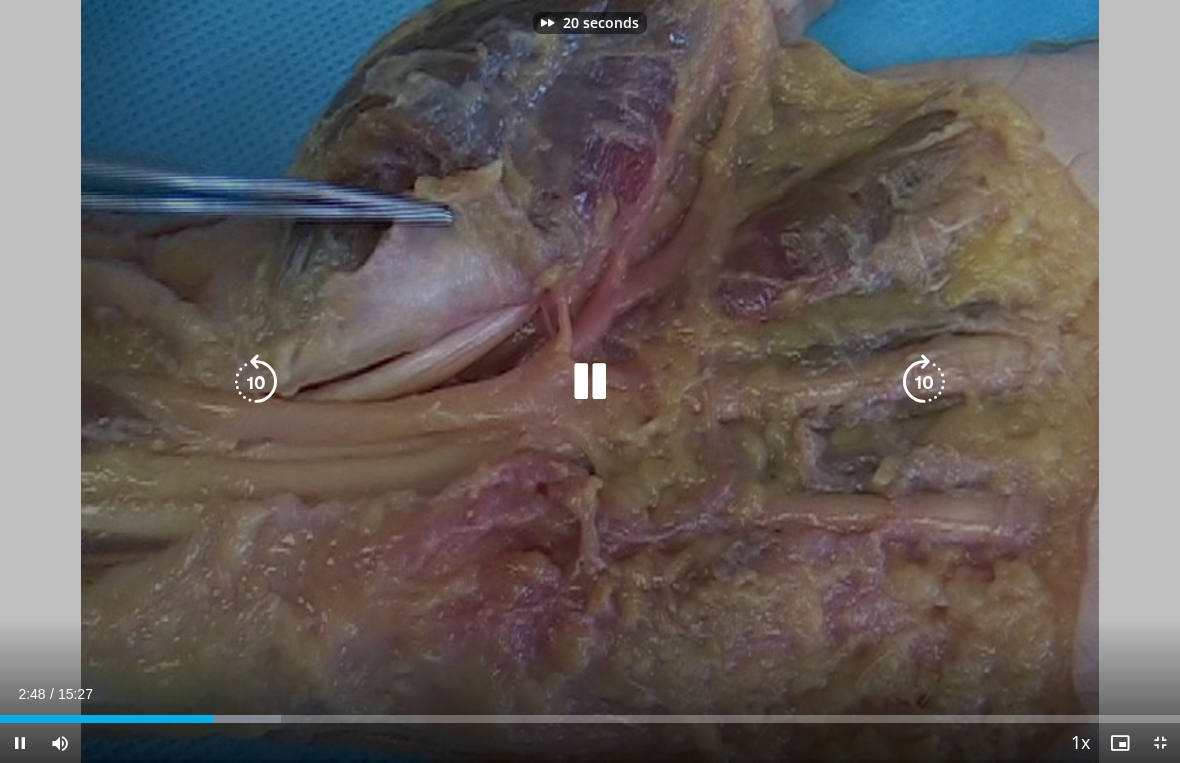 click at bounding box center [924, 382] 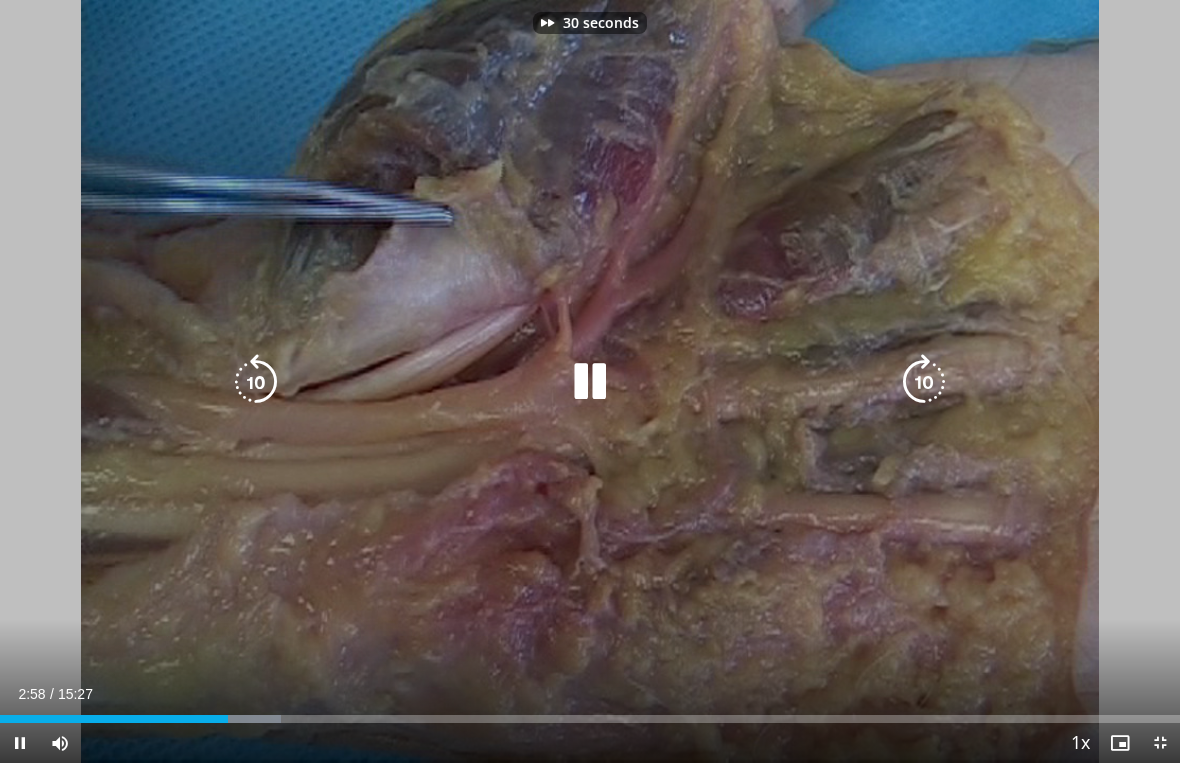 click at bounding box center (924, 382) 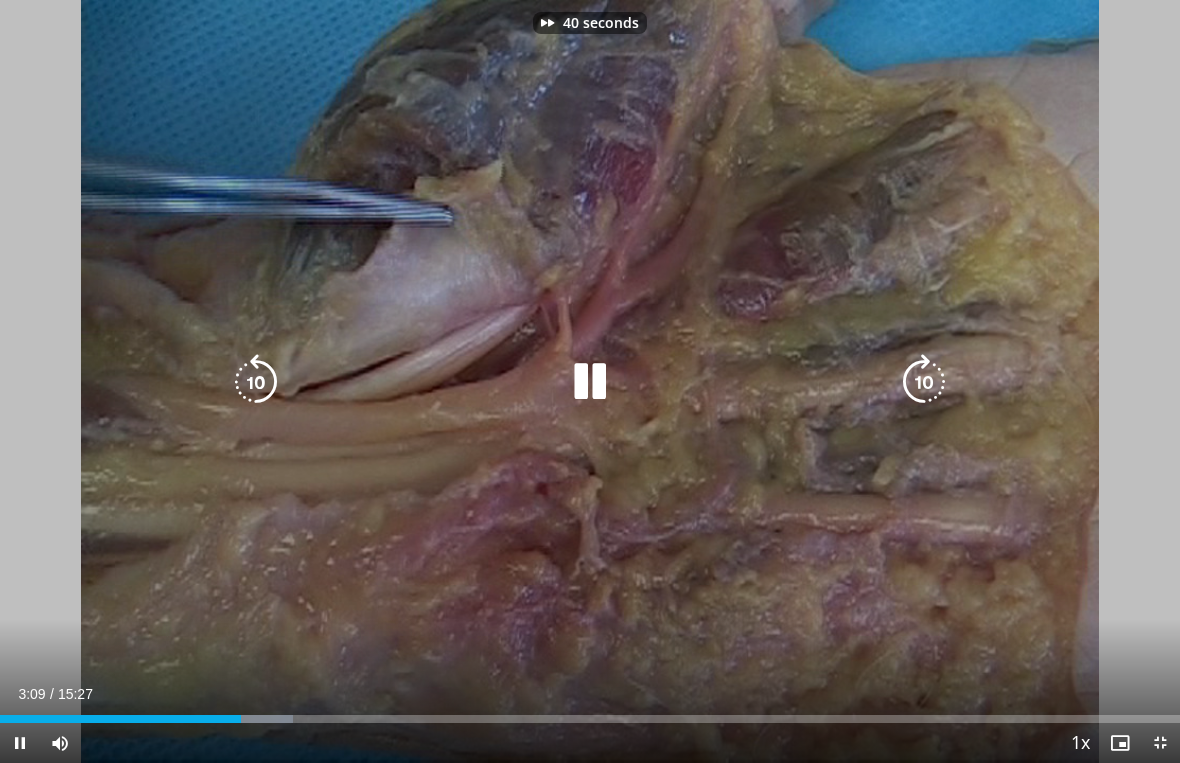 click at bounding box center [924, 382] 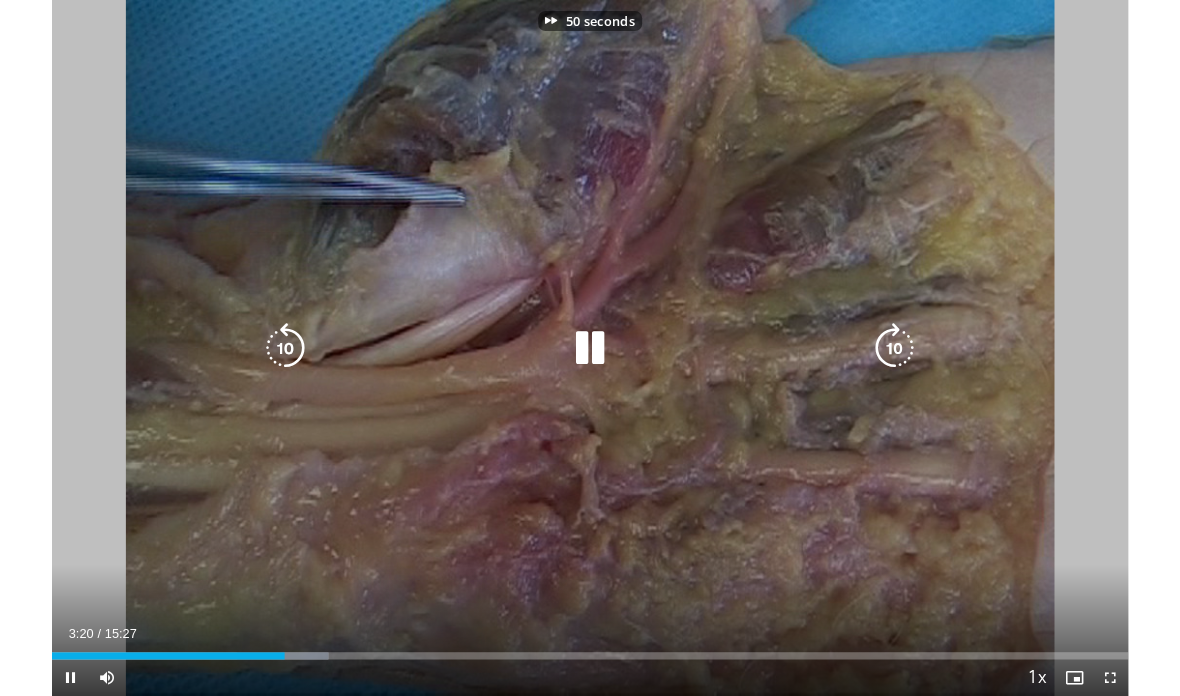 scroll, scrollTop: 0, scrollLeft: 0, axis: both 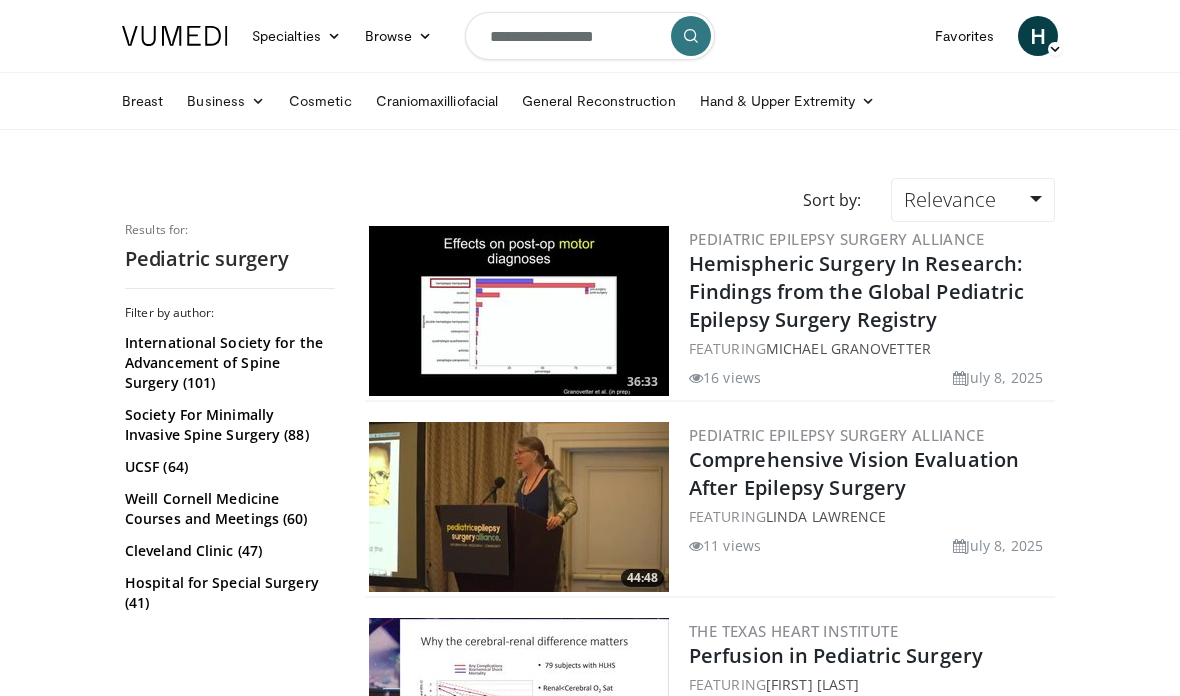 click on "**********" at bounding box center [590, 36] 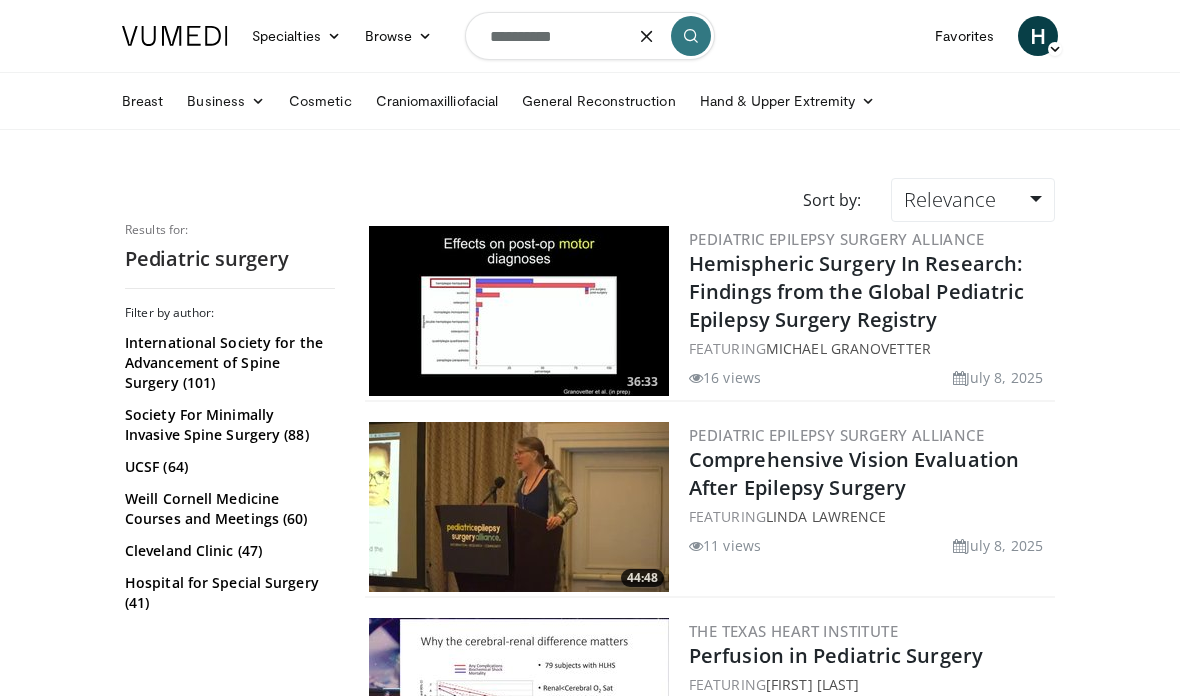 type on "*********" 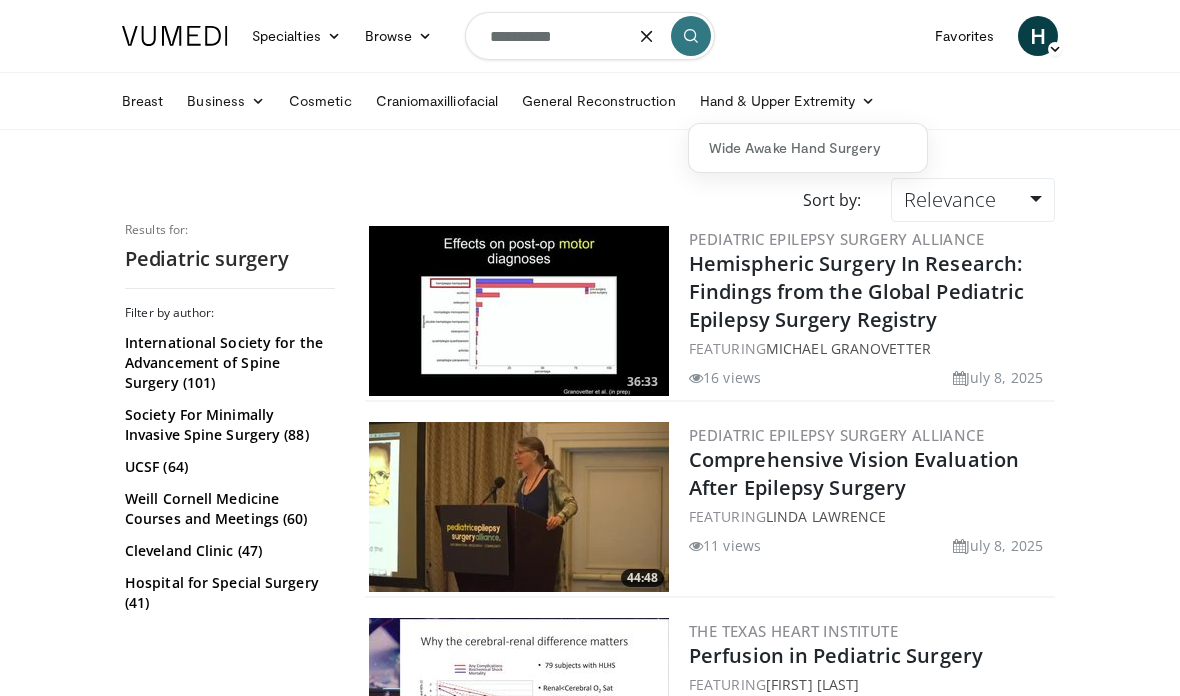 click on "Wide Awake Hand Surgery" at bounding box center (808, 148) 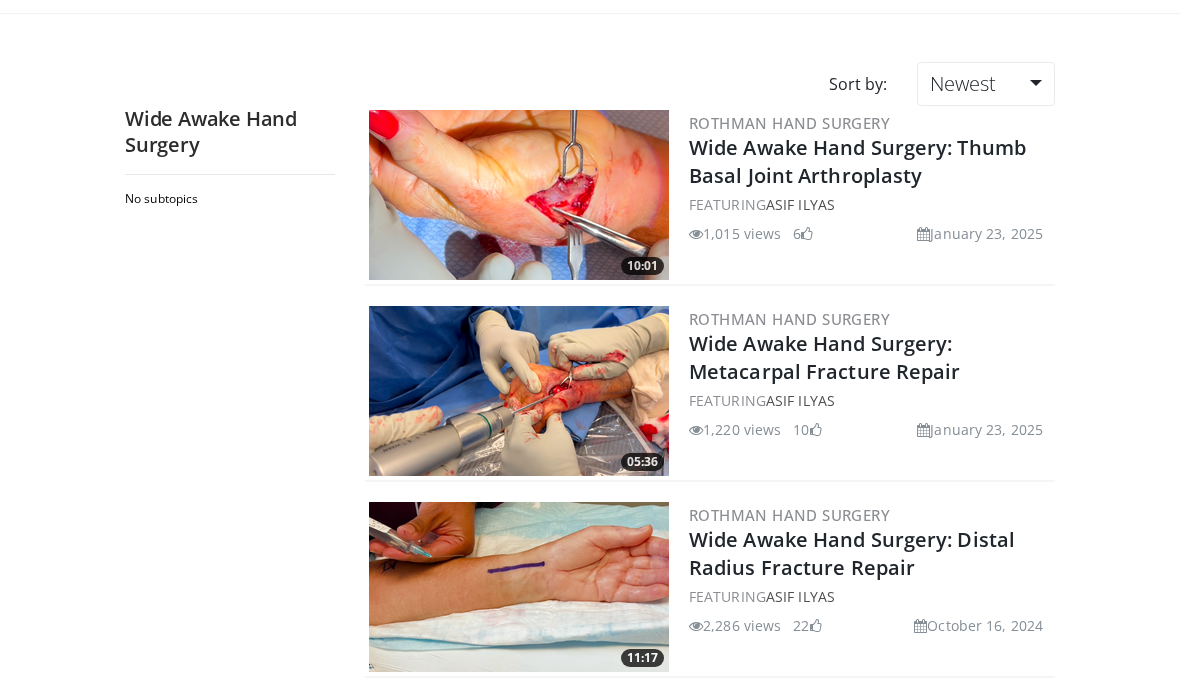 scroll, scrollTop: 122, scrollLeft: 0, axis: vertical 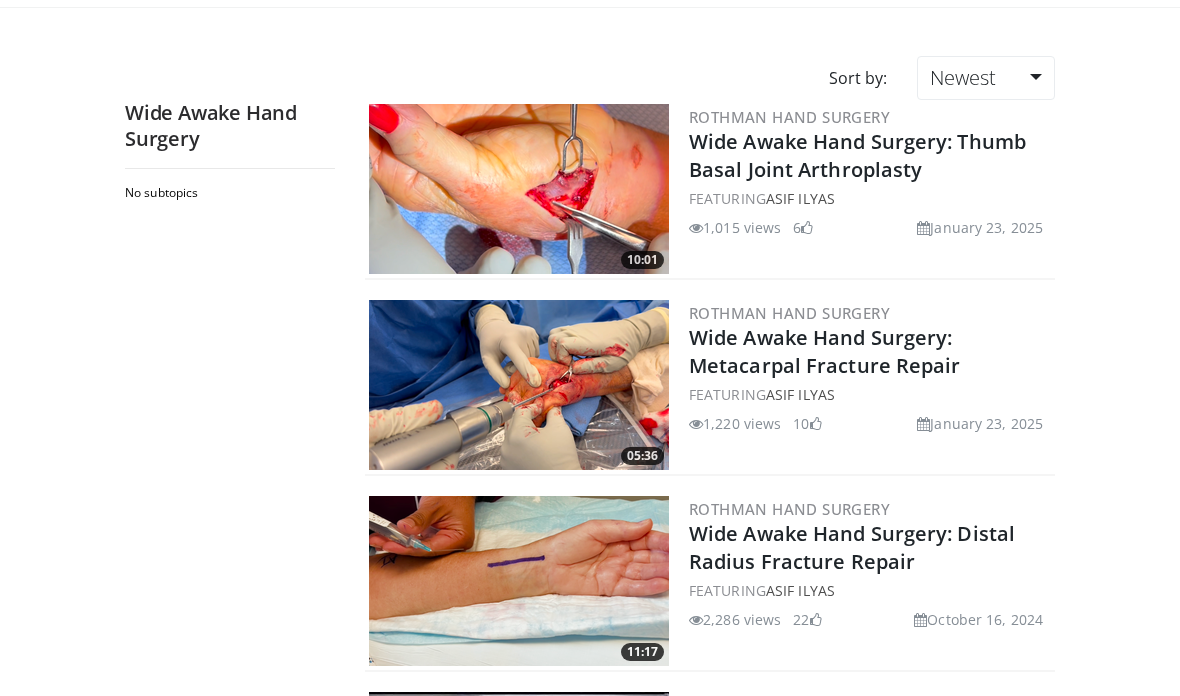 click on "Wide Awake Hand Surgery: Metacarpal Fracture Repair" at bounding box center (825, 351) 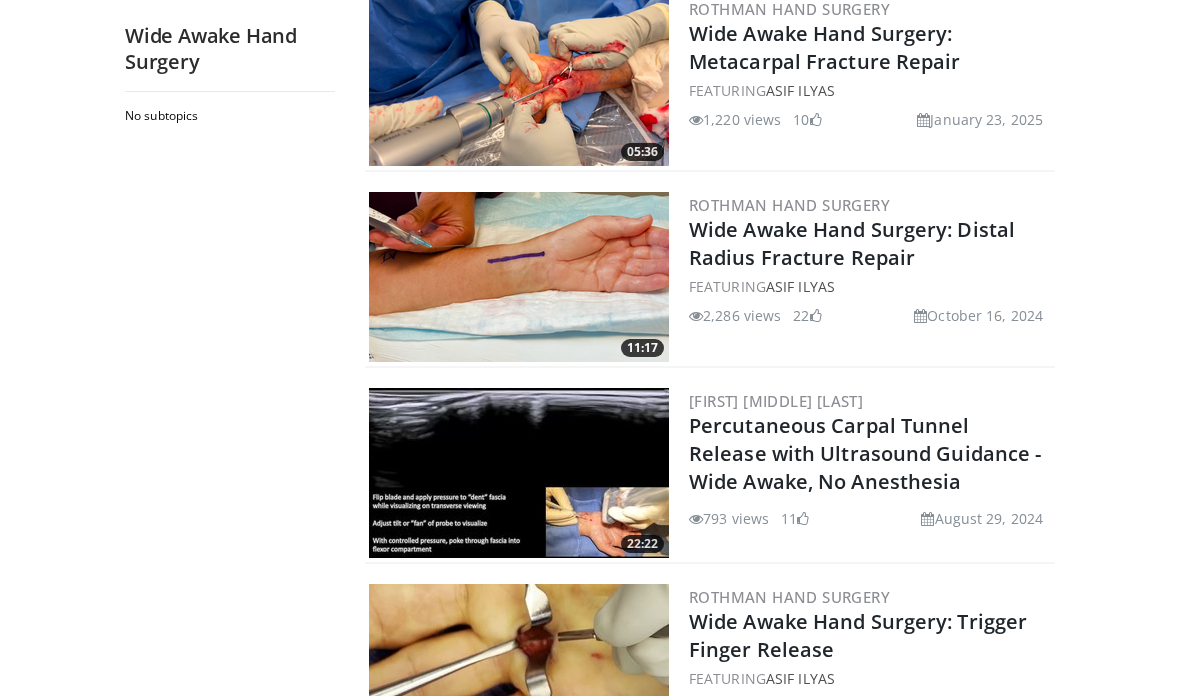scroll, scrollTop: 0, scrollLeft: 0, axis: both 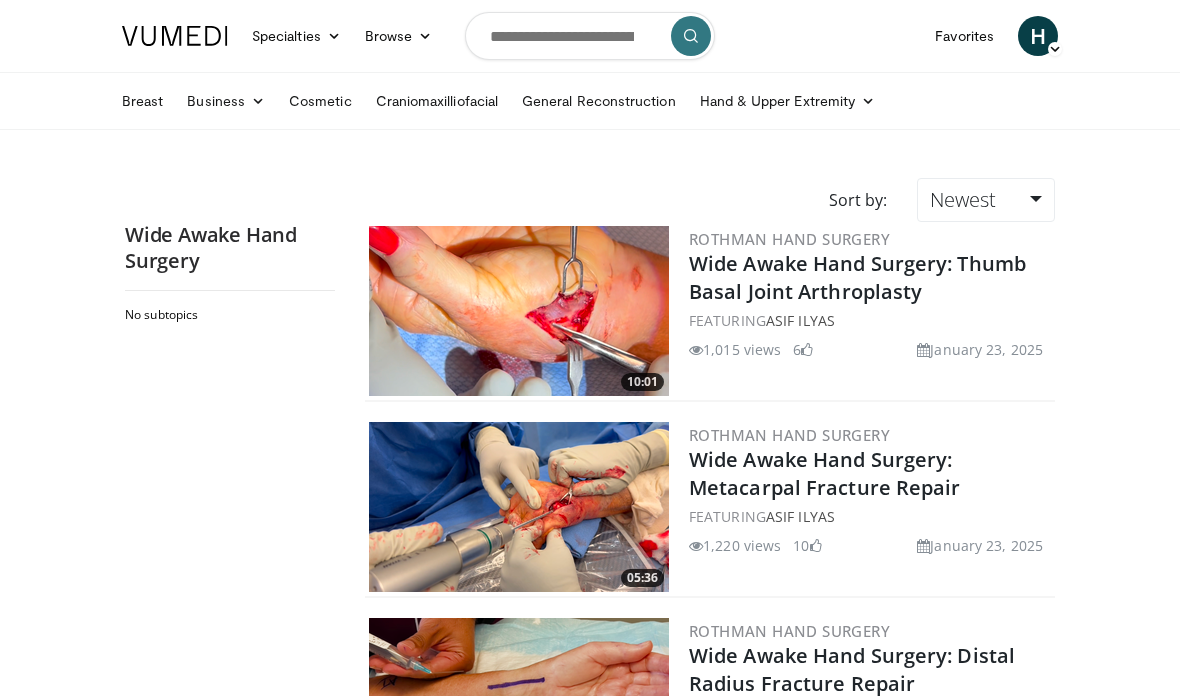 click at bounding box center (175, 36) 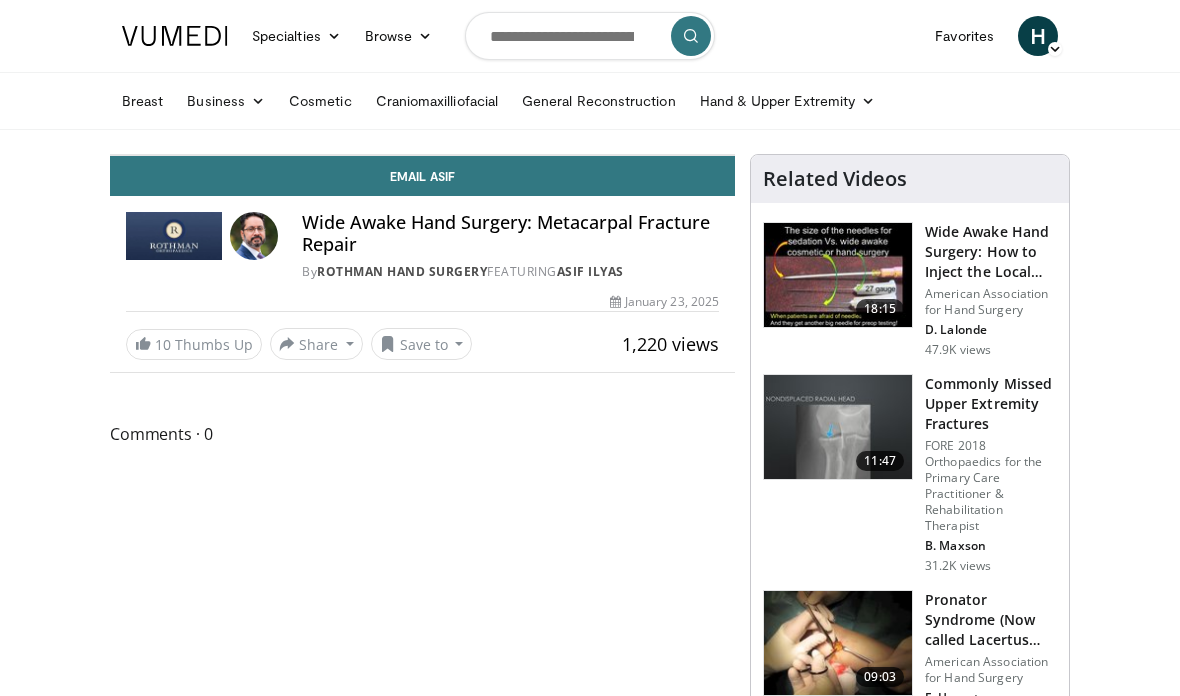 scroll, scrollTop: 0, scrollLeft: 0, axis: both 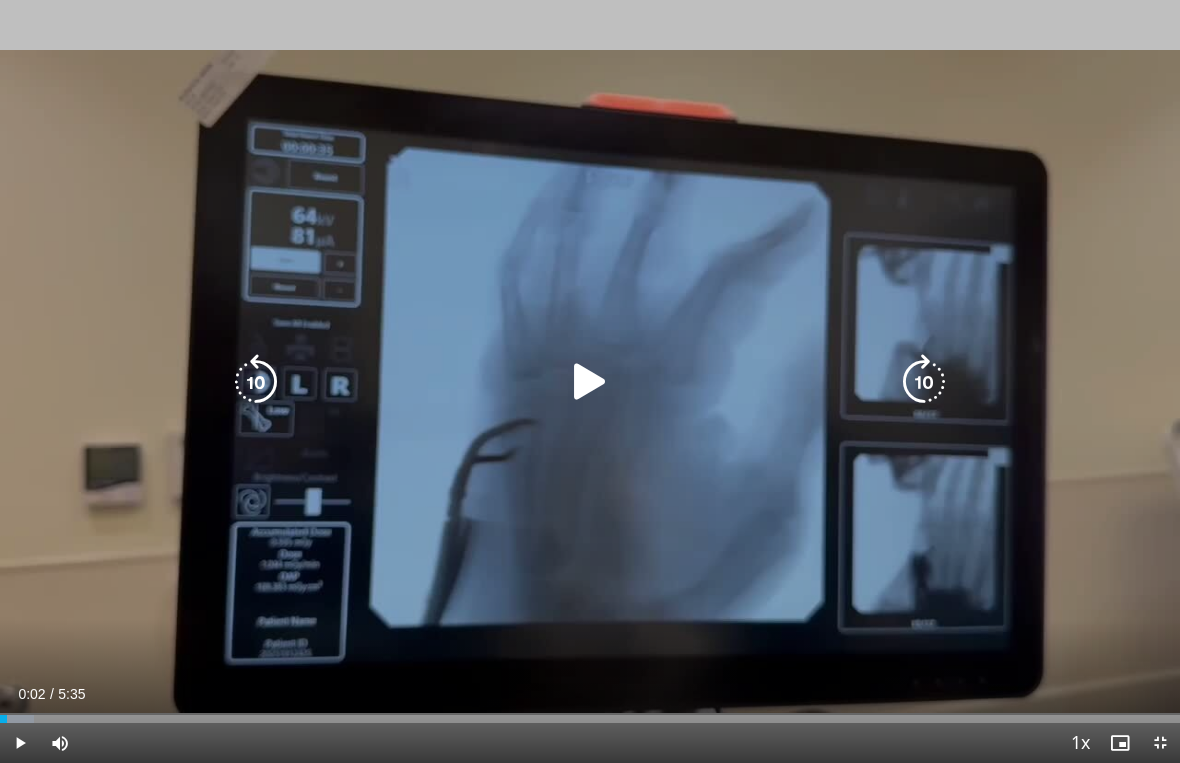 click at bounding box center [590, 382] 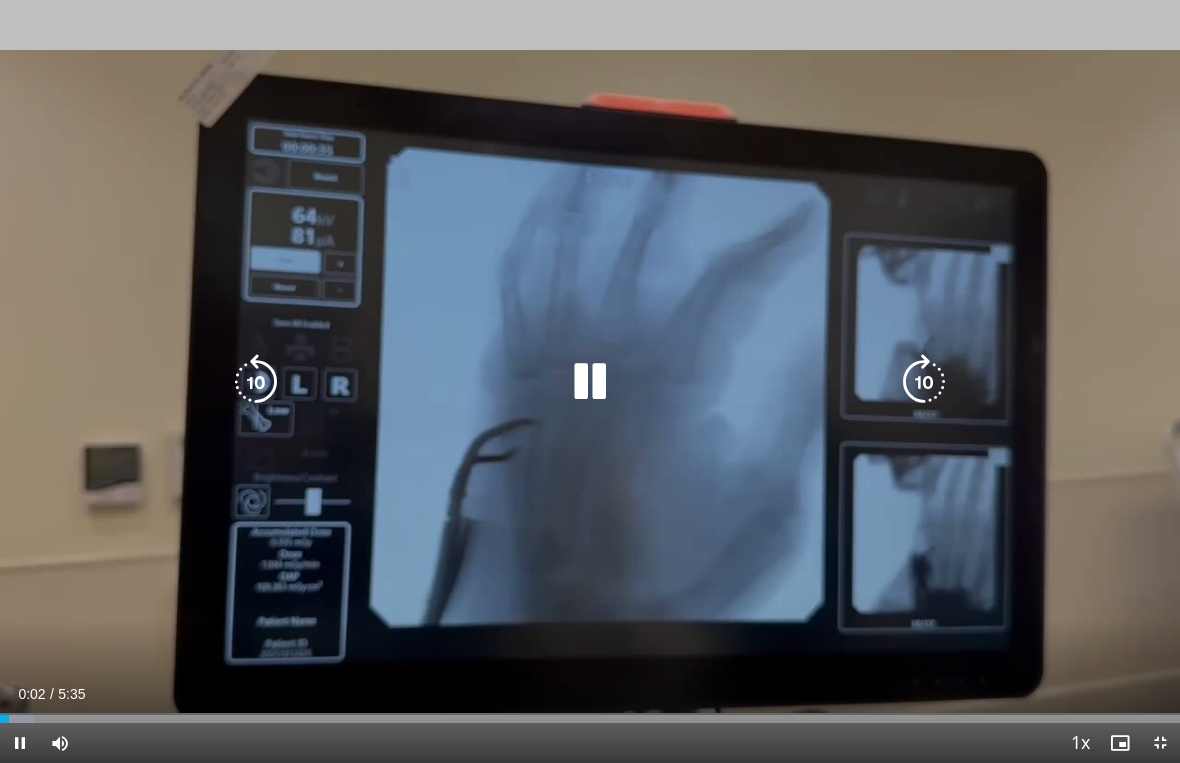click on "10 seconds
Tap to unmute" at bounding box center [590, 381] 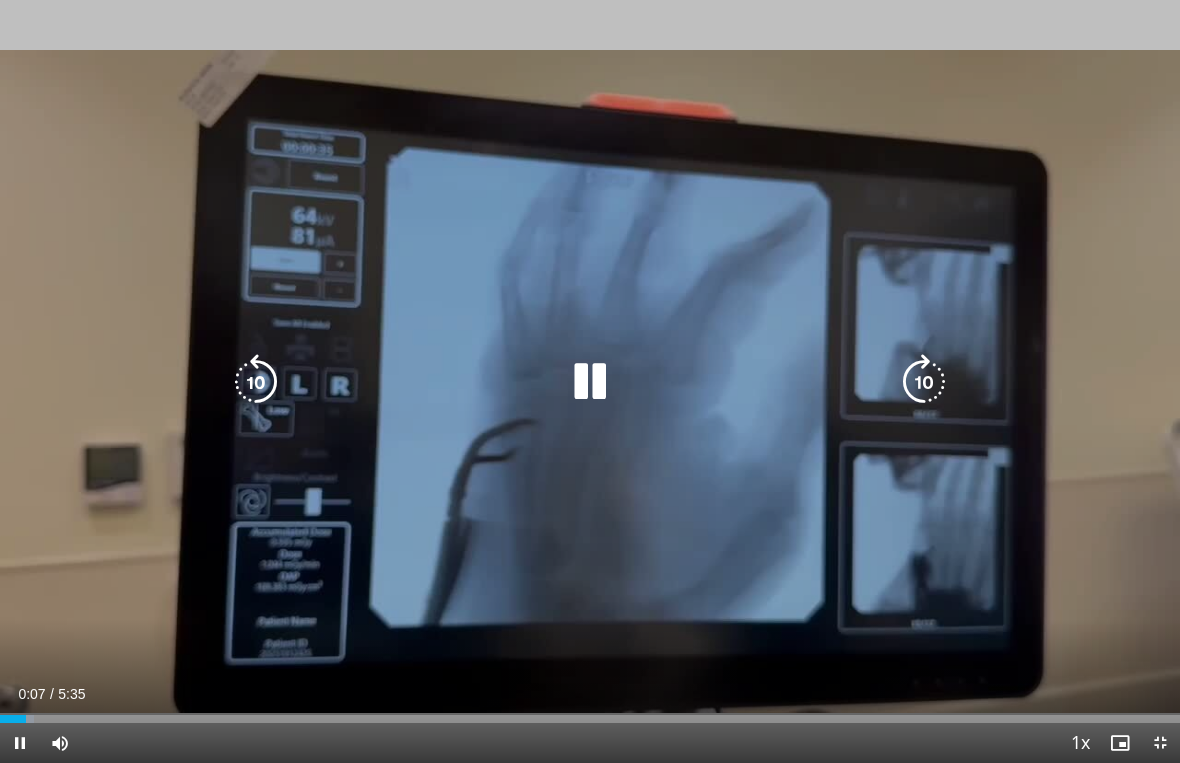 click at bounding box center [924, 382] 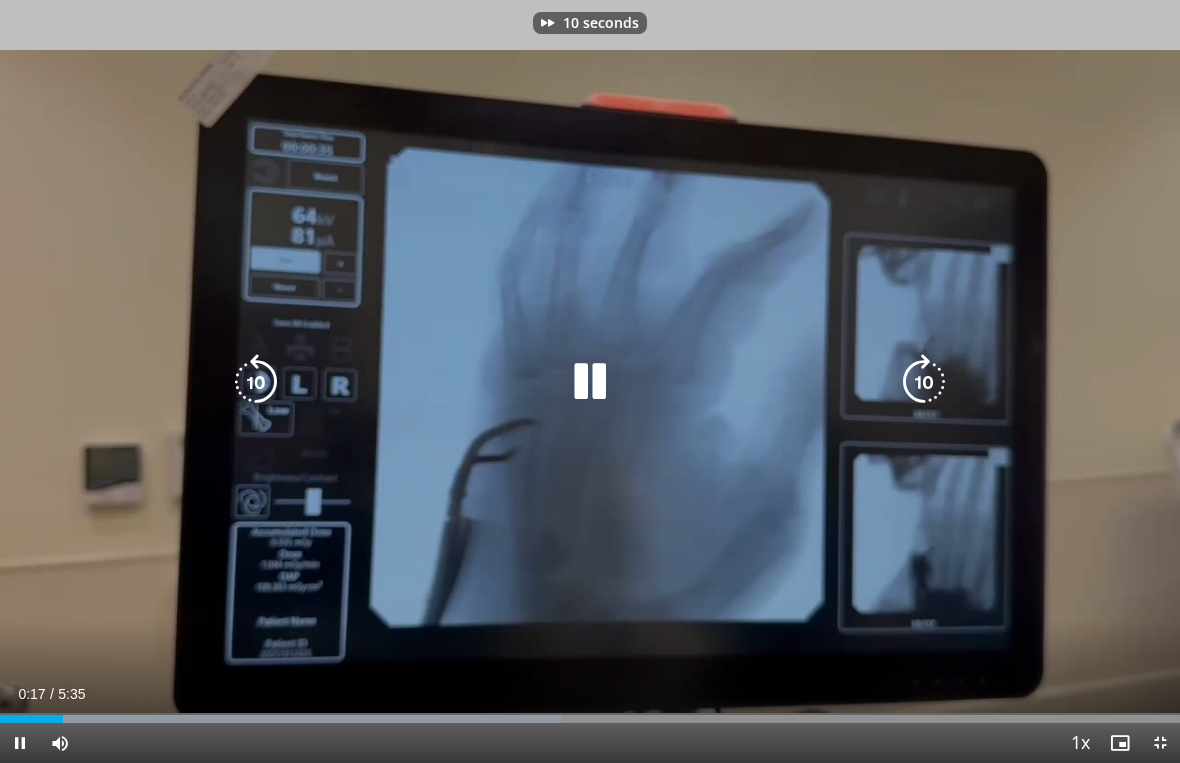 click at bounding box center [924, 382] 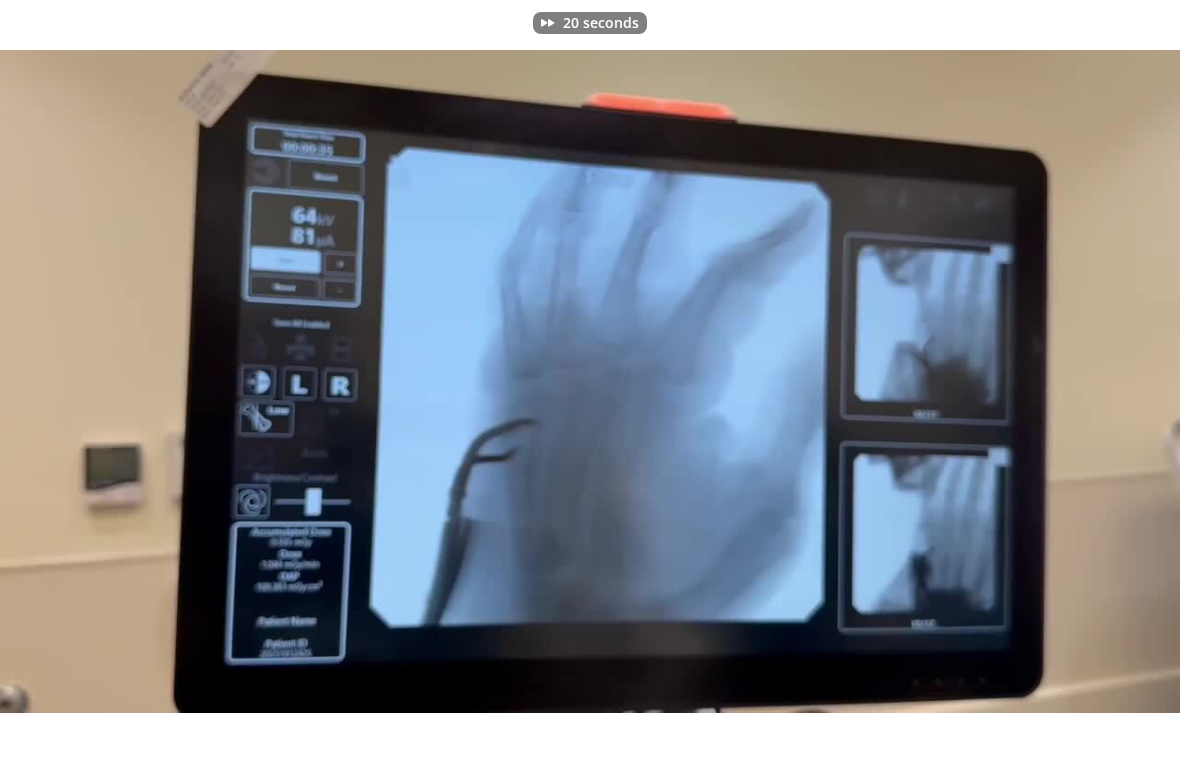 click on "20 seconds
Tap to unmute" at bounding box center [590, 381] 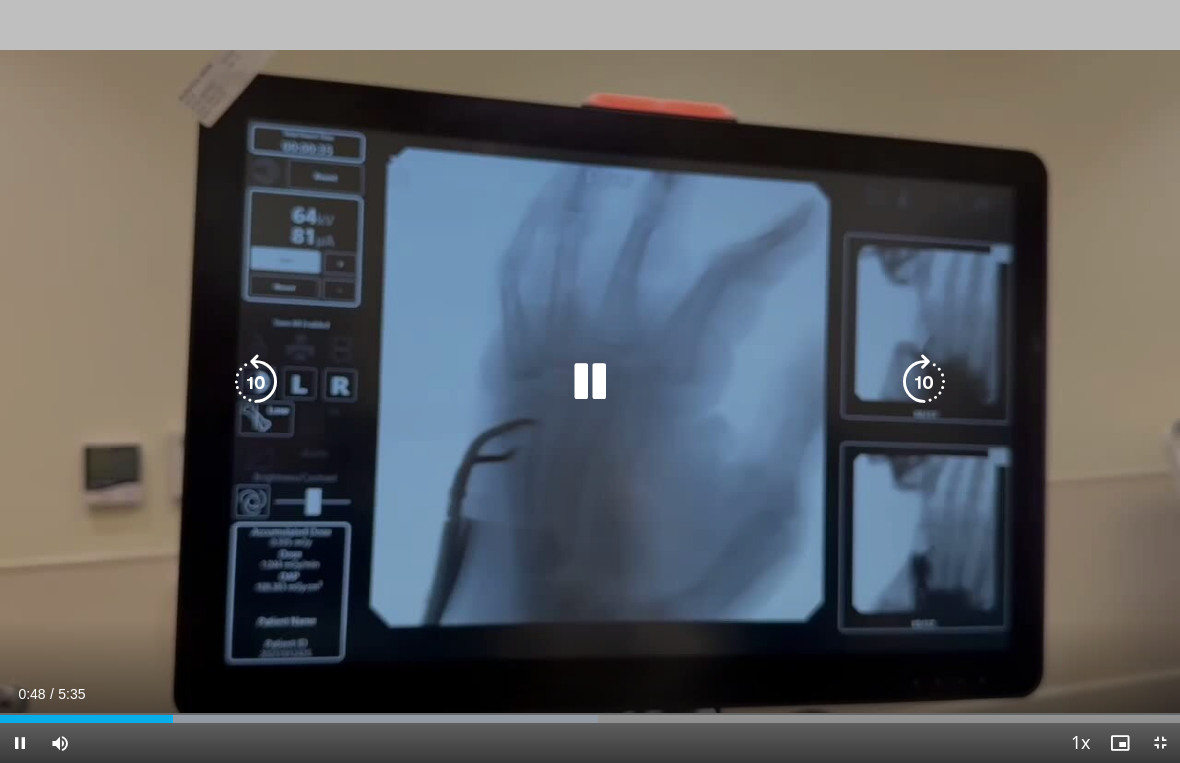 click at bounding box center [924, 382] 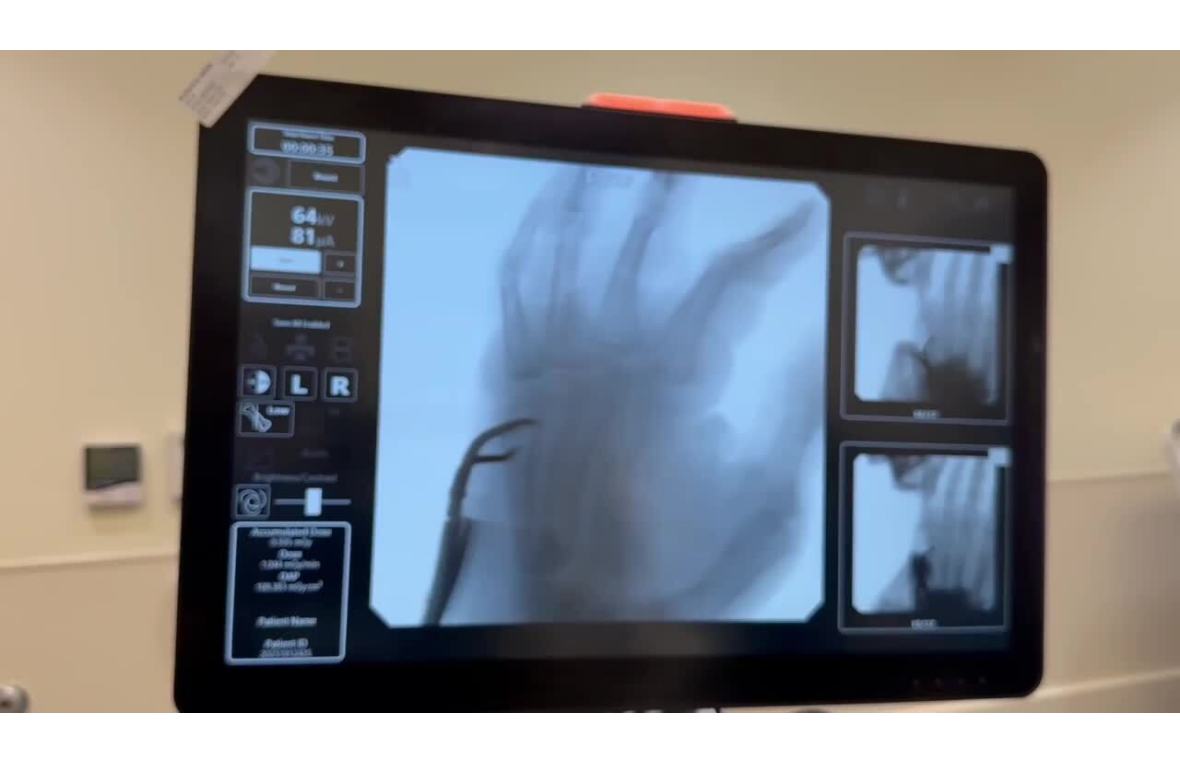 click on "10 seconds
Tap to unmute" at bounding box center [590, 381] 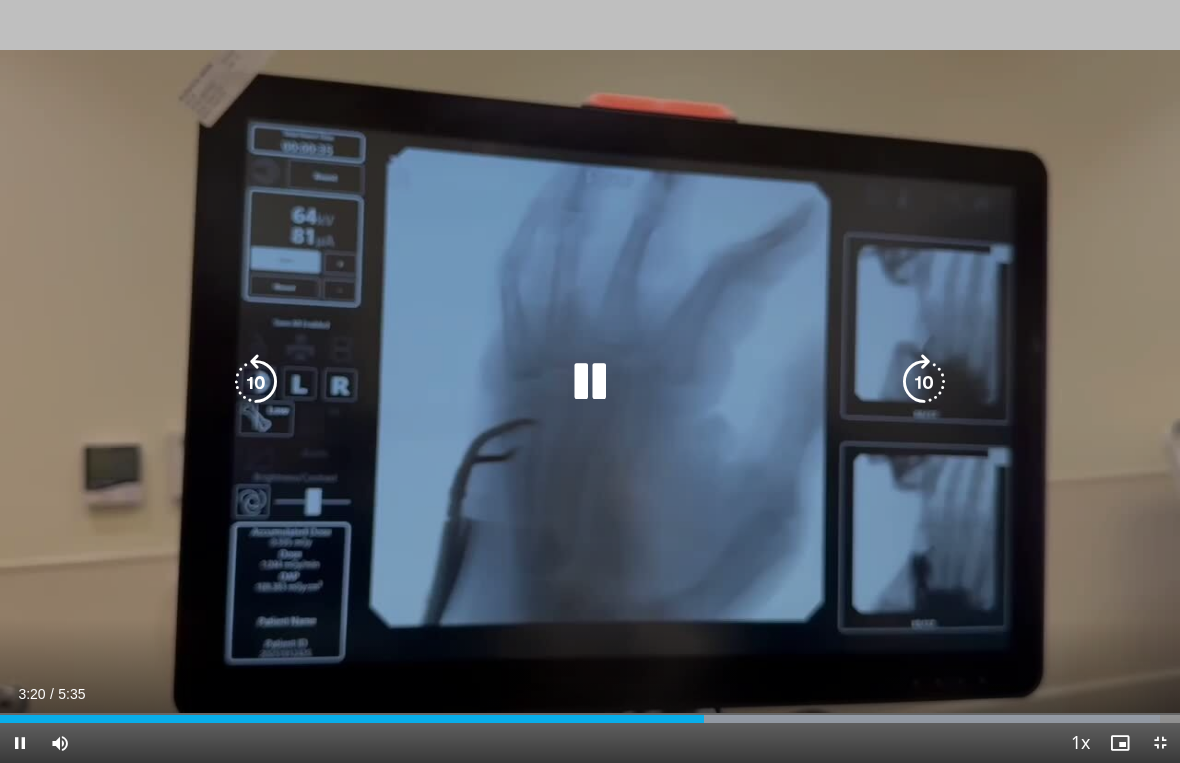 click at bounding box center [924, 382] 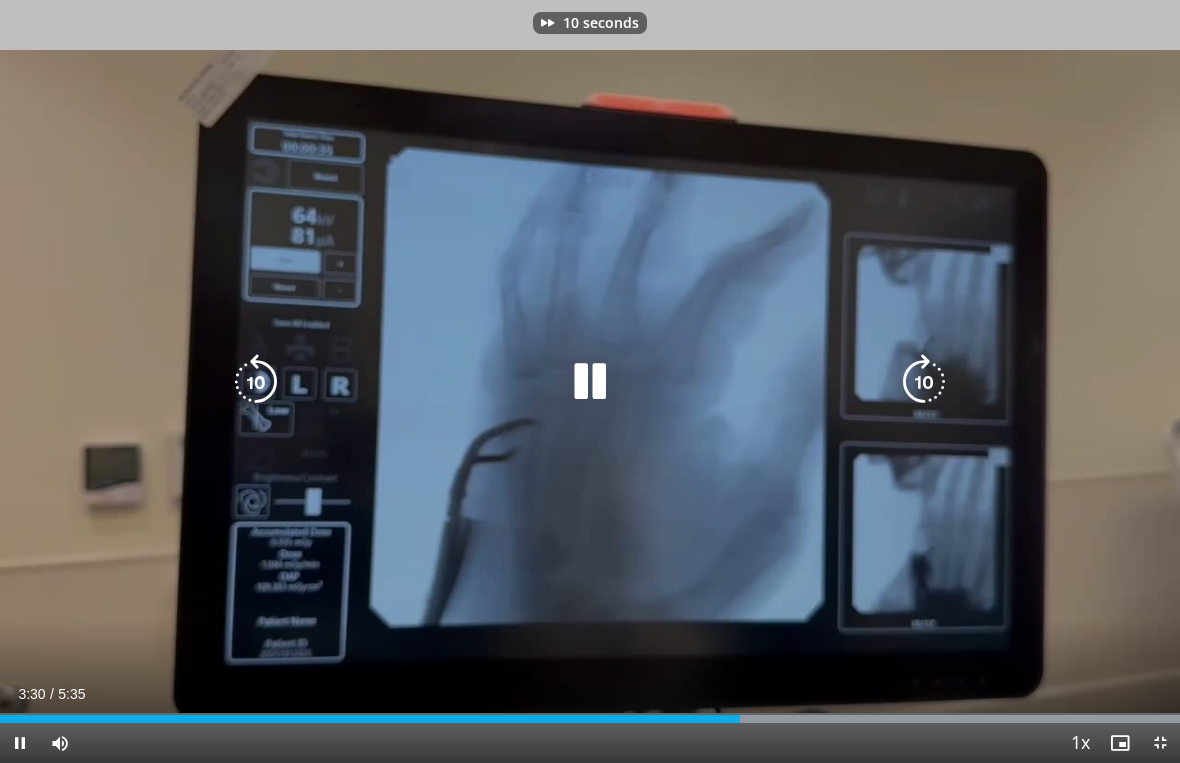 click on "10 seconds
Tap to unmute" at bounding box center (590, 381) 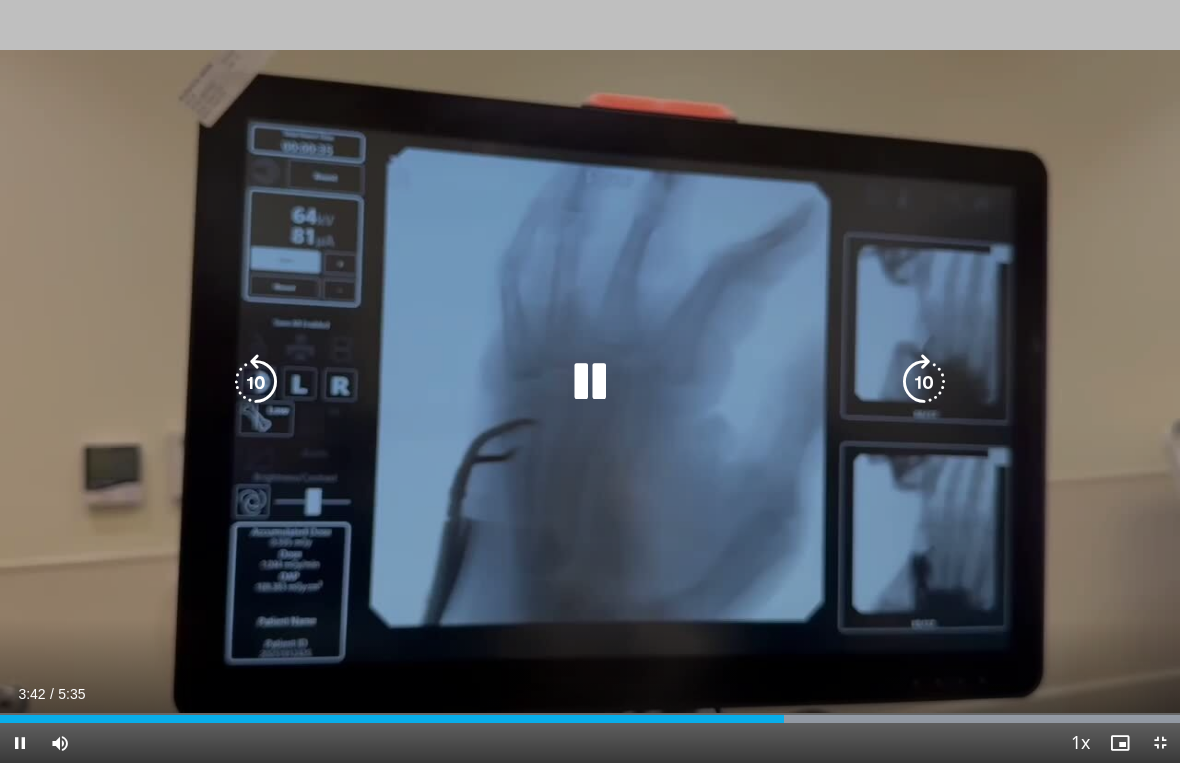 click at bounding box center (590, 382) 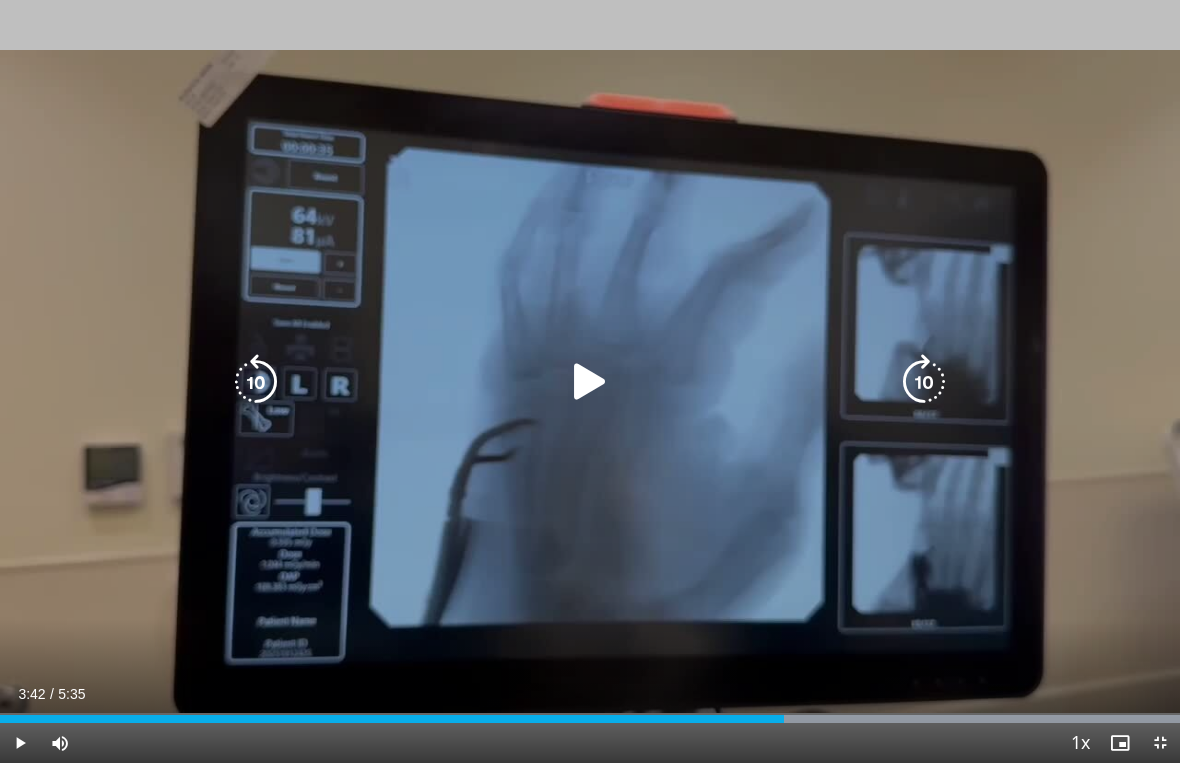 click at bounding box center [590, 382] 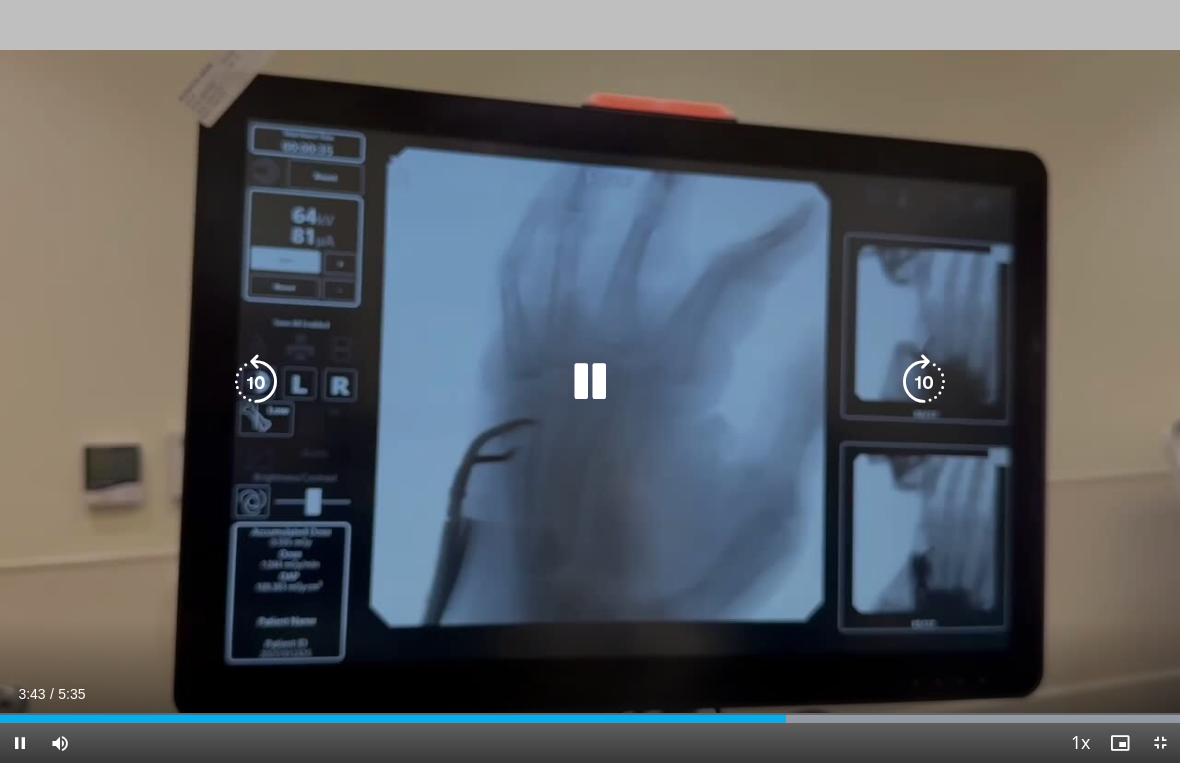 click on "10 seconds
Tap to unmute" at bounding box center [590, 381] 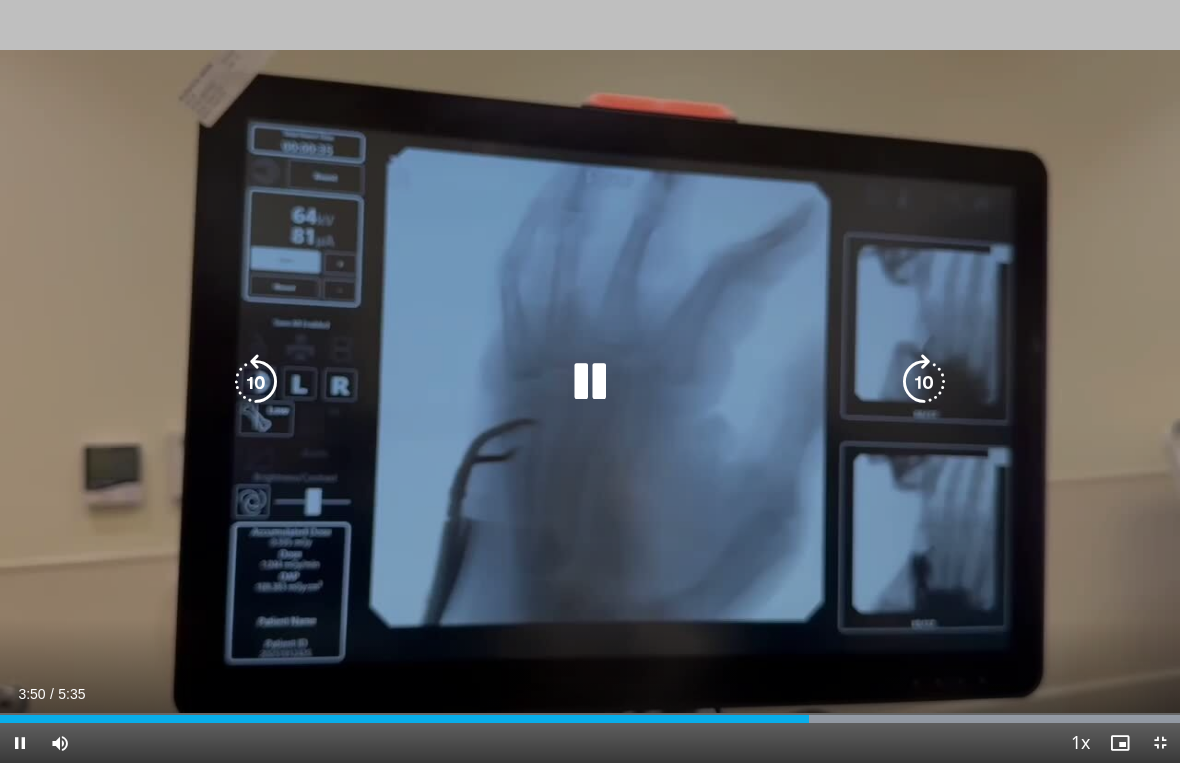 click at bounding box center (924, 382) 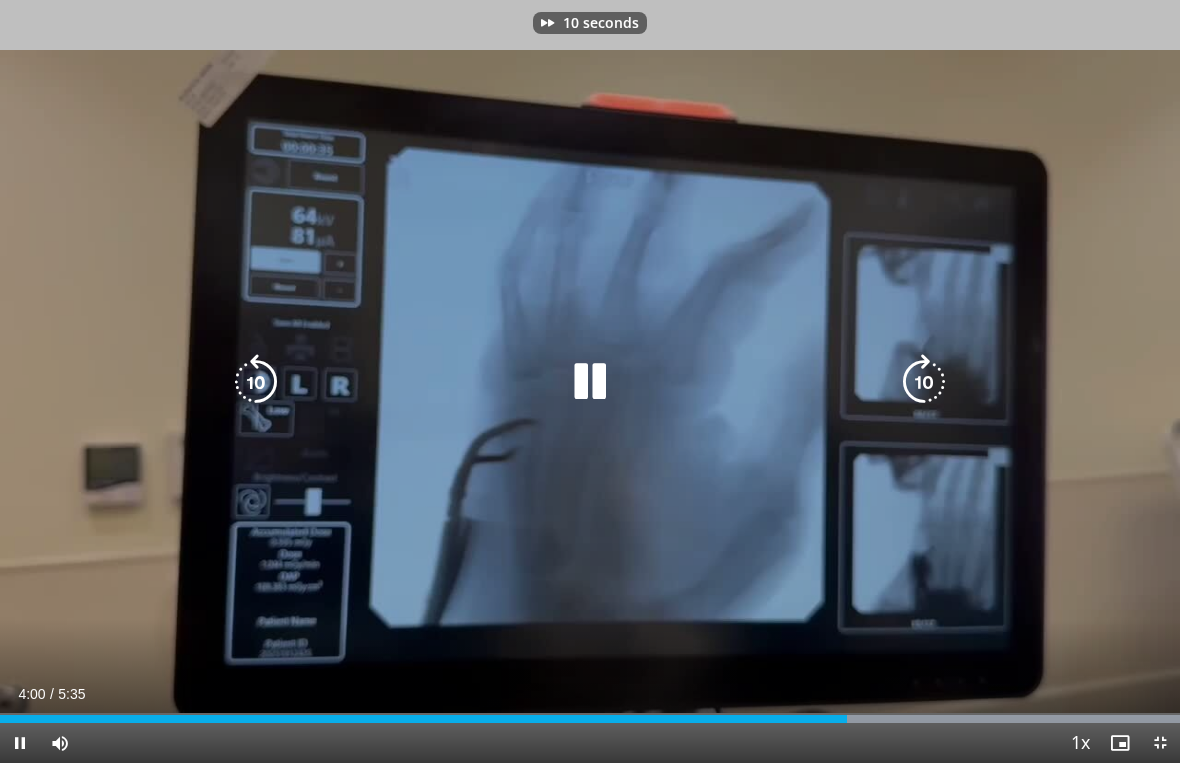 click at bounding box center [924, 382] 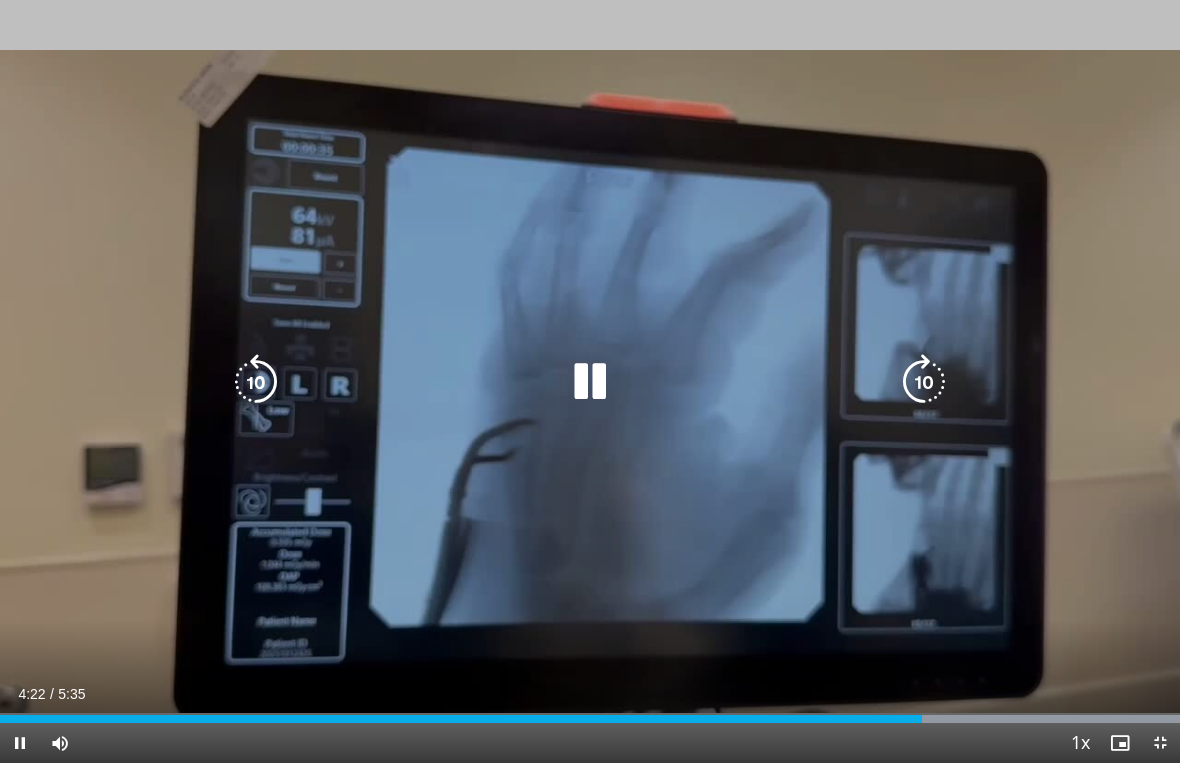 click at bounding box center (256, 382) 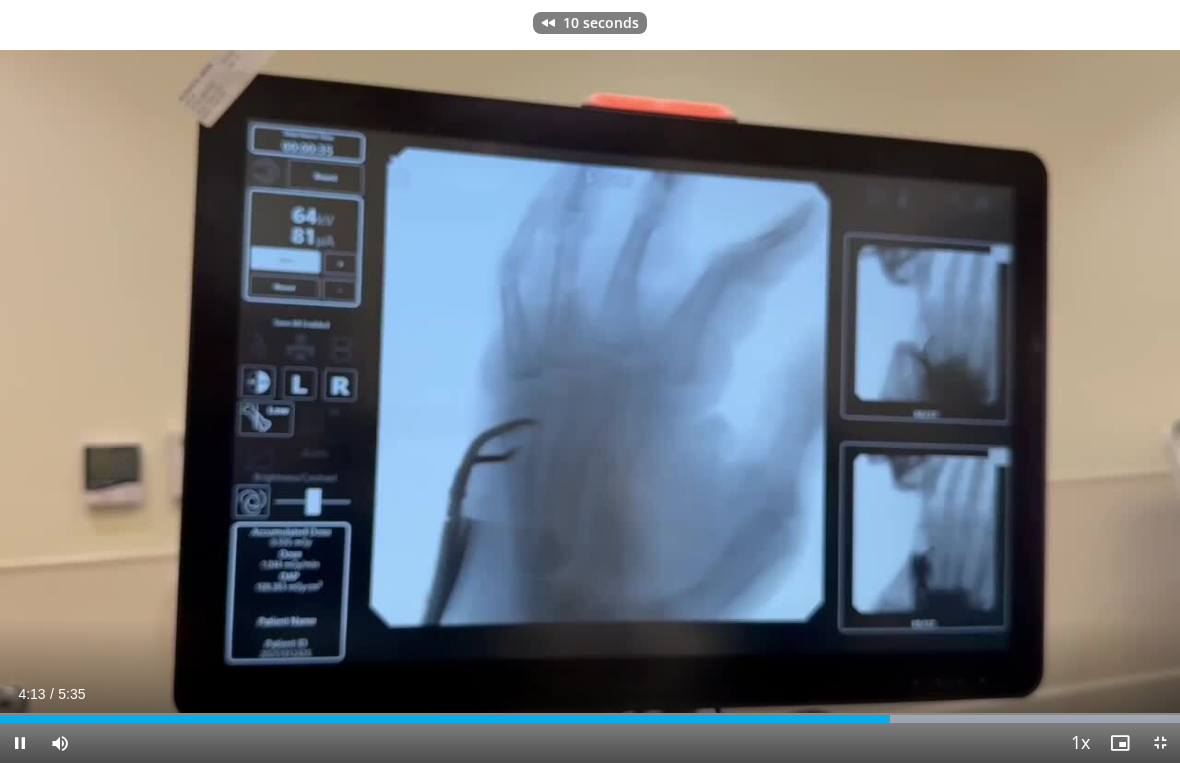 click on "10 seconds
Tap to unmute" at bounding box center (590, 381) 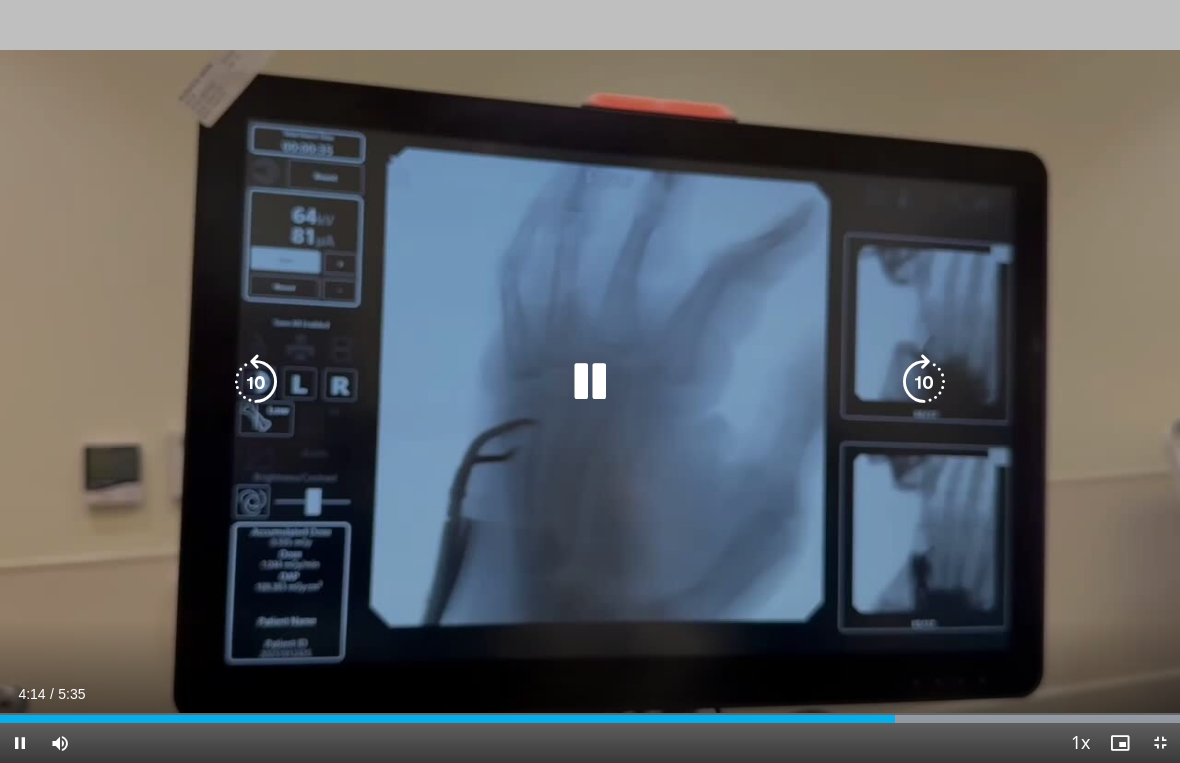 click at bounding box center (256, 382) 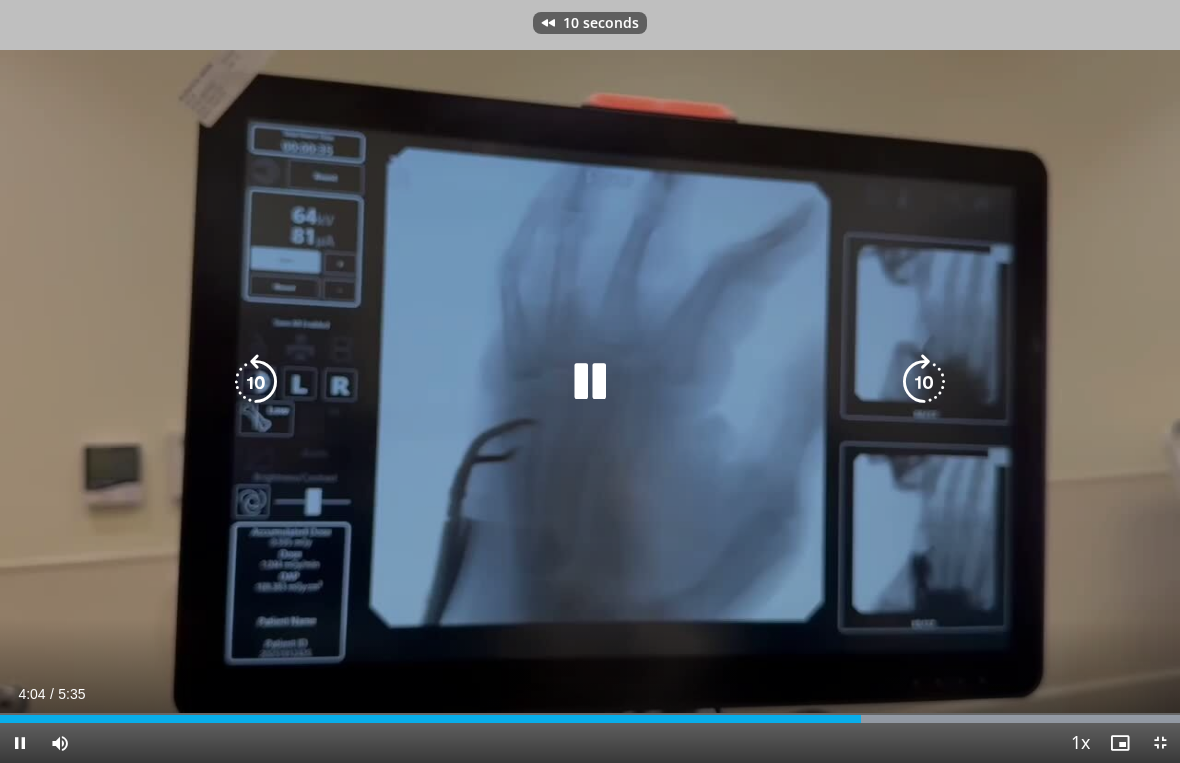 click on "10 seconds
Tap to unmute" at bounding box center (590, 381) 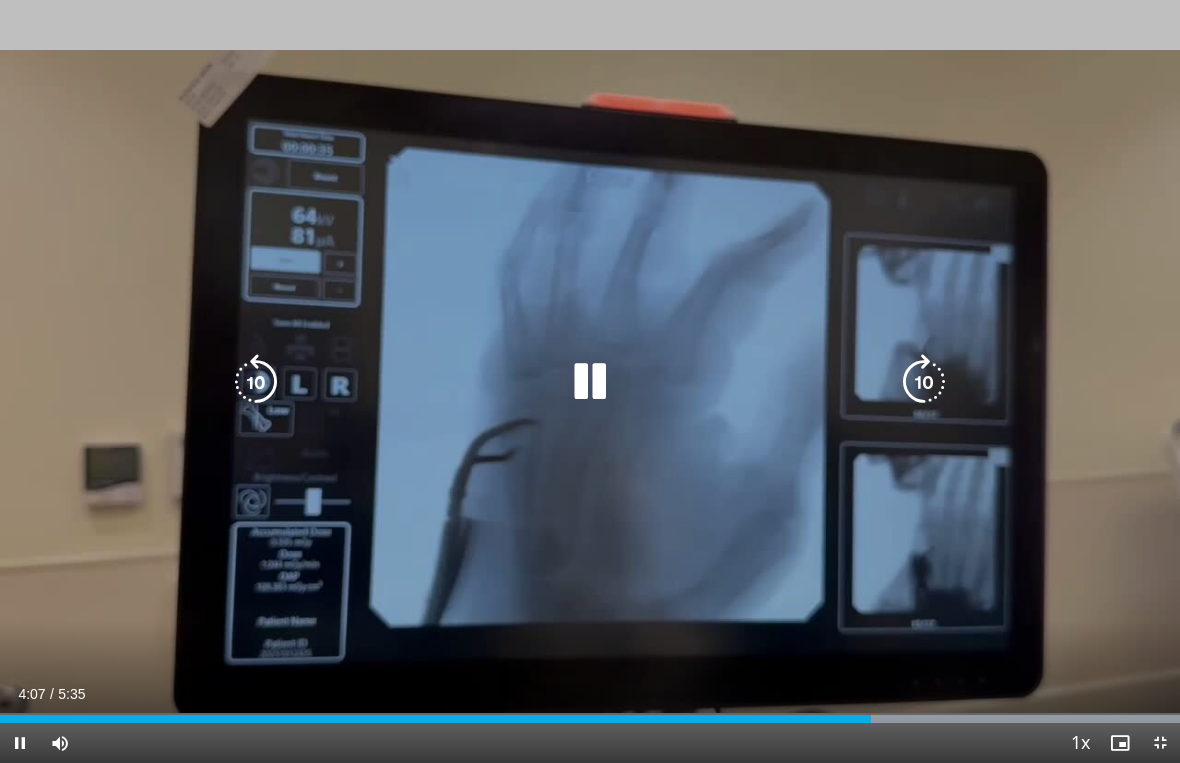 click at bounding box center (924, 382) 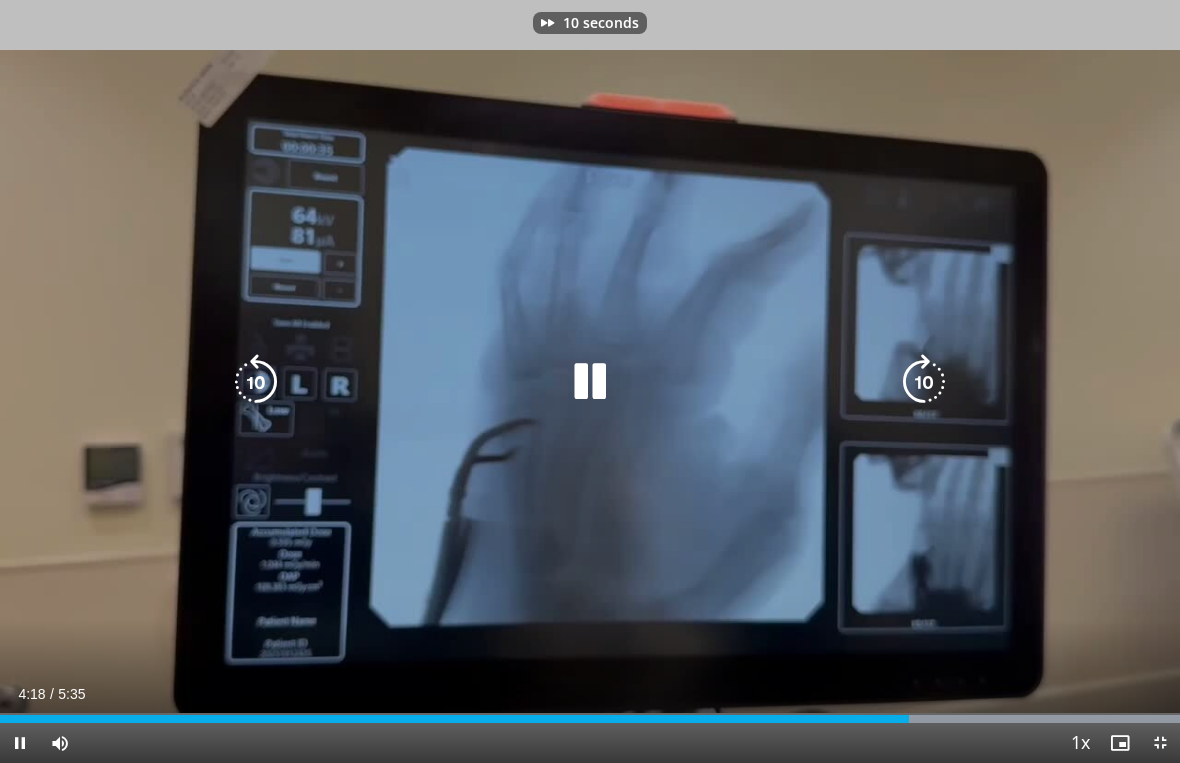 click at bounding box center (924, 382) 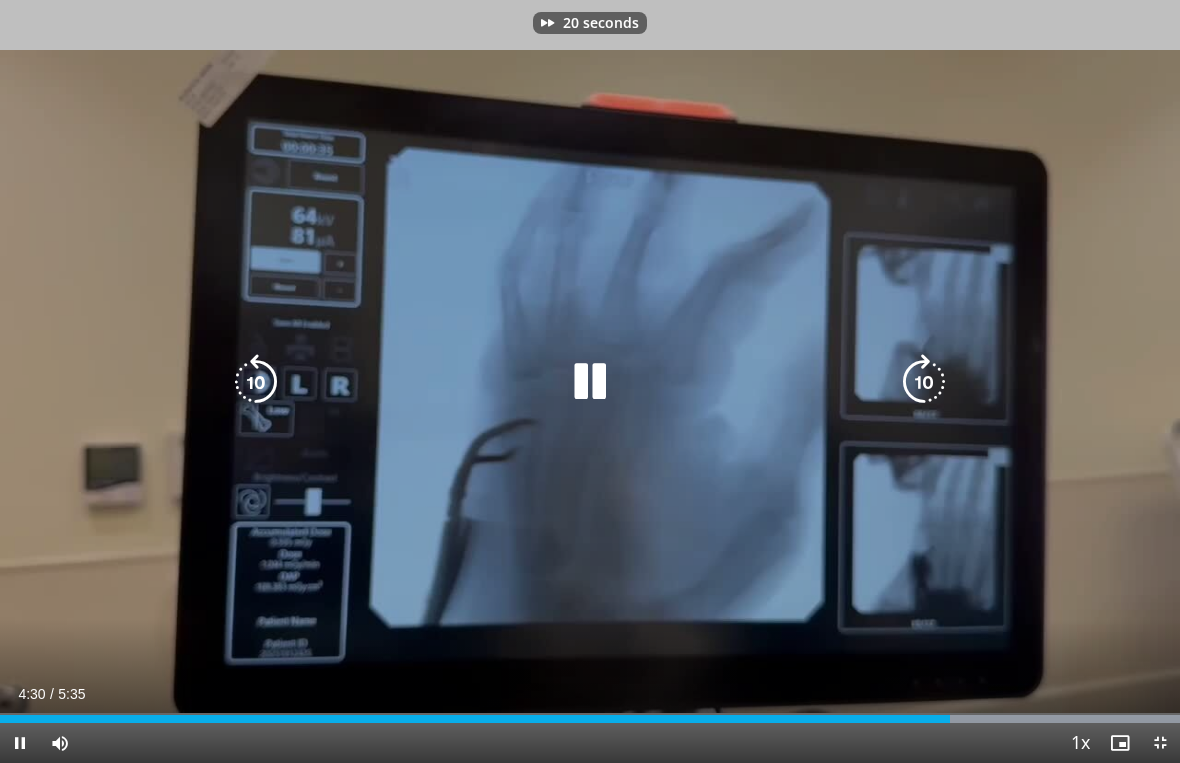 click at bounding box center [924, 382] 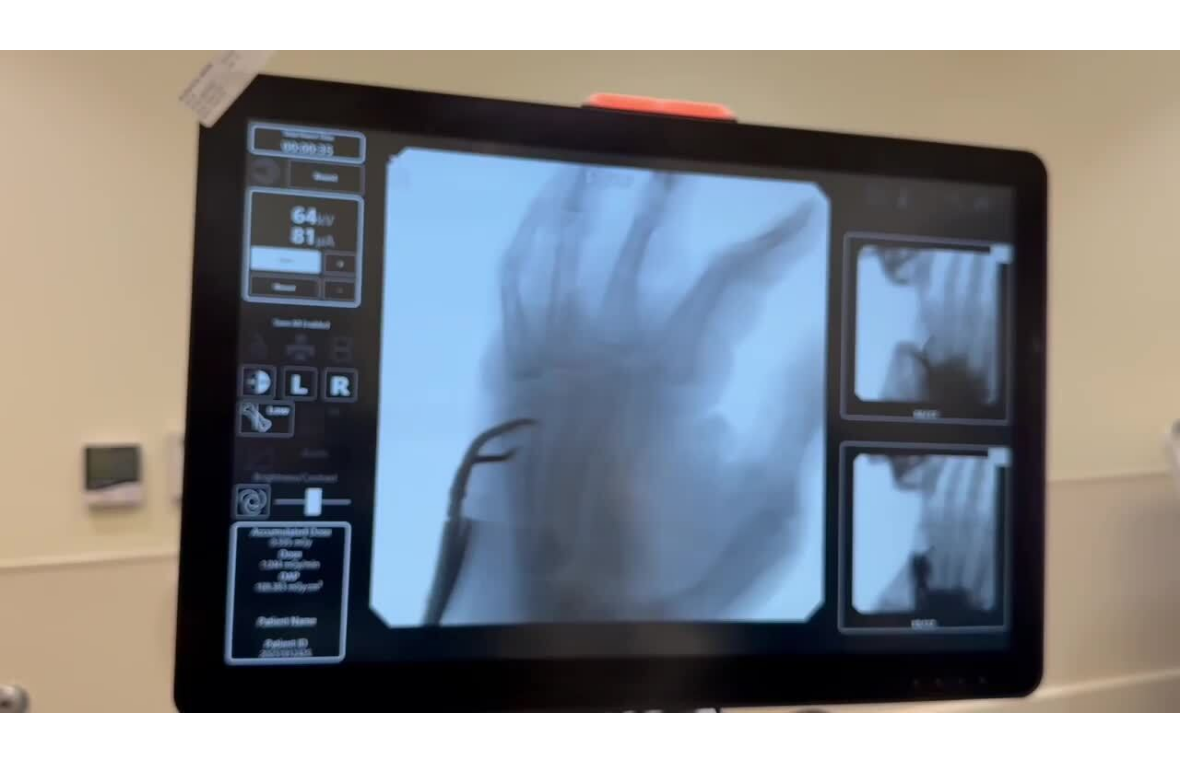 click on "30 seconds
Tap to unmute" at bounding box center (590, 381) 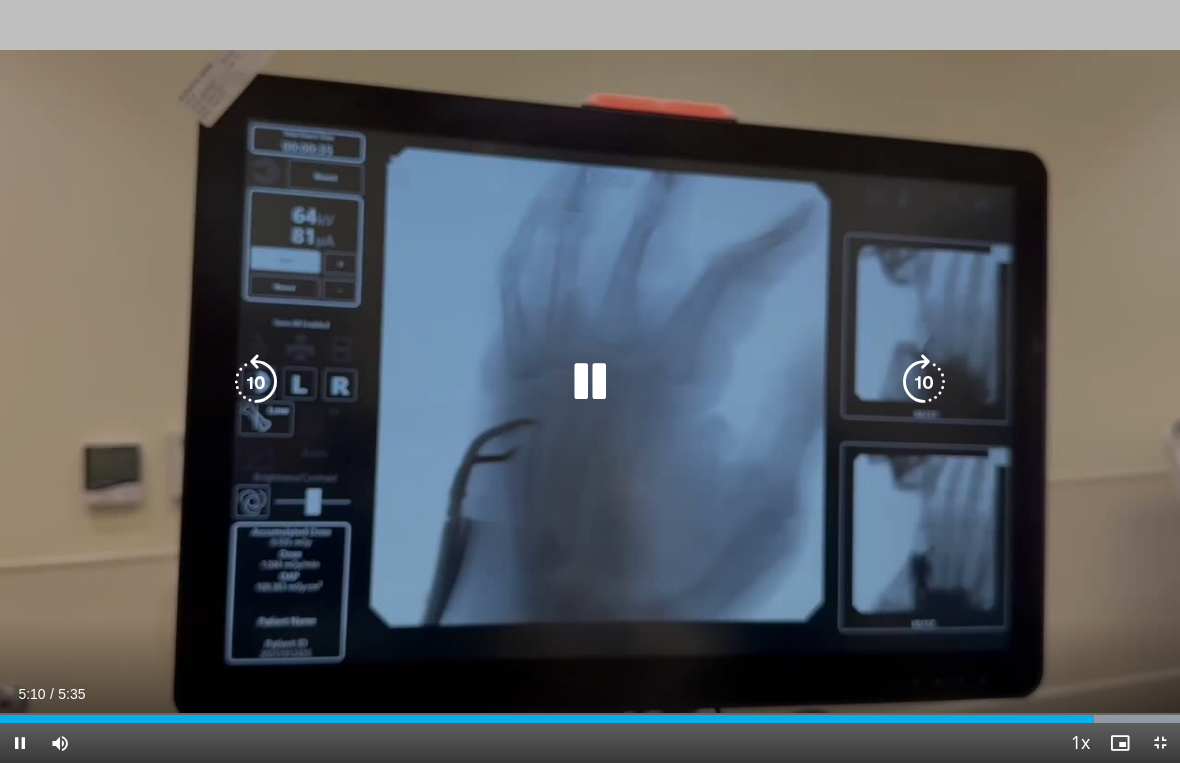 click at bounding box center [924, 382] 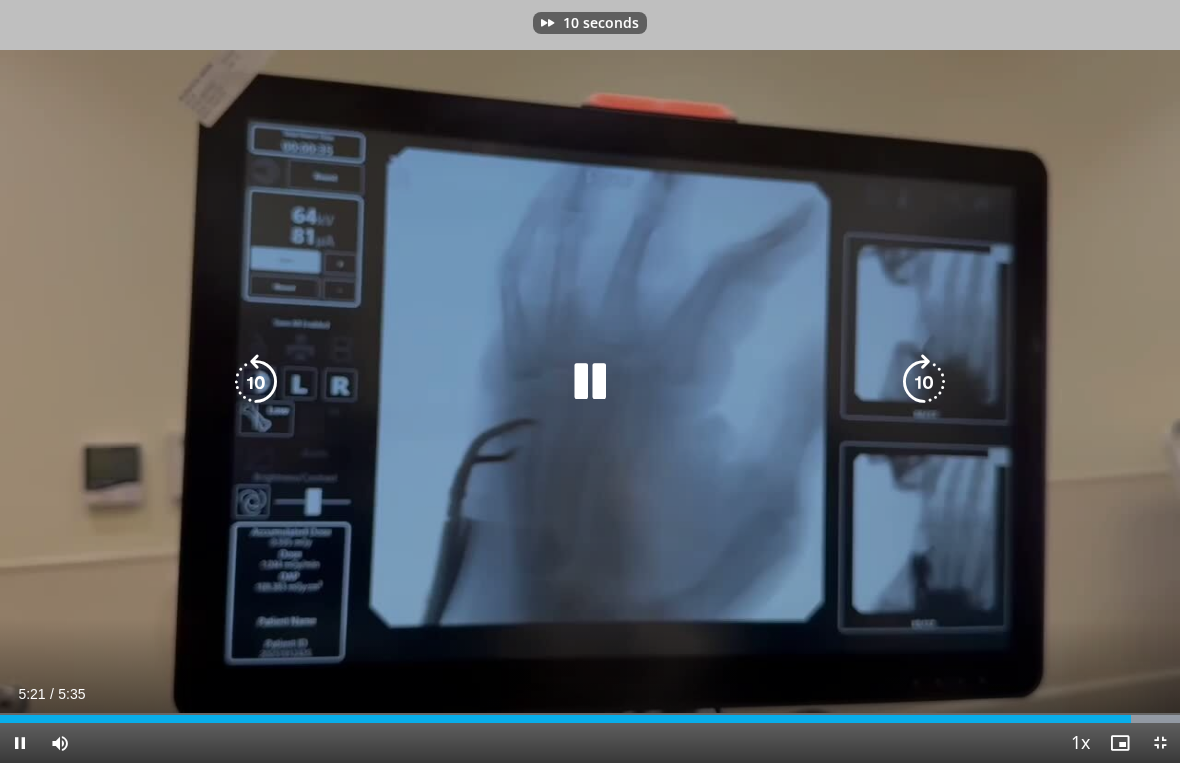 click at bounding box center [924, 382] 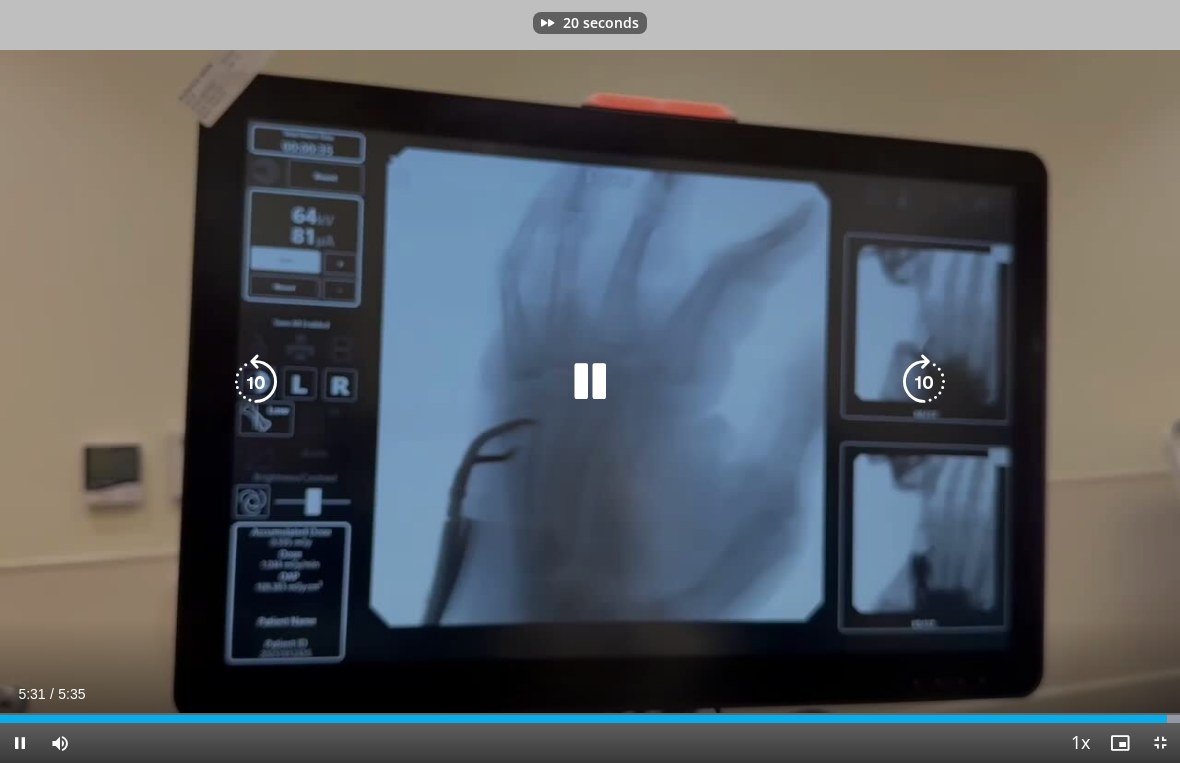 click at bounding box center (924, 382) 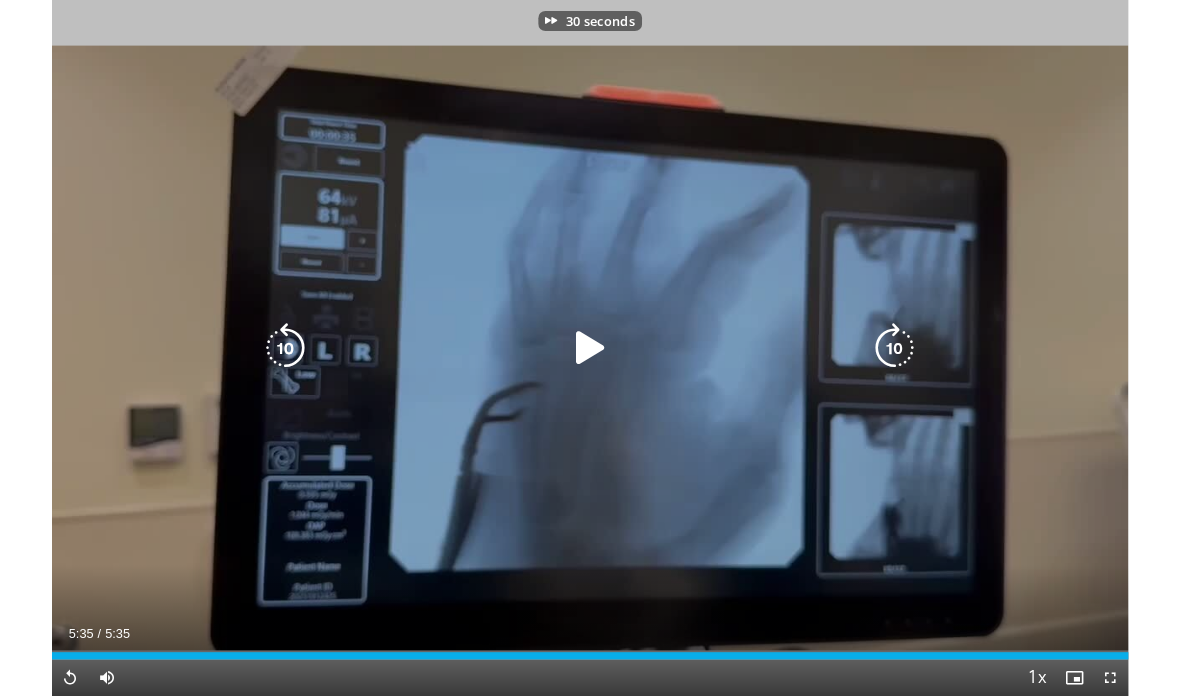 scroll, scrollTop: 160, scrollLeft: 0, axis: vertical 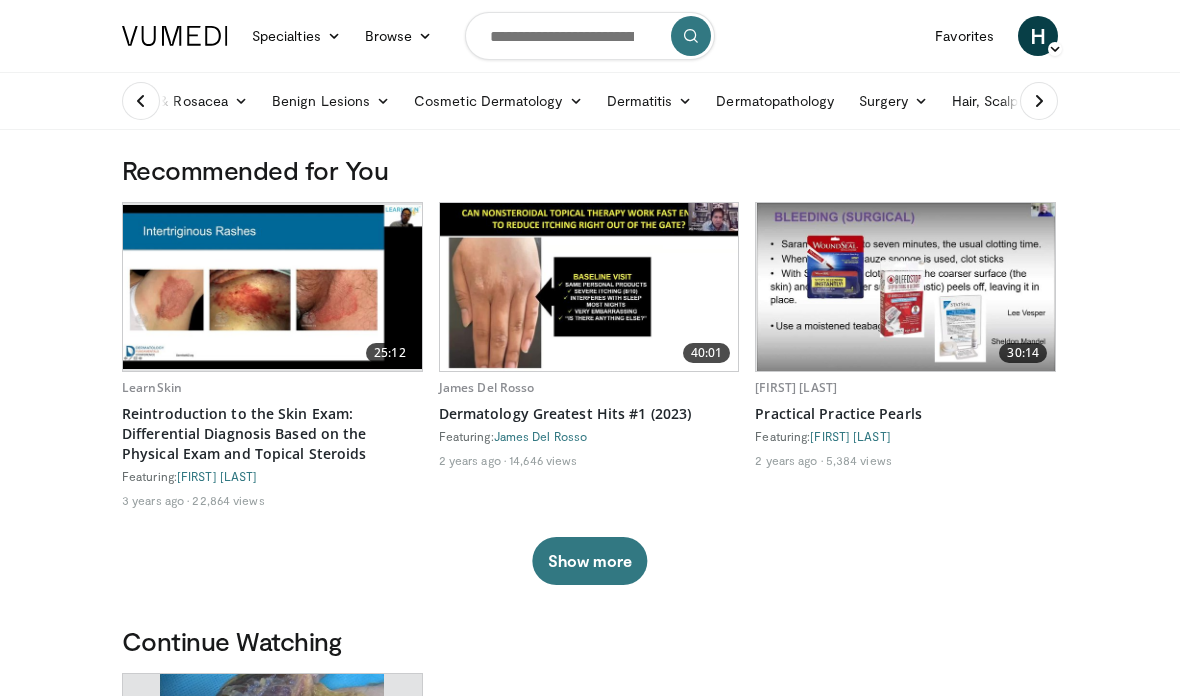 click at bounding box center [144, 101] 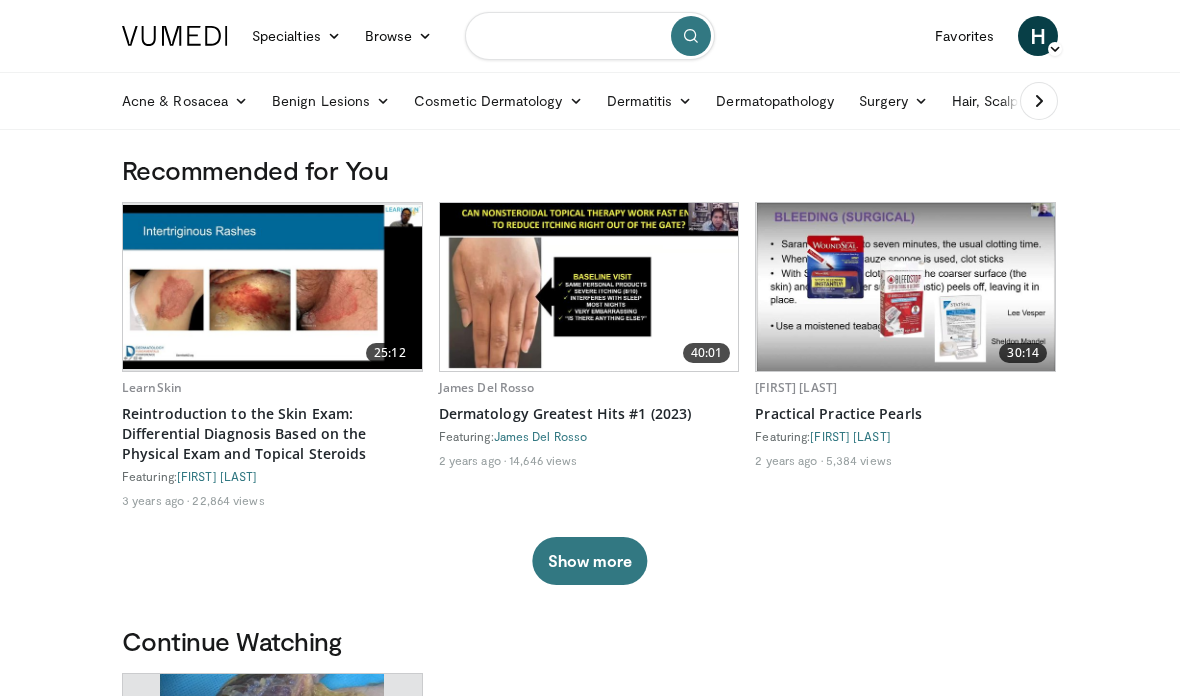click at bounding box center [590, 36] 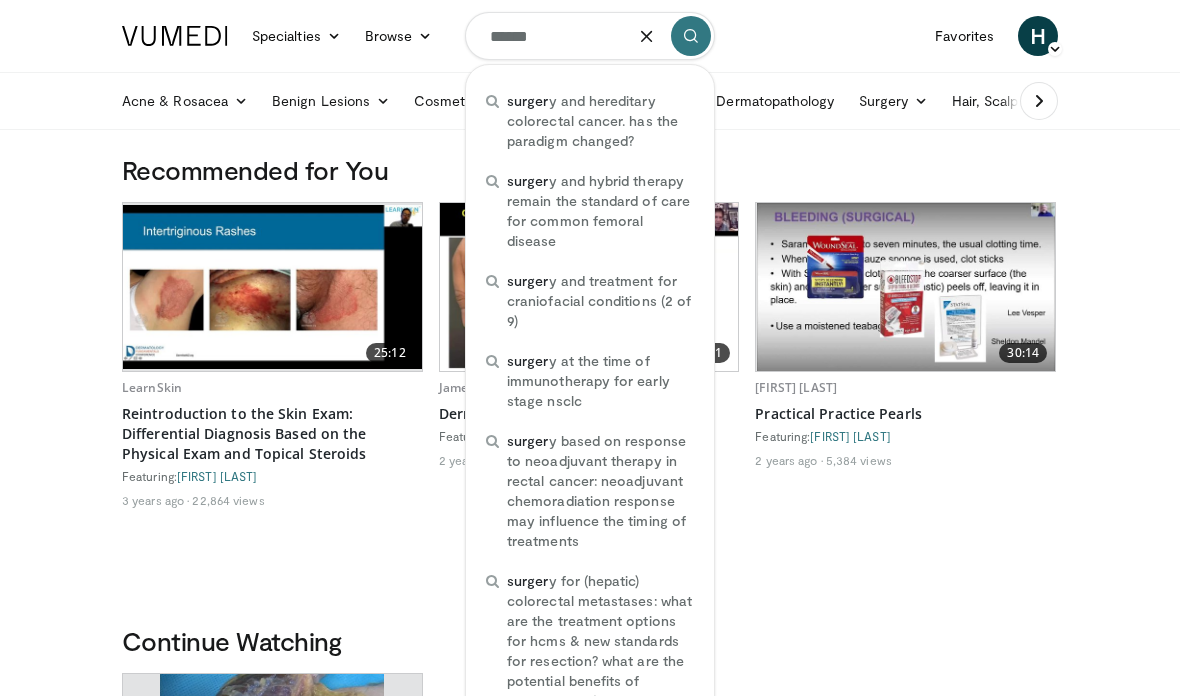 type on "*******" 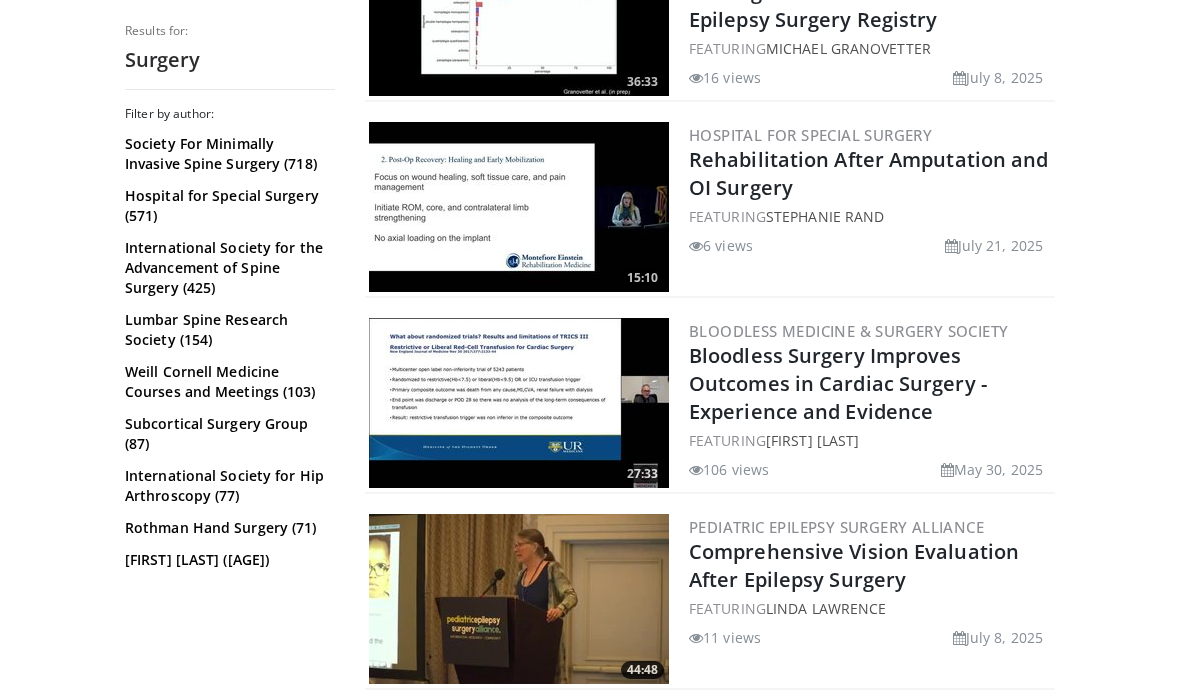 scroll, scrollTop: 0, scrollLeft: 0, axis: both 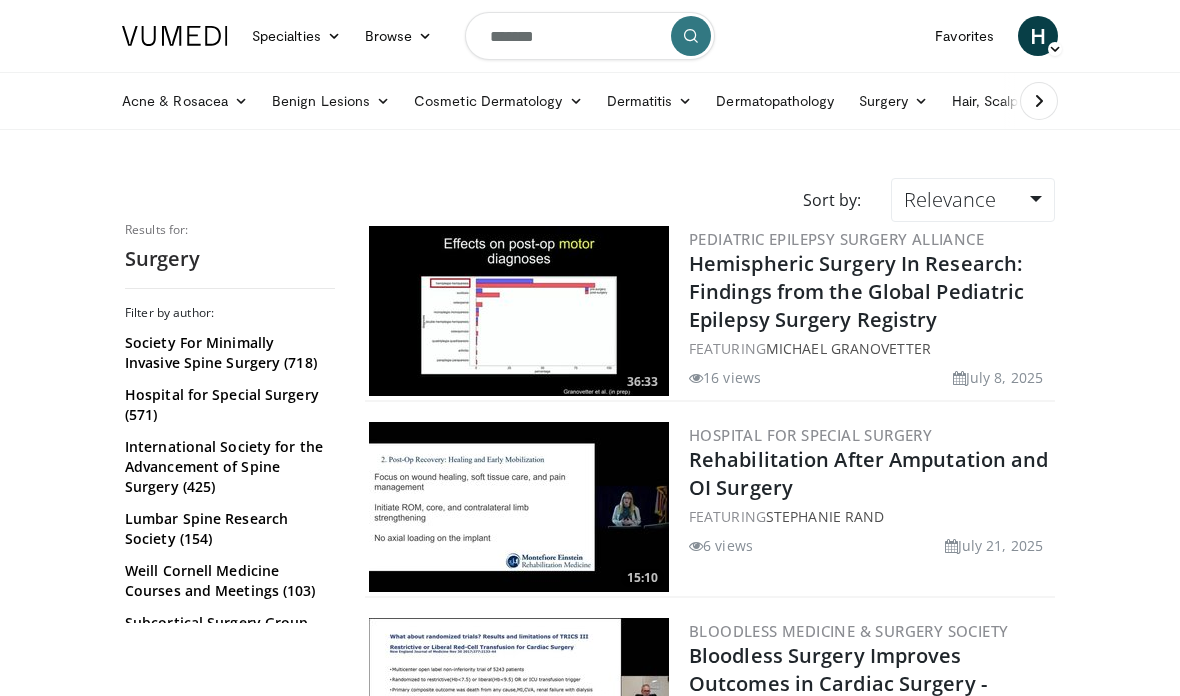 click at bounding box center [1039, 101] 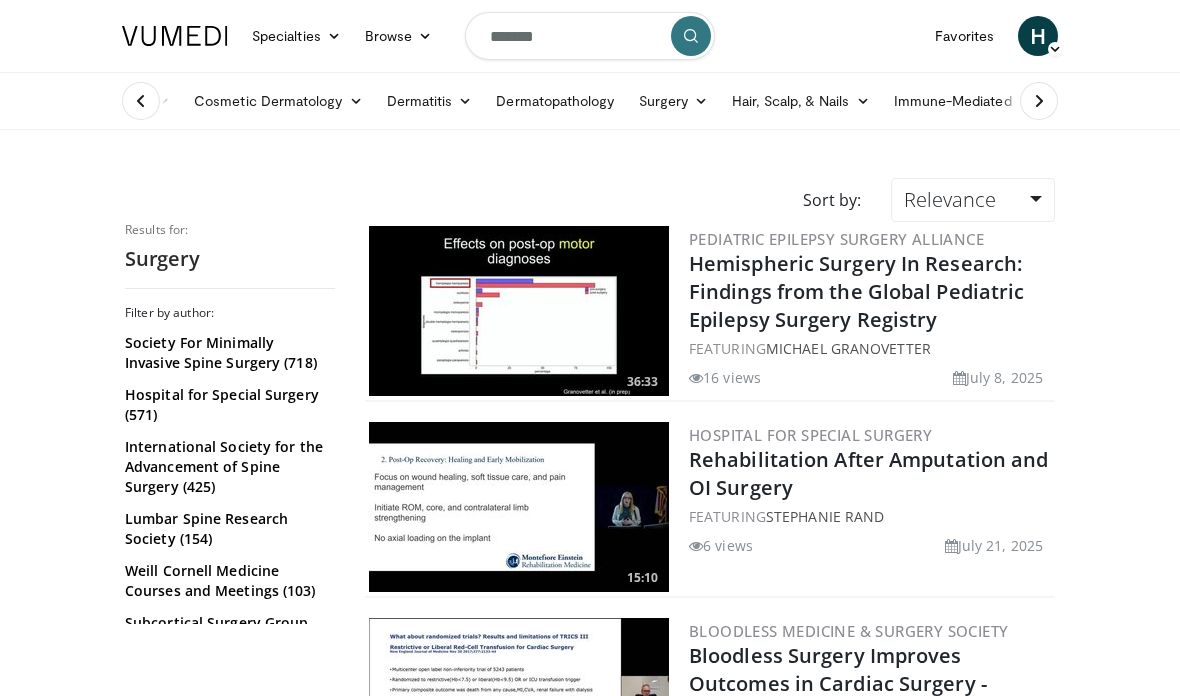 click at bounding box center (1039, 101) 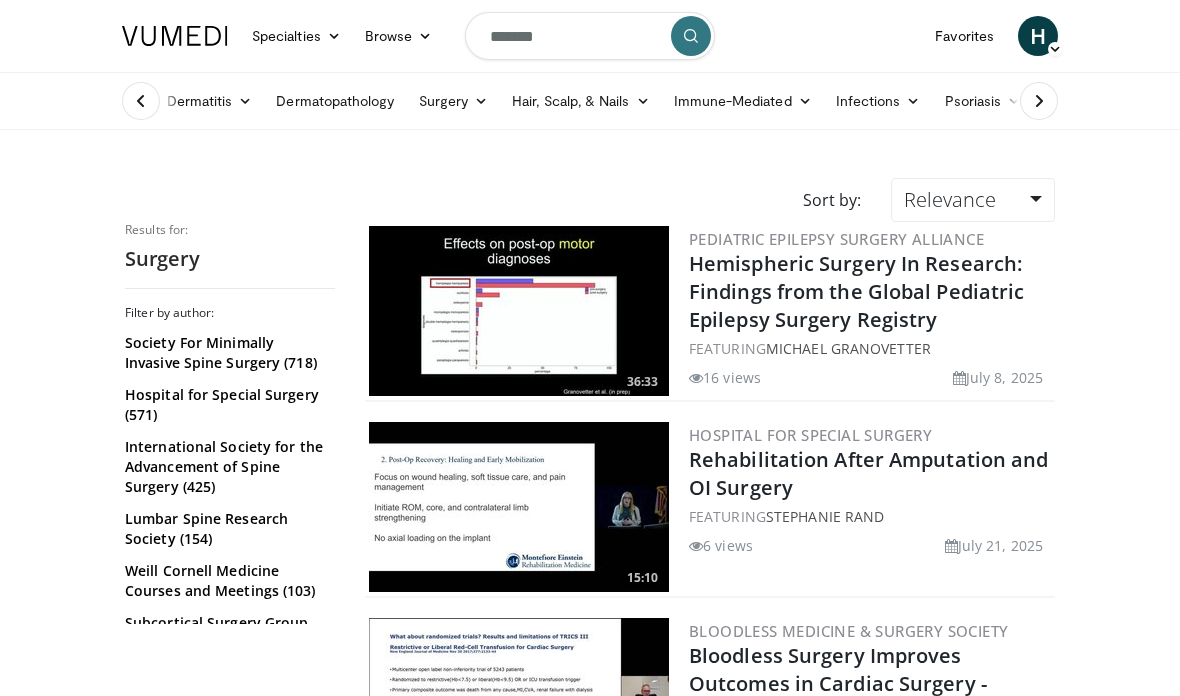 click at bounding box center (1039, 101) 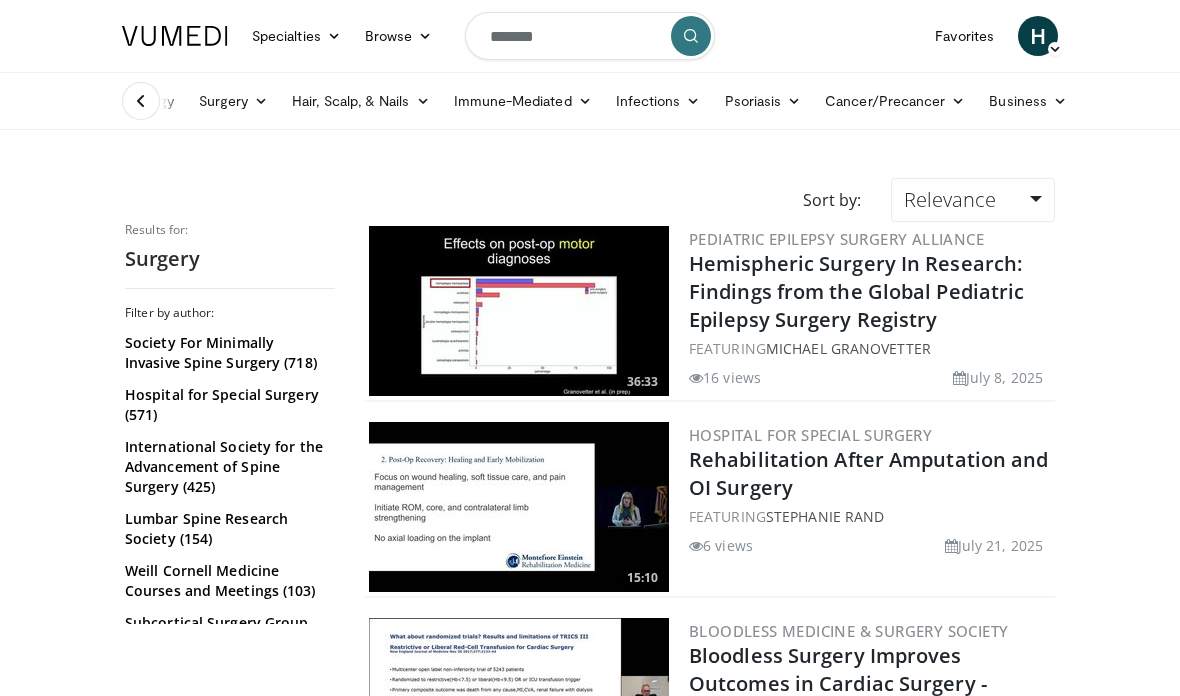 click on "*******" at bounding box center (590, 36) 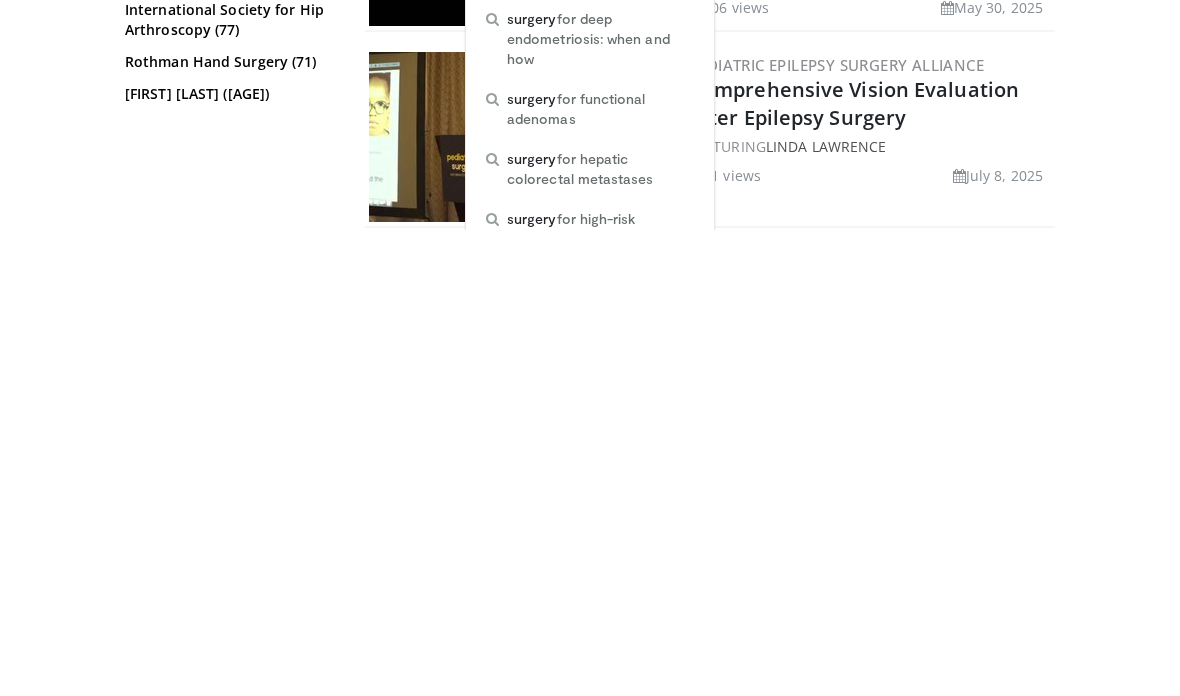 scroll, scrollTop: 306, scrollLeft: 0, axis: vertical 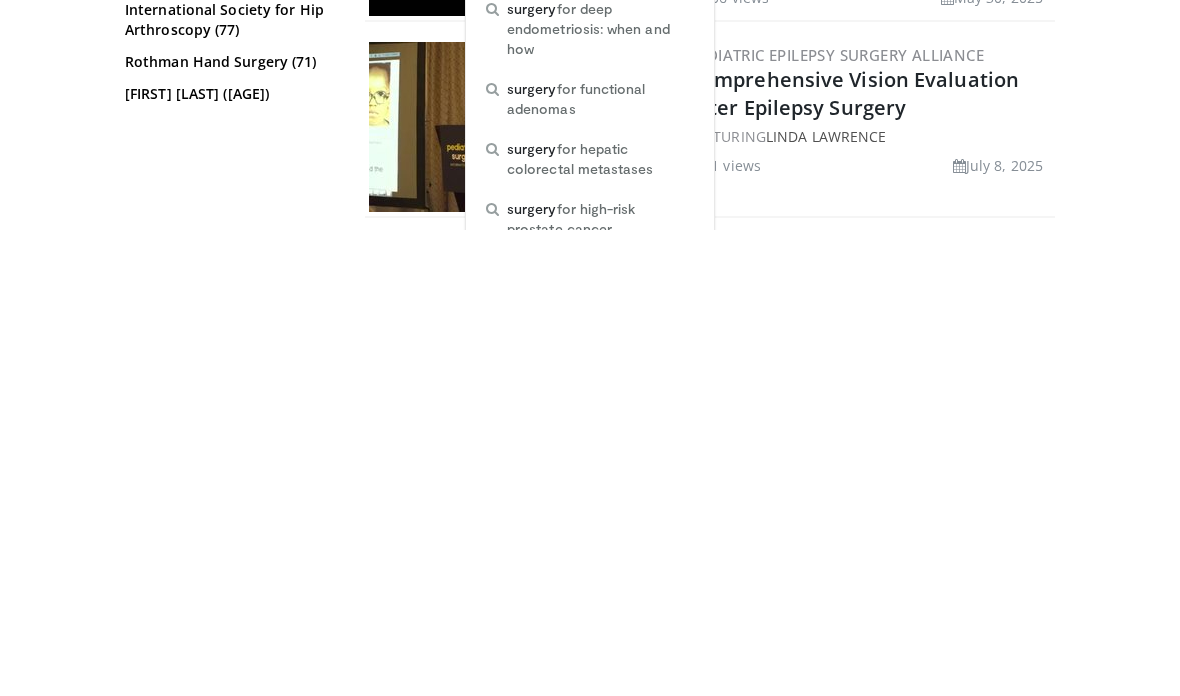 click on "surgery  for functional adenomas" at bounding box center (600, 565) 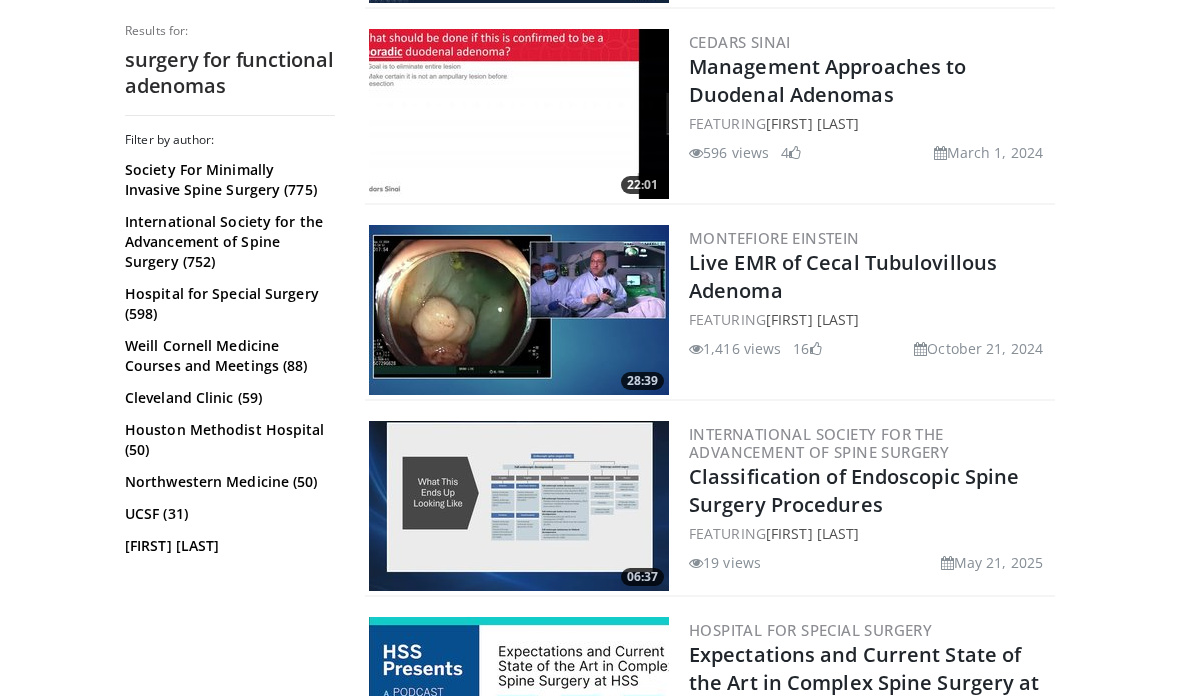scroll, scrollTop: 2259, scrollLeft: 0, axis: vertical 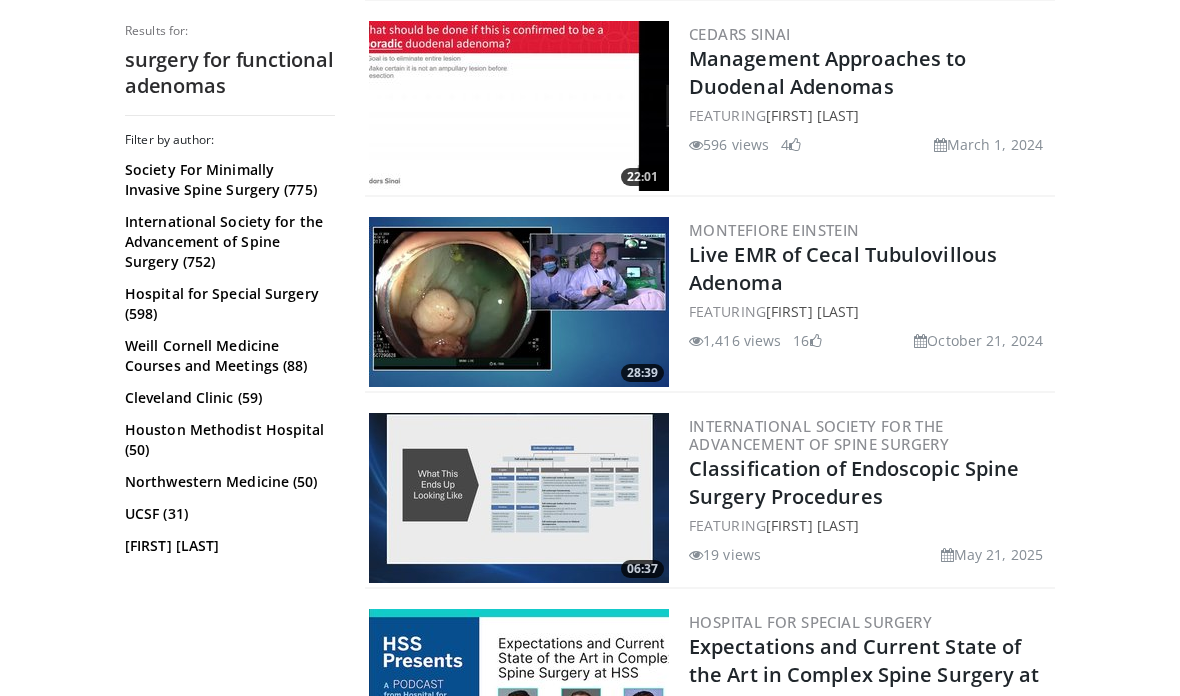click at bounding box center (519, 302) 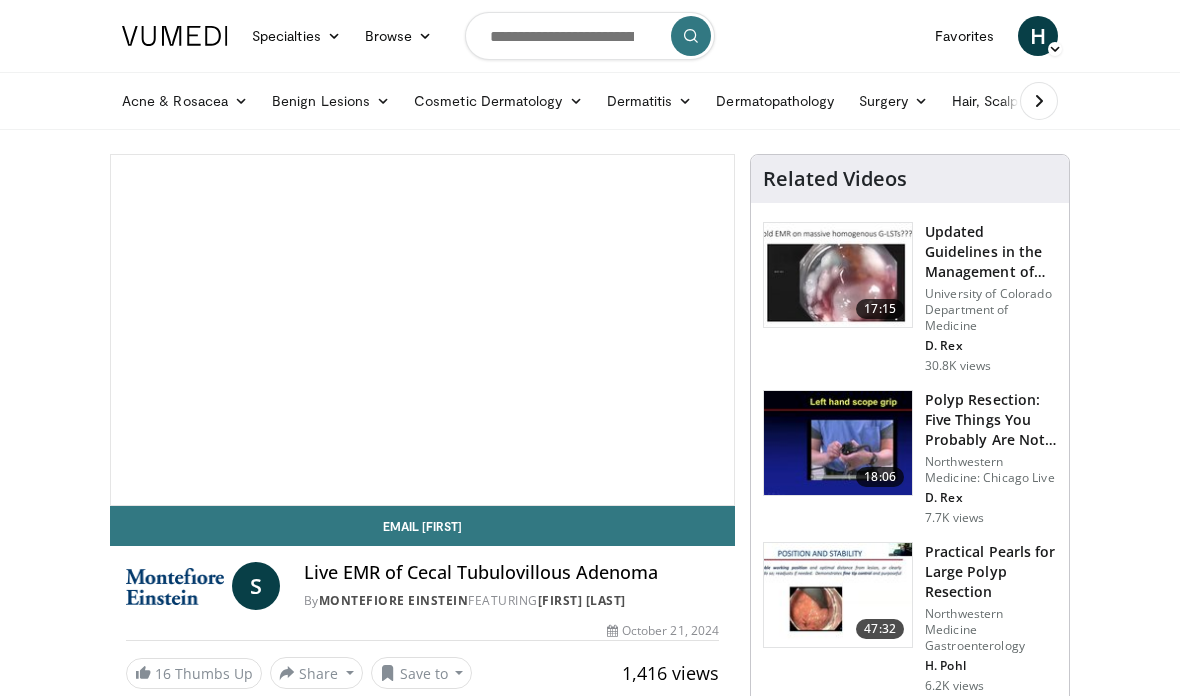 scroll, scrollTop: 0, scrollLeft: 0, axis: both 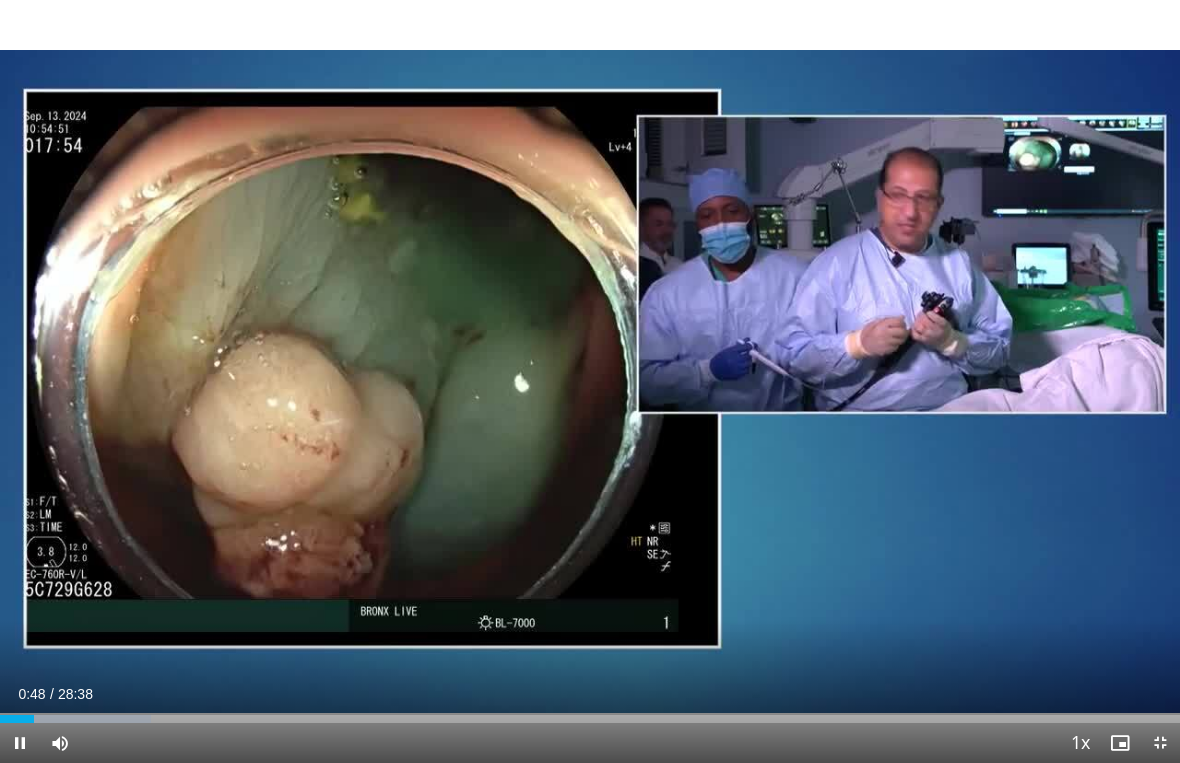 click on "10 seconds
Tap to unmute" at bounding box center [590, 381] 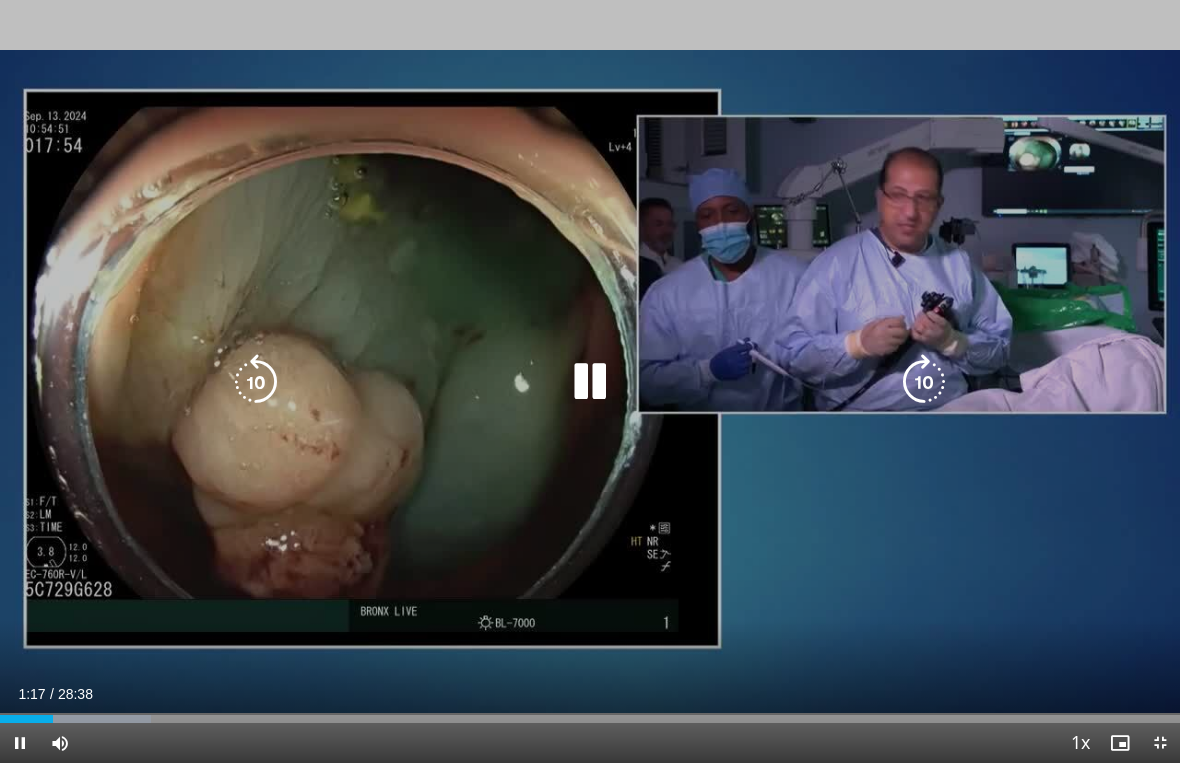click at bounding box center [590, 382] 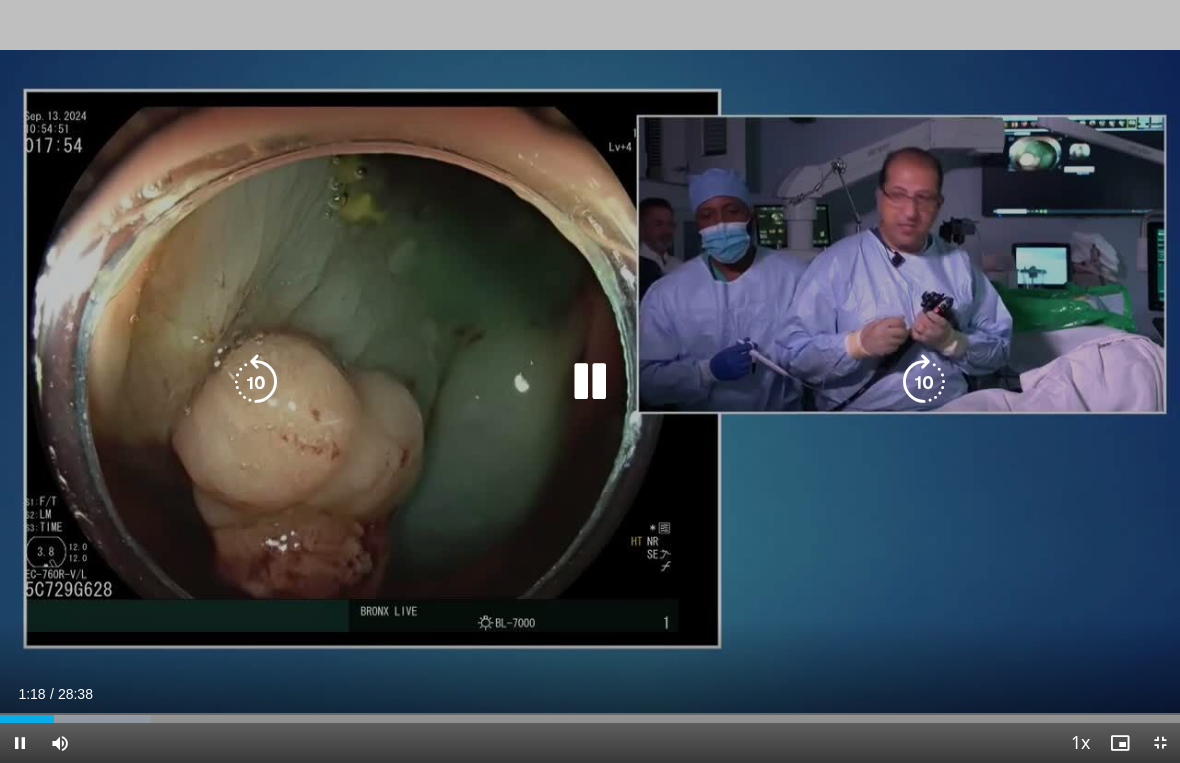 click at bounding box center [924, 382] 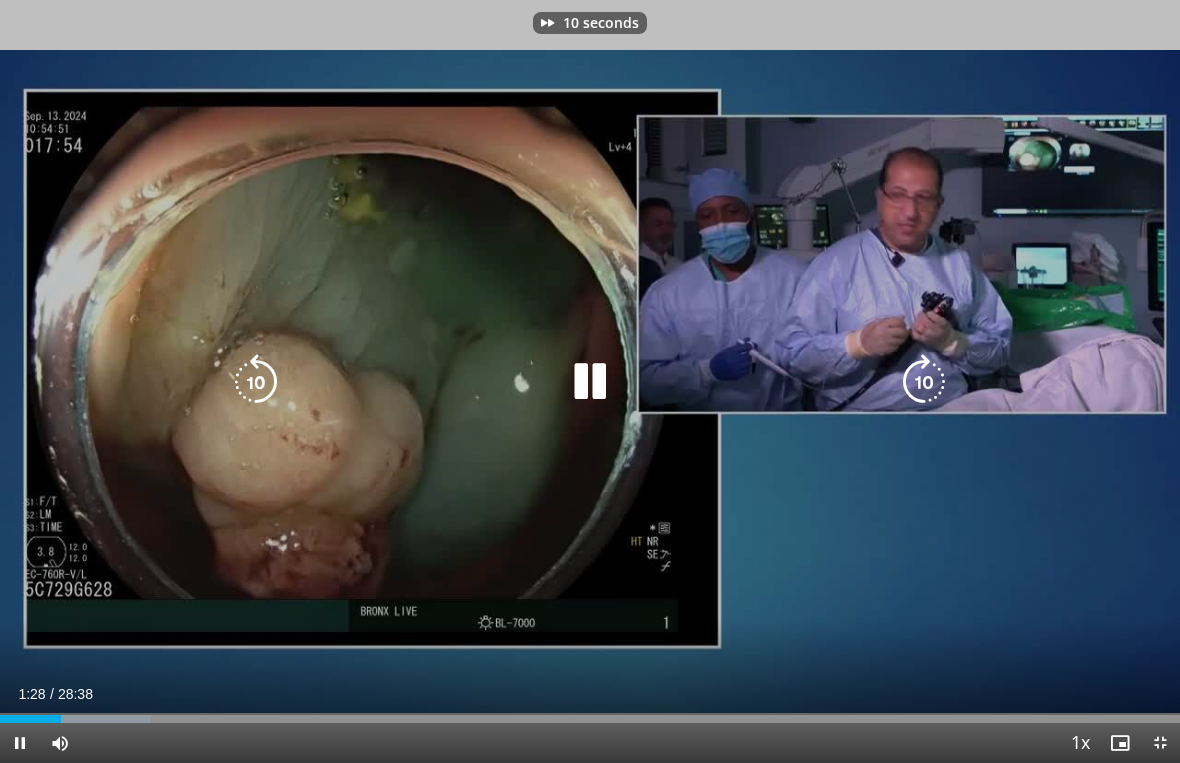 click at bounding box center [924, 382] 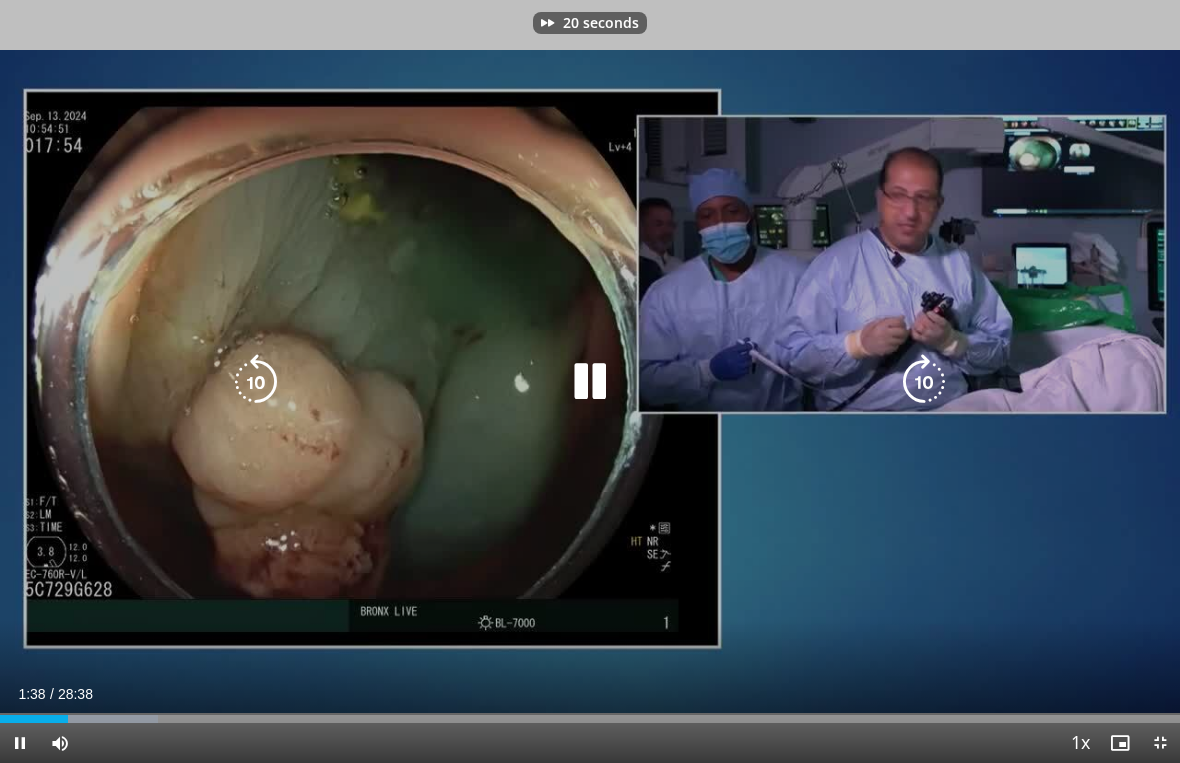 click at bounding box center (924, 382) 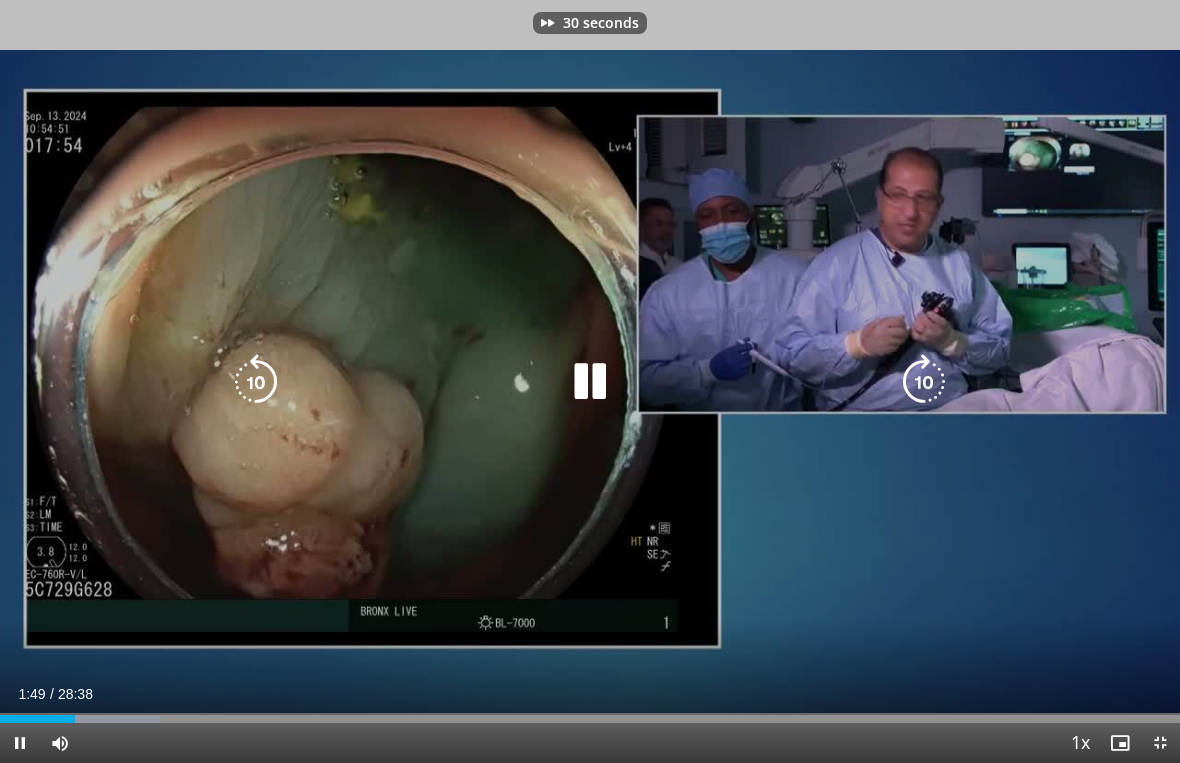 click at bounding box center [924, 382] 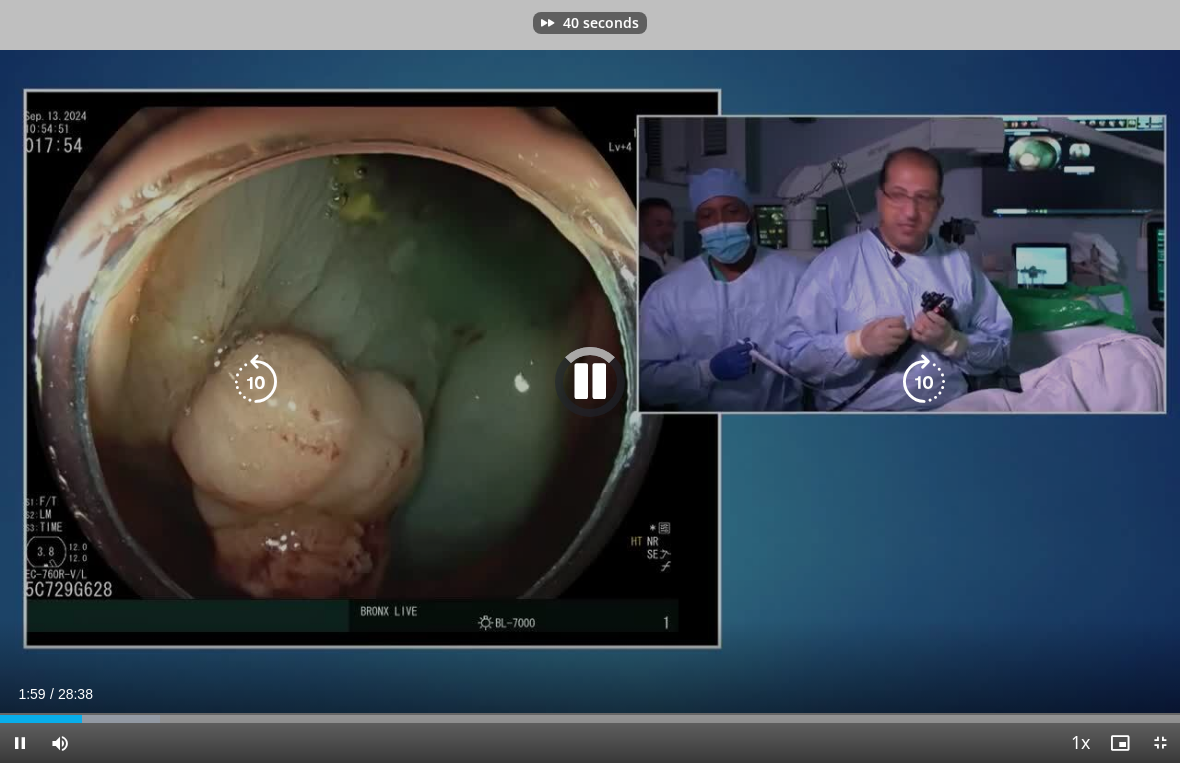 click at bounding box center (924, 382) 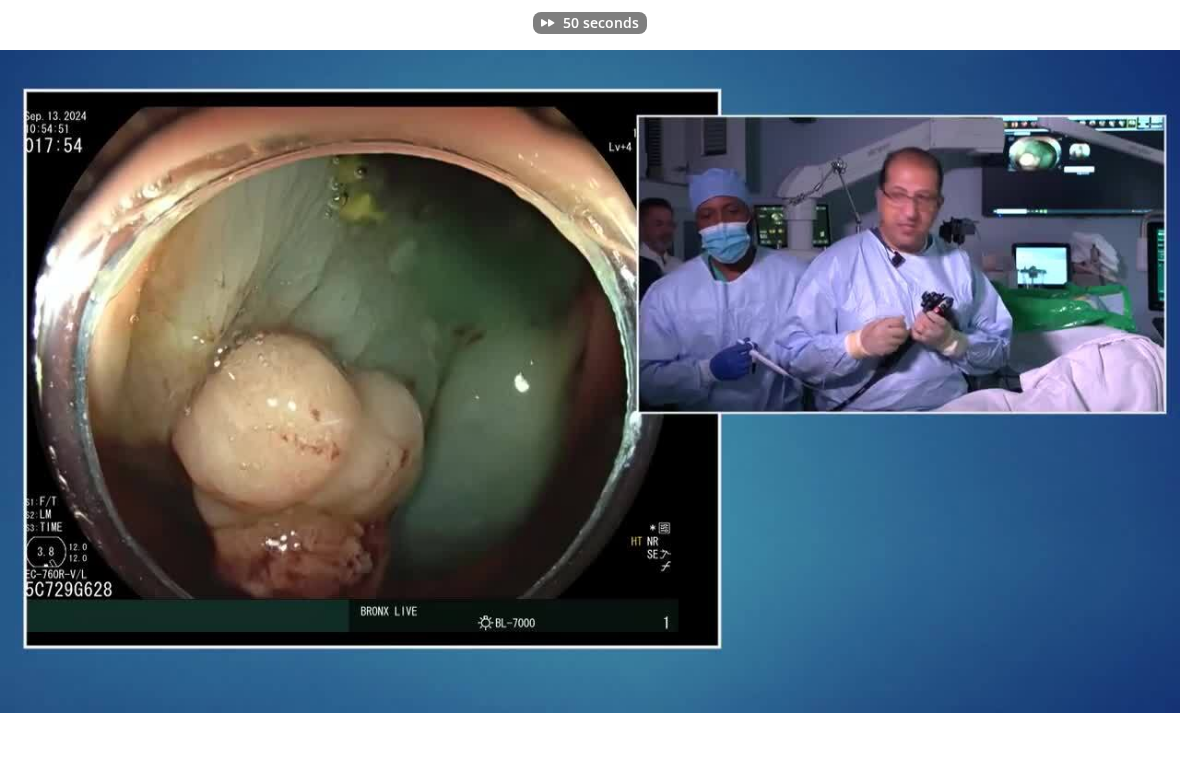 click on "50 seconds
Tap to unmute" at bounding box center (590, 381) 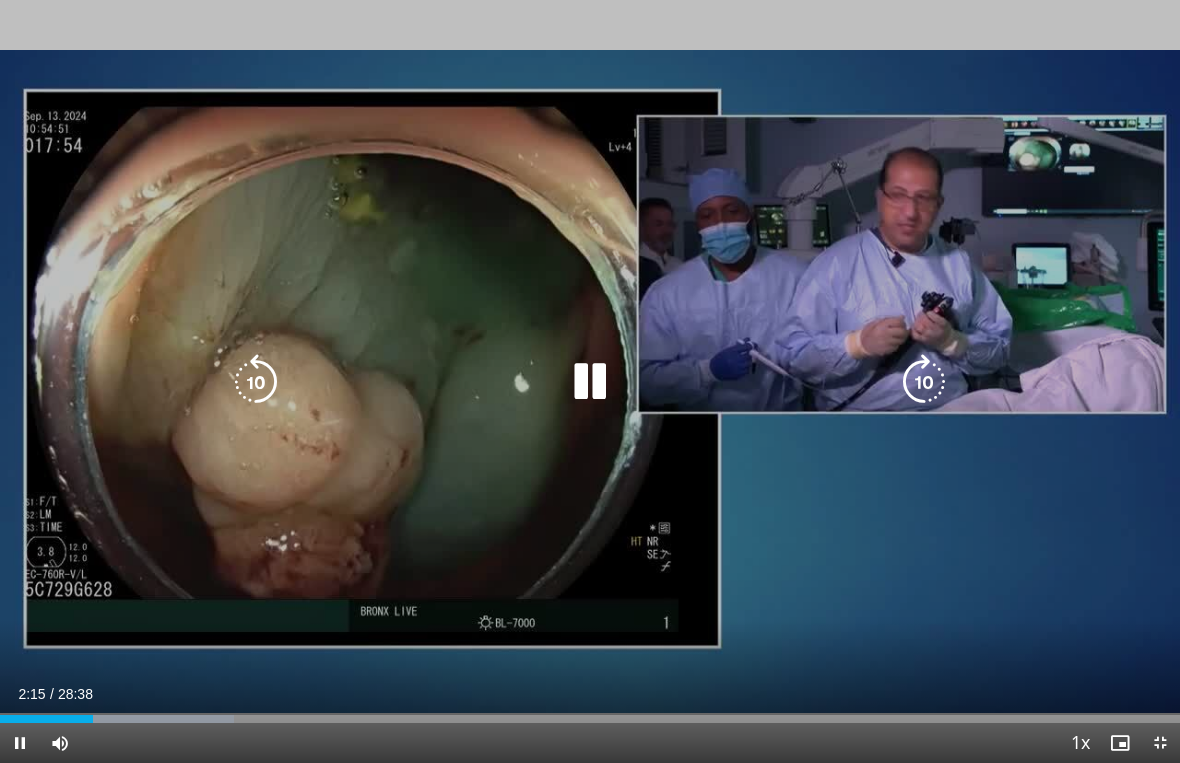 click on "50 seconds
Tap to unmute" at bounding box center (590, 381) 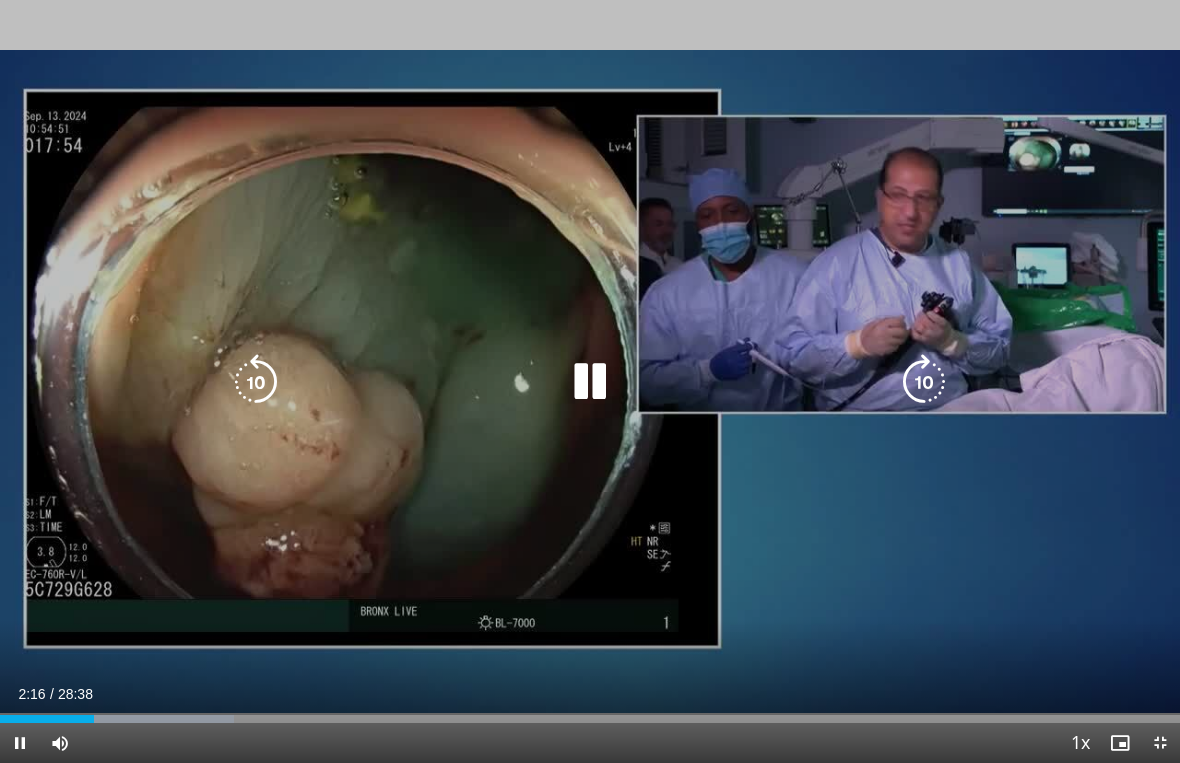 click at bounding box center (924, 382) 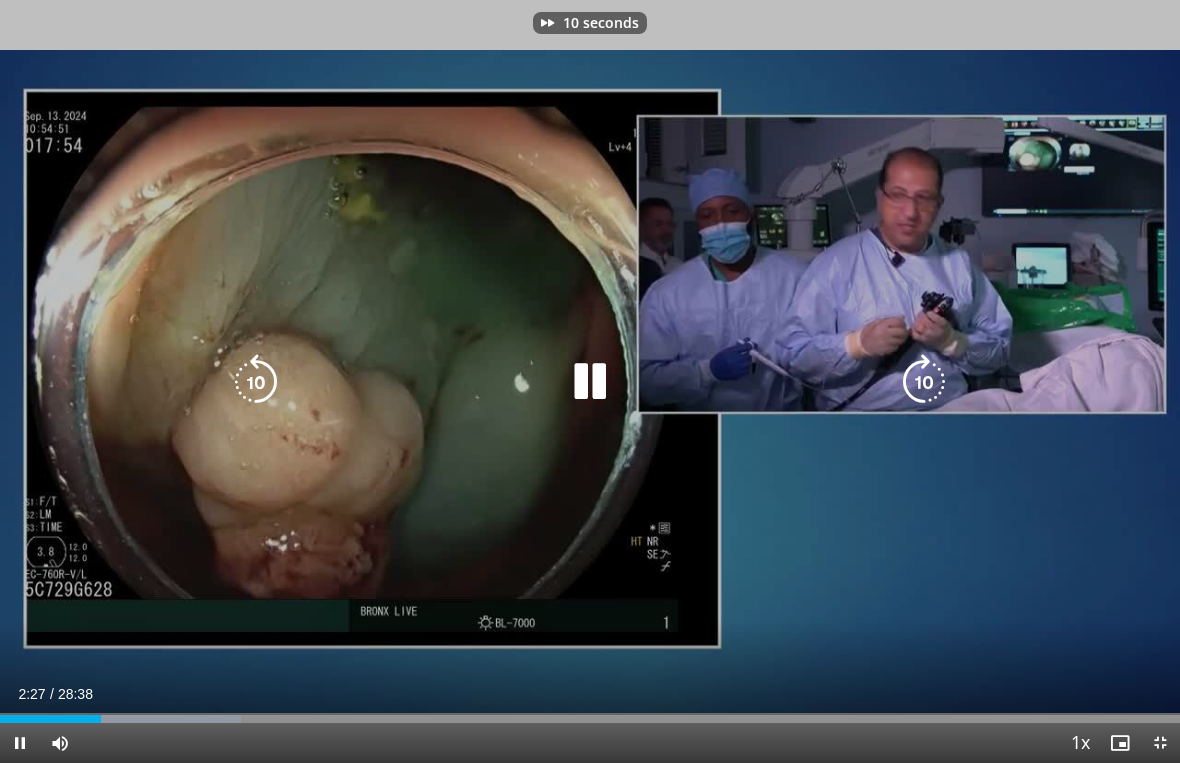 click at bounding box center [924, 382] 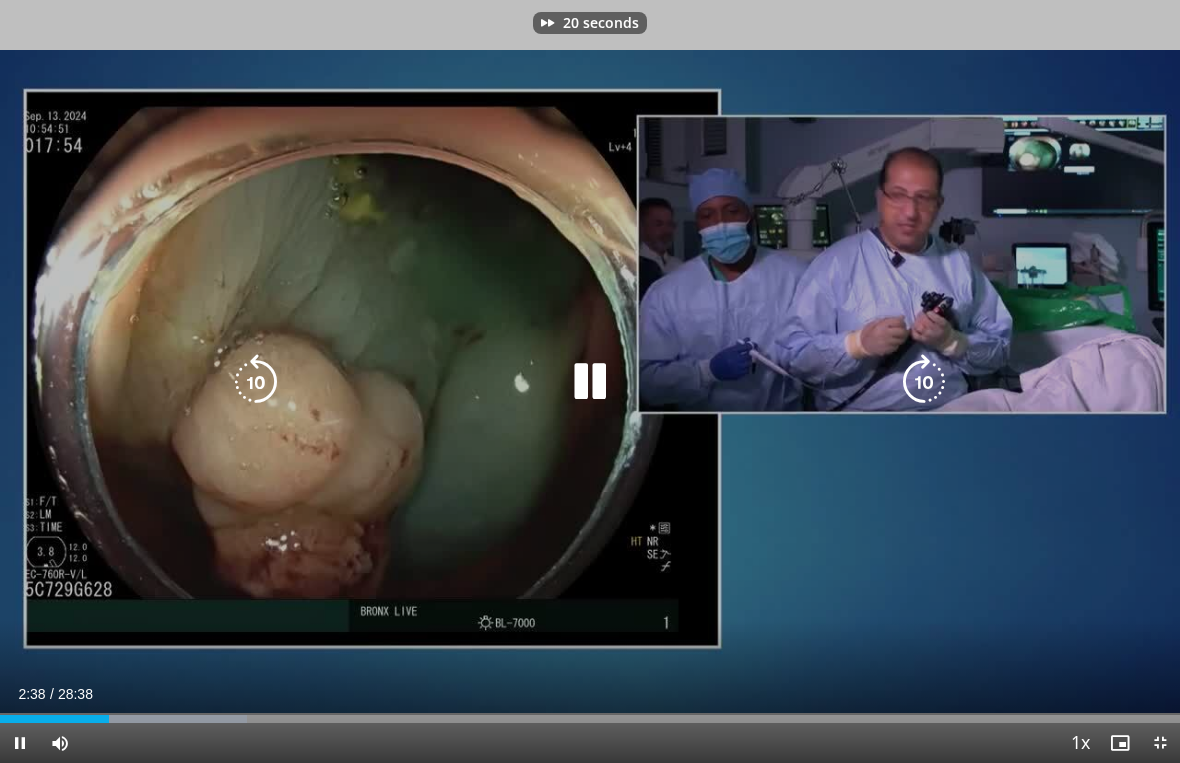 click at bounding box center [924, 382] 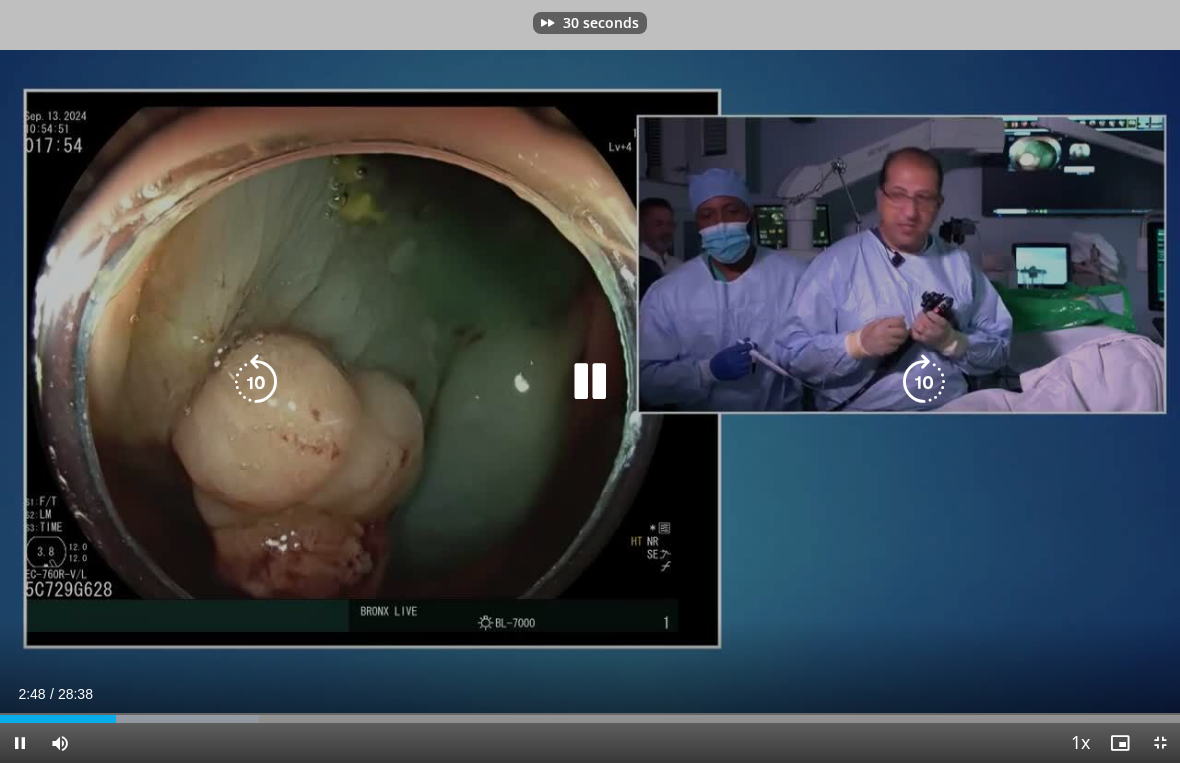 click at bounding box center [924, 382] 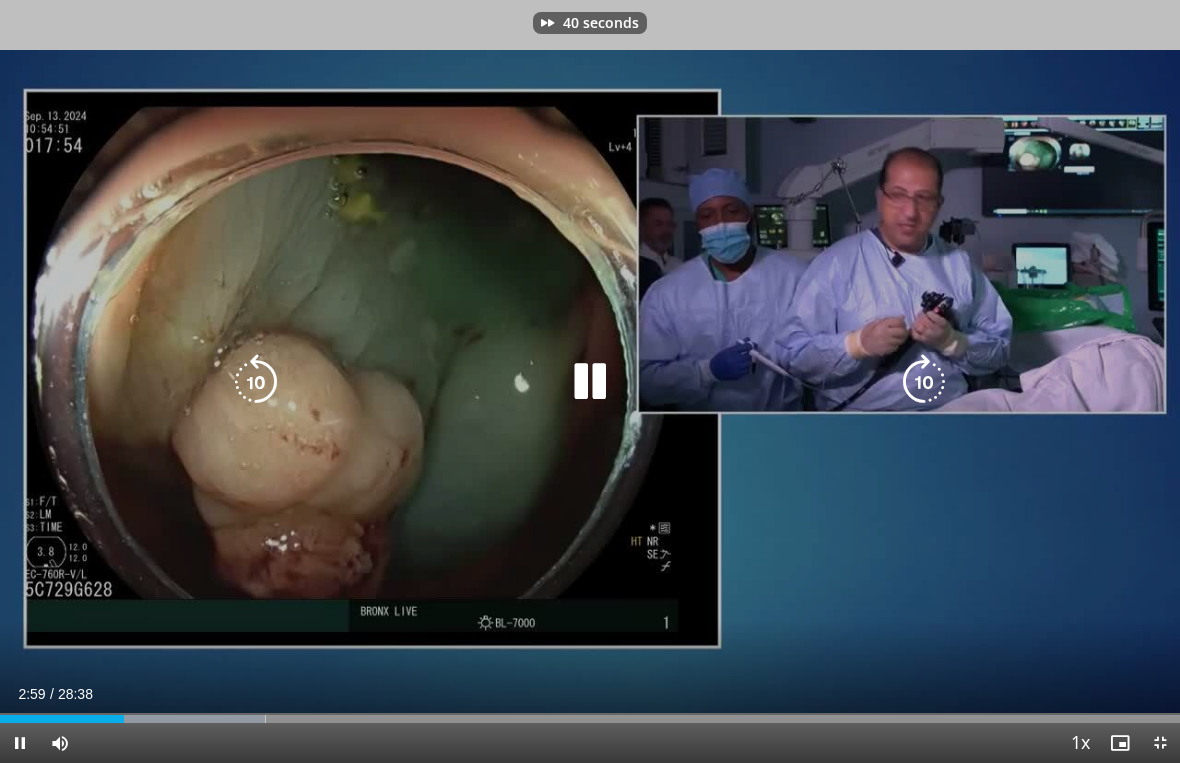 click at bounding box center (924, 382) 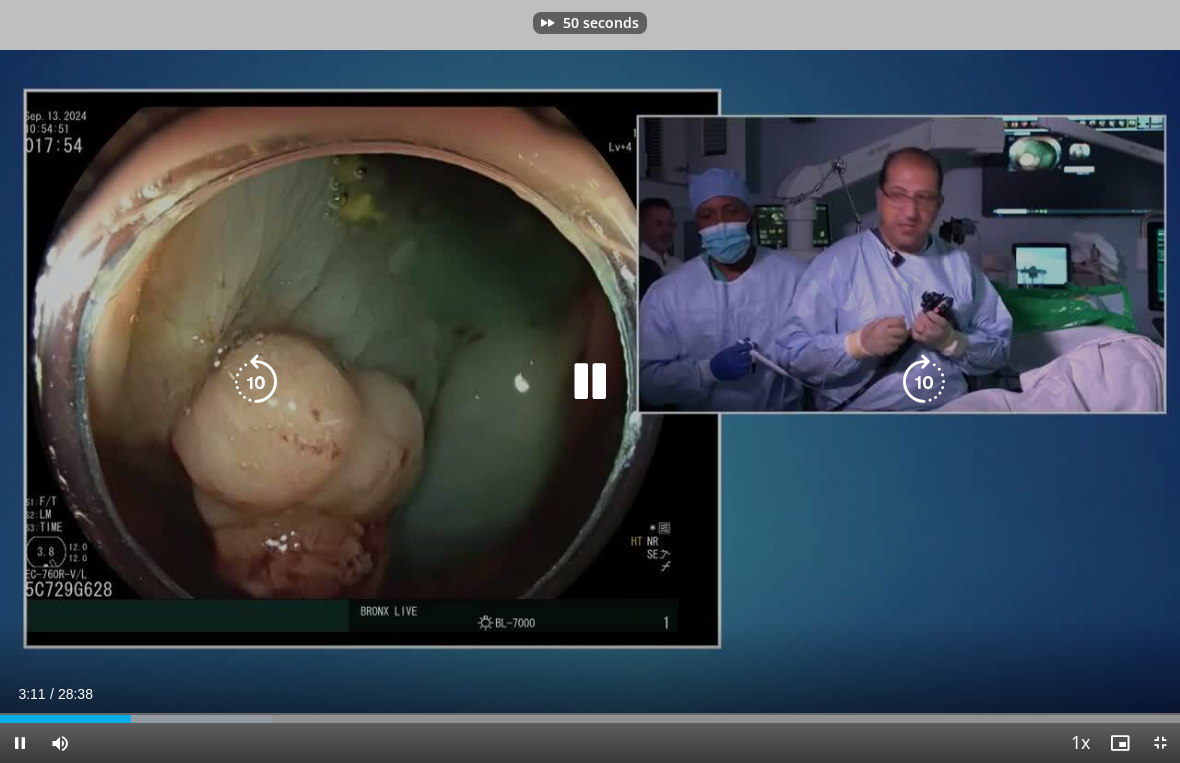 click at bounding box center (924, 382) 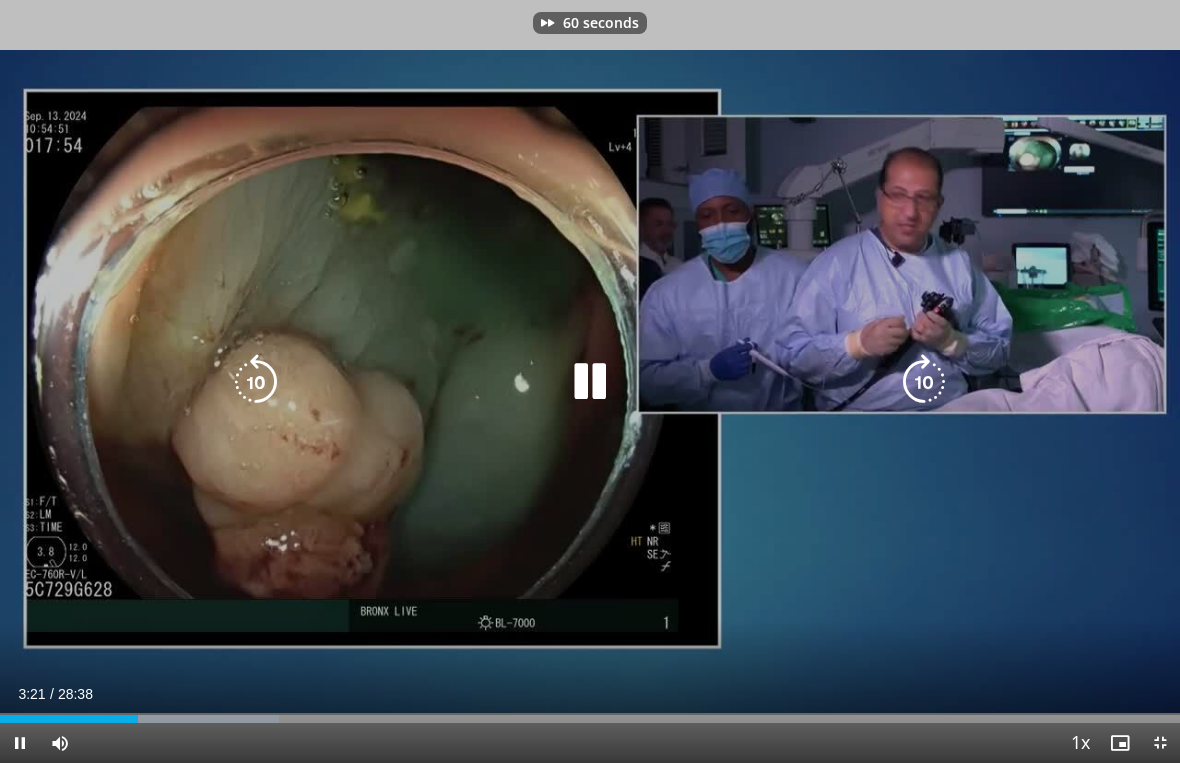 click at bounding box center [924, 382] 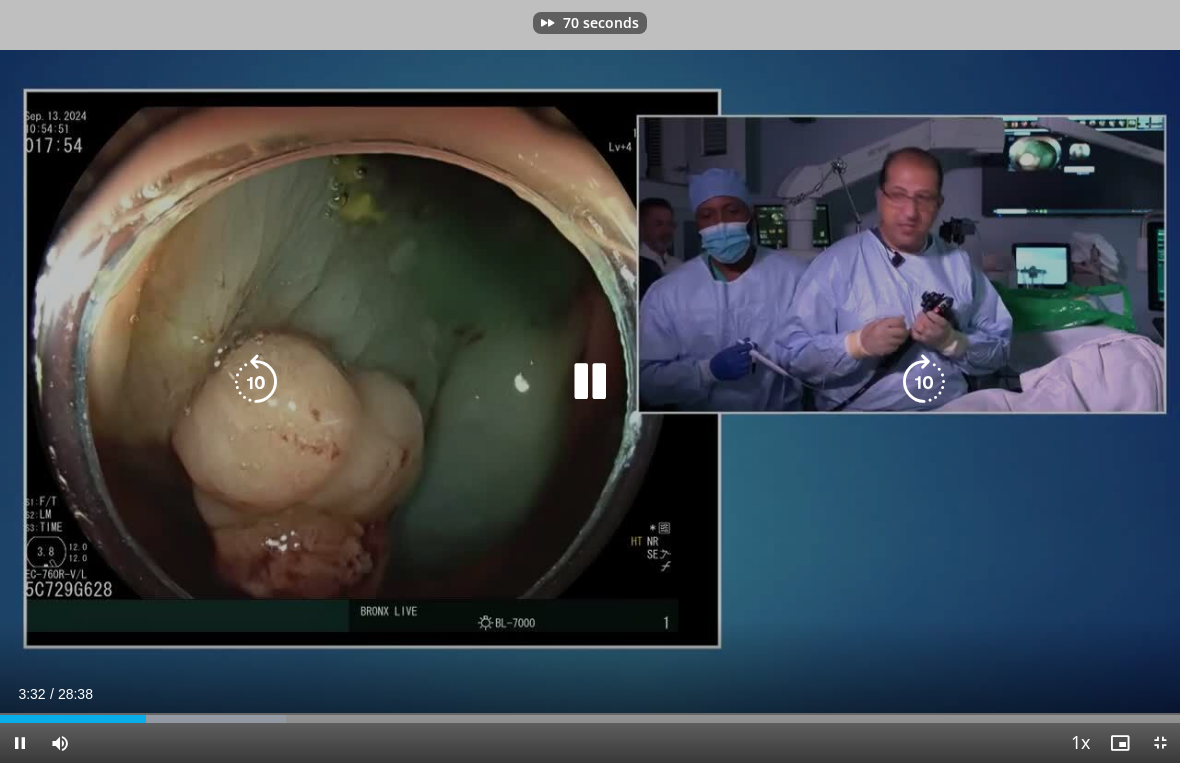 click at bounding box center [924, 382] 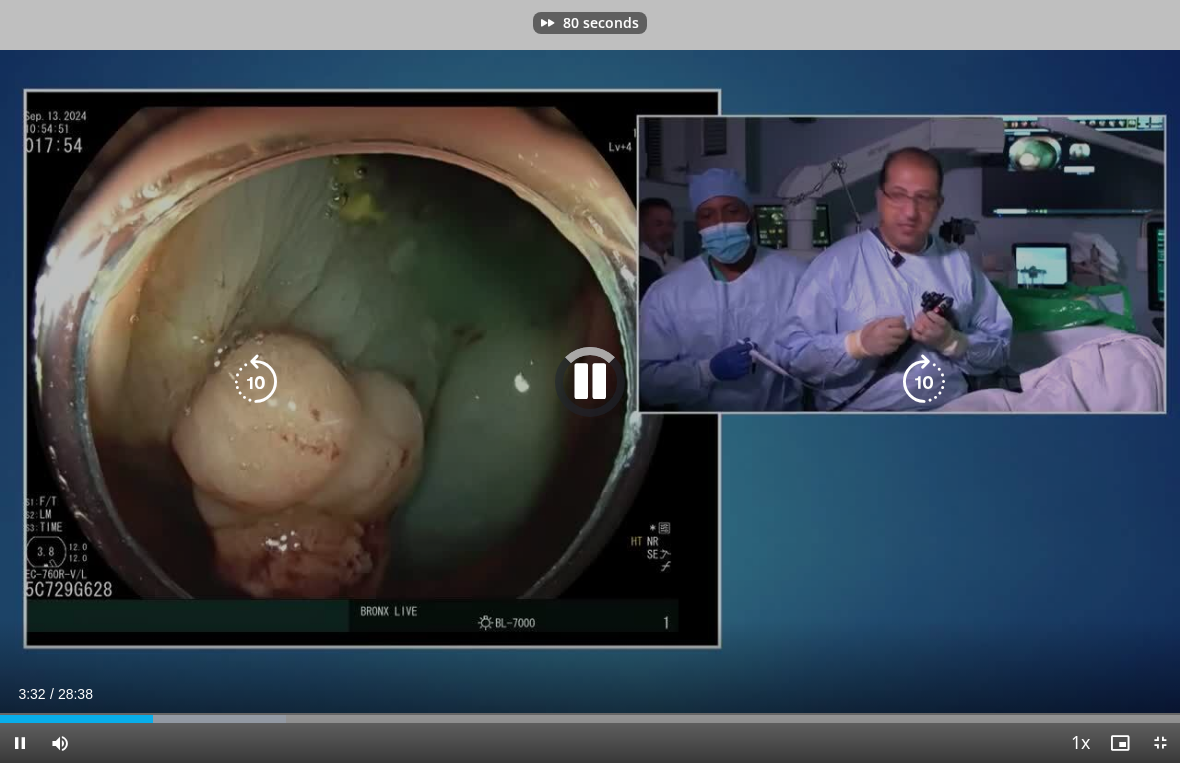 click at bounding box center [924, 382] 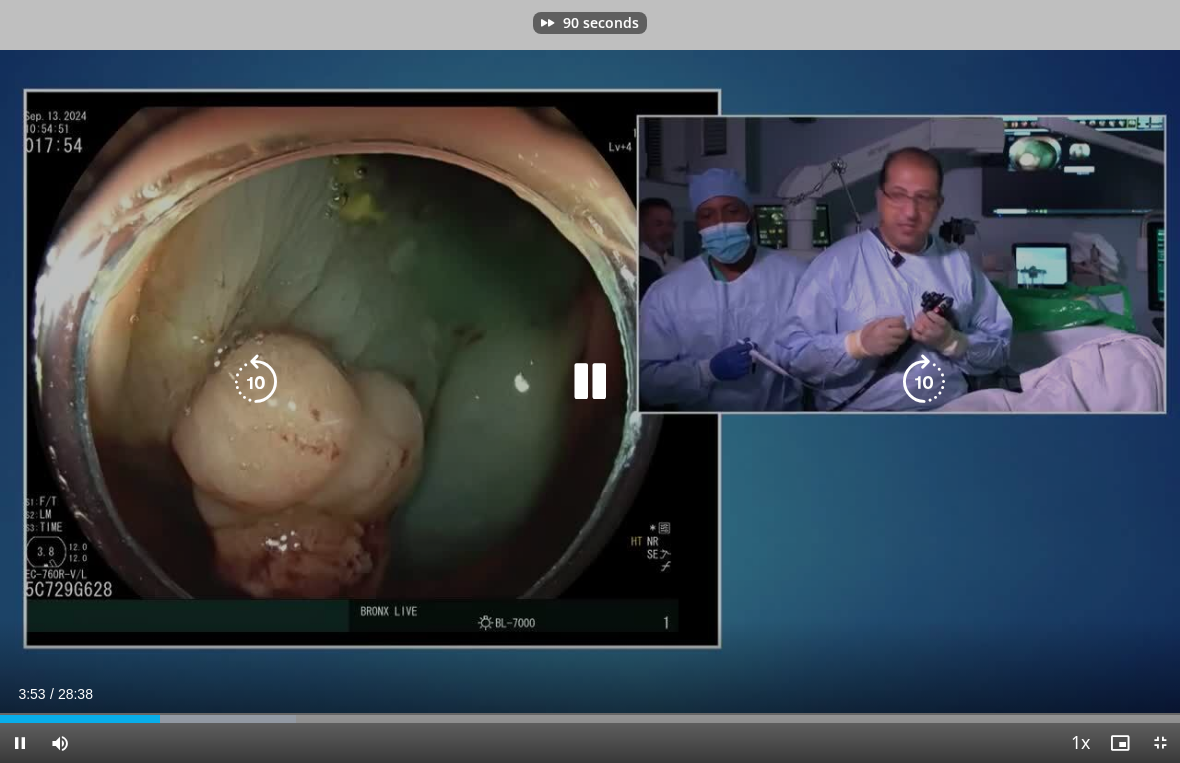 click on "Current Time  3:53 / Duration  28:38 Pause Skip Backward Skip Forward Mute Loaded :  25.05% Stream Type  LIVE Seek to live, currently behind live LIVE   1x Playback Rate 0.5x 0.75x 1x , selected 1.25x 1.5x 1.75x 2x Chapters Chapters Descriptions descriptions off , selected Captions captions off , selected Audio Track en (Main) , selected Exit Fullscreen Enable picture-in-picture mode" at bounding box center (590, 743) 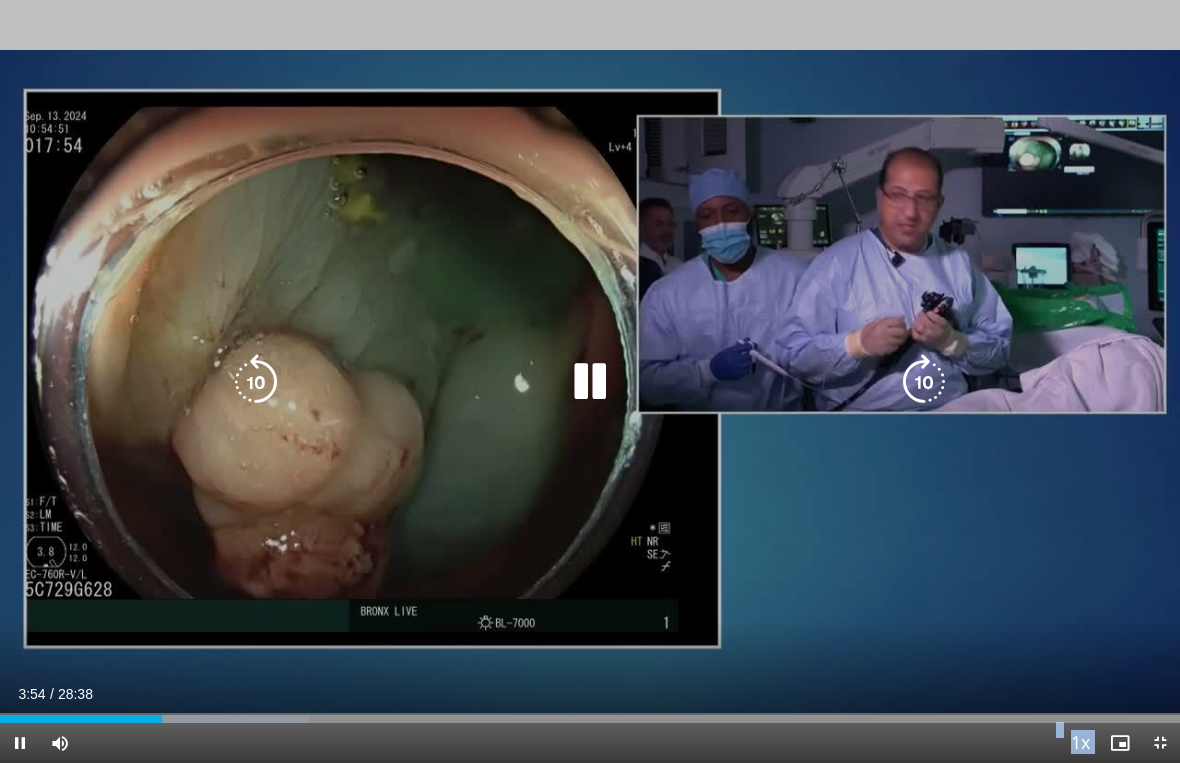 click on "Loaded :  26.21%" at bounding box center [590, 719] 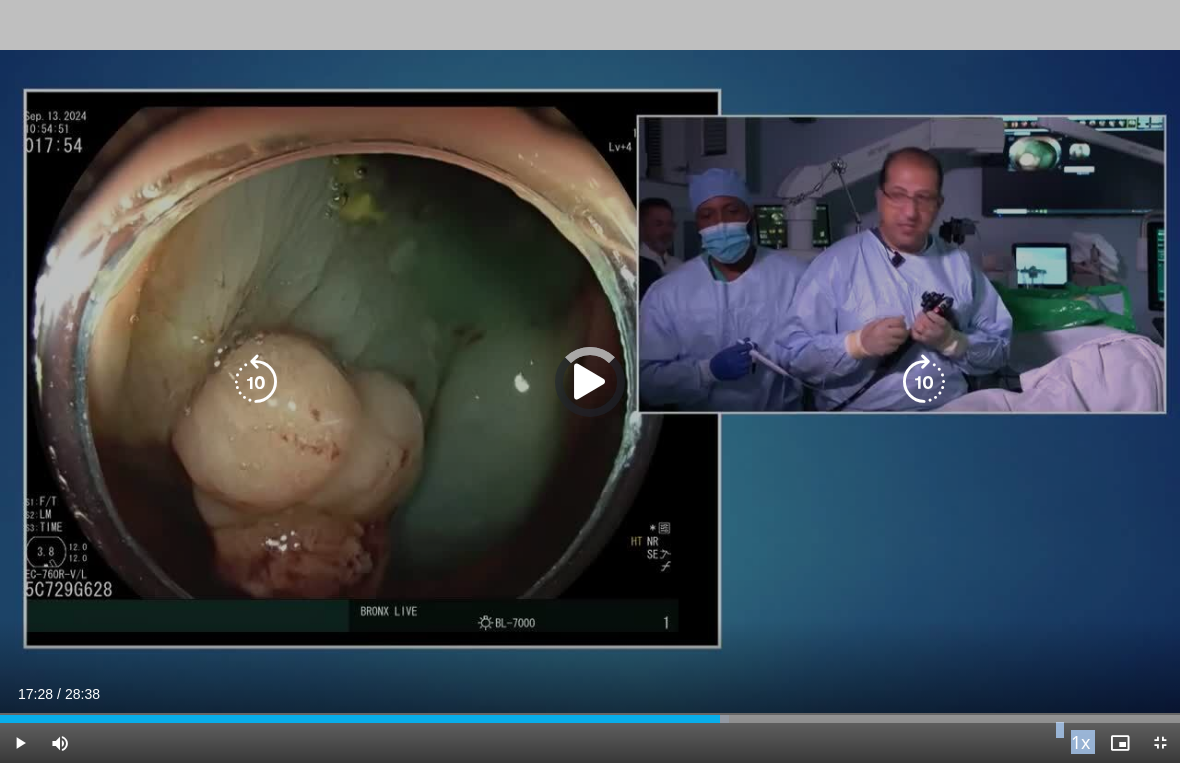 click on "Loaded :  61.76%" at bounding box center (364, 719) 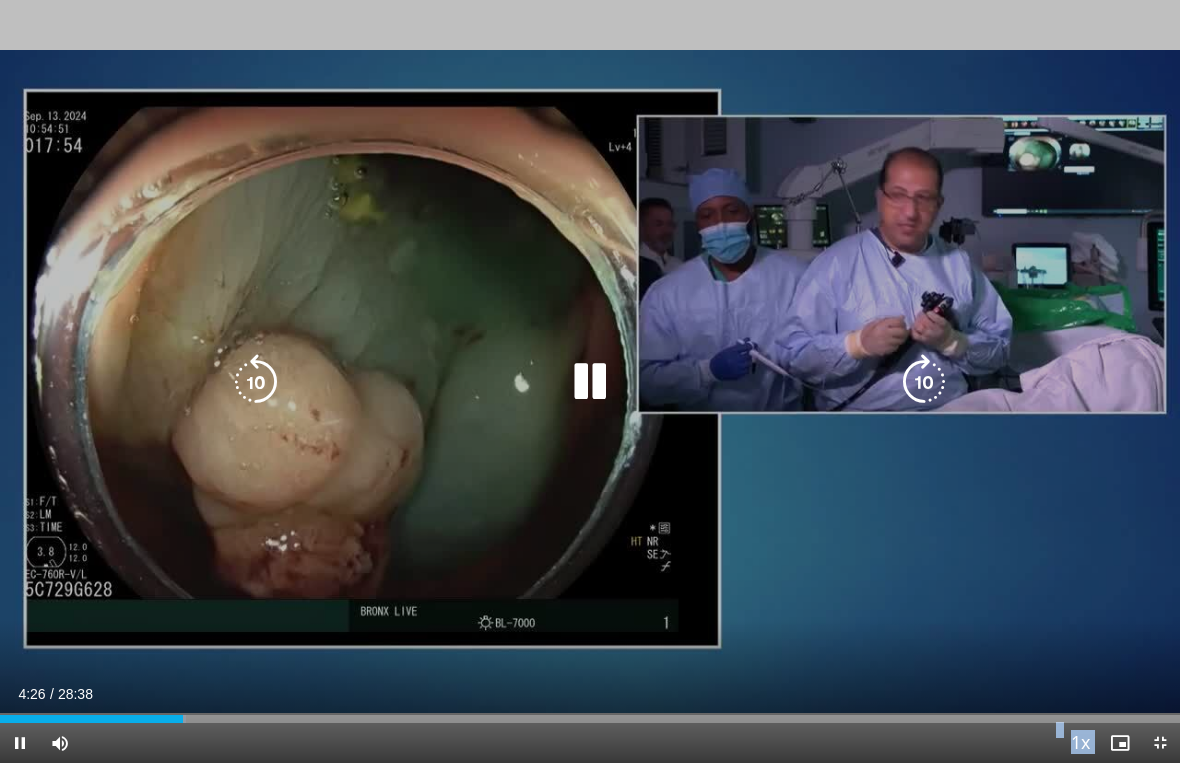 click at bounding box center (91, 719) 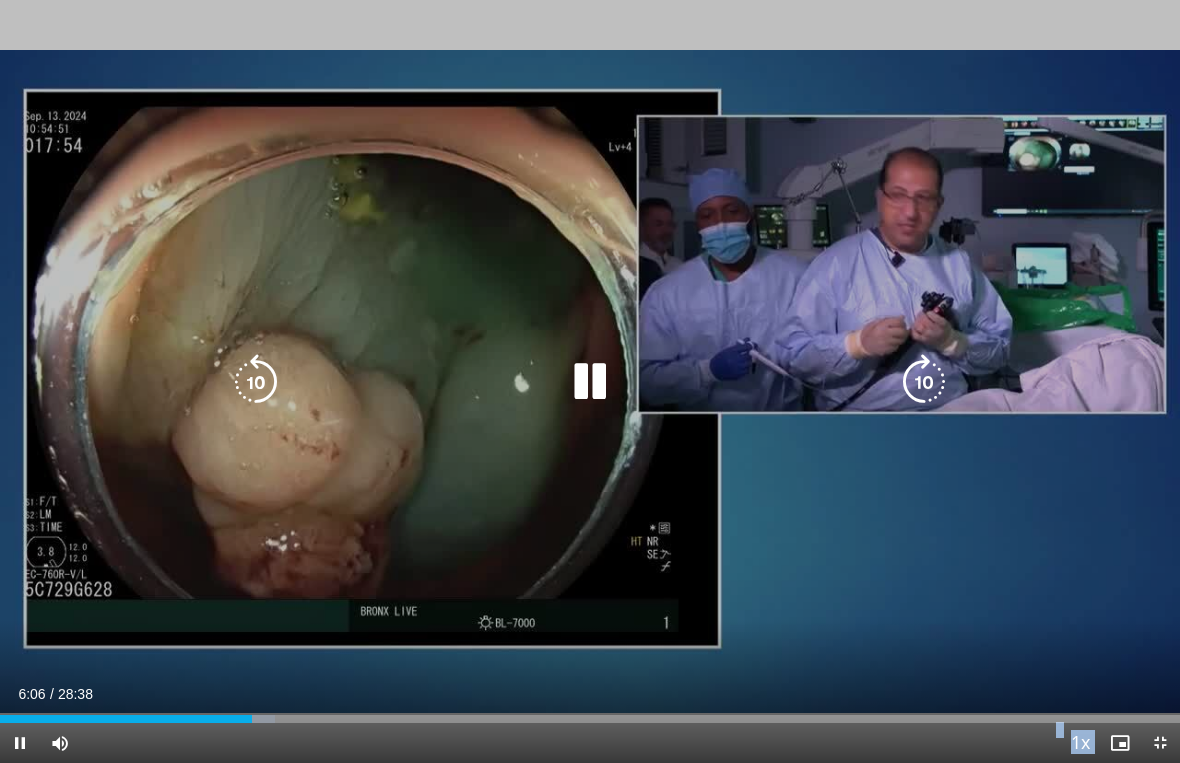 click on "Loaded :  23.30%" at bounding box center [590, 719] 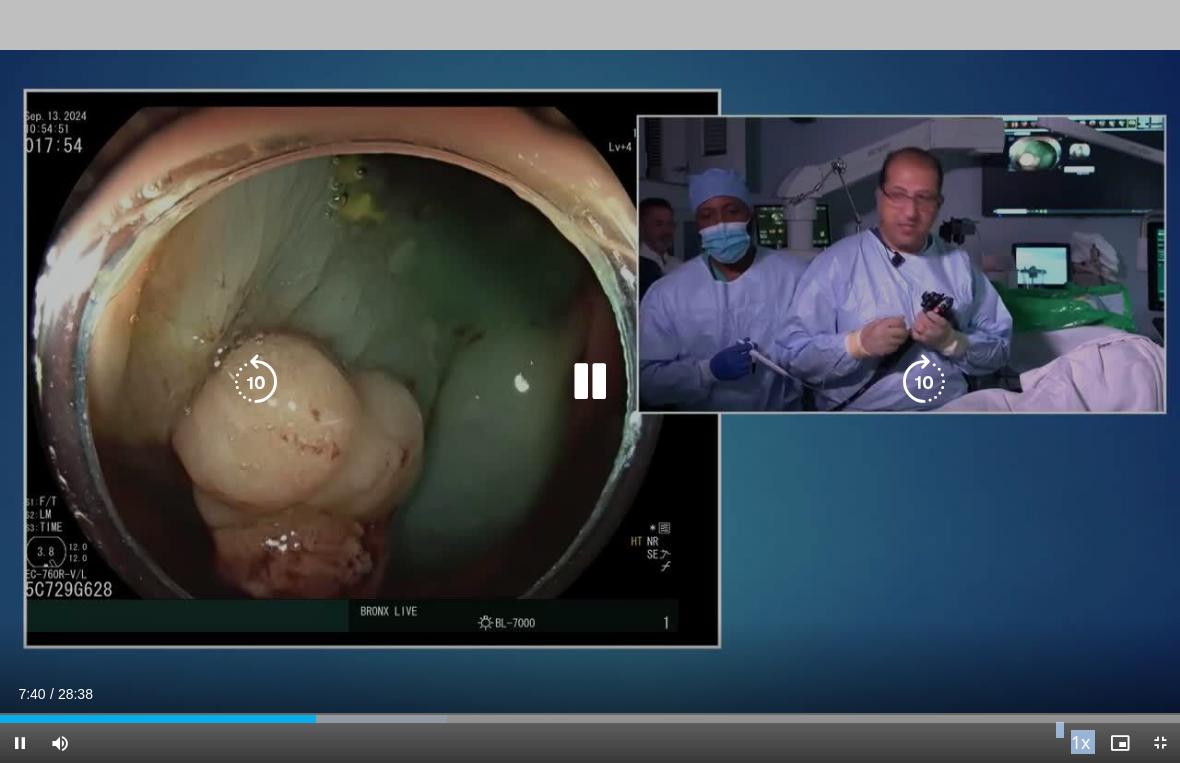 click at bounding box center [924, 382] 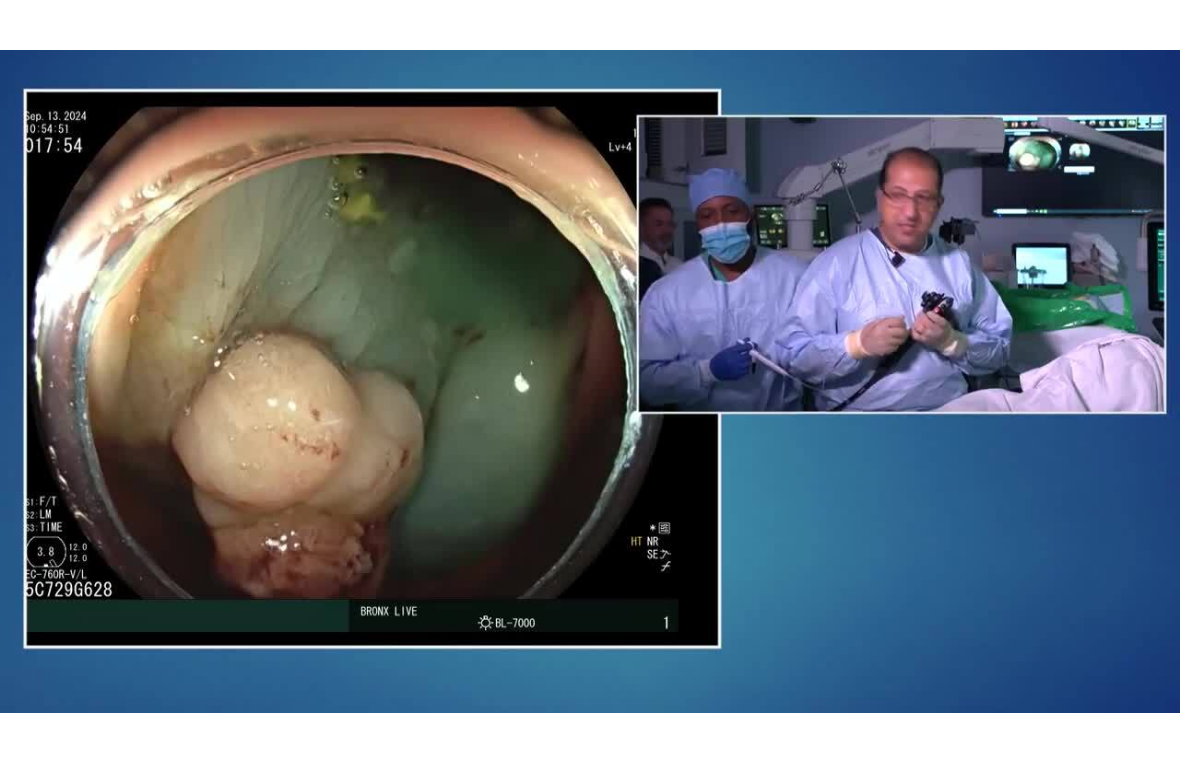 click on "10 seconds
Tap to unmute" at bounding box center (590, 381) 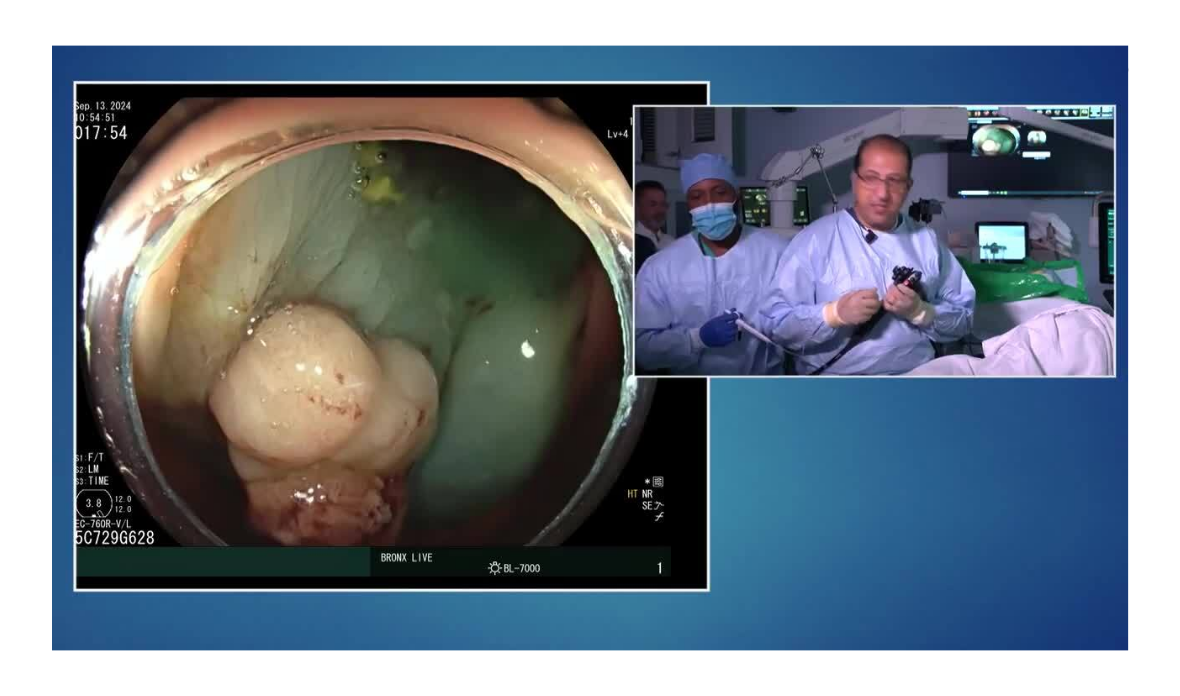 scroll, scrollTop: 0, scrollLeft: 0, axis: both 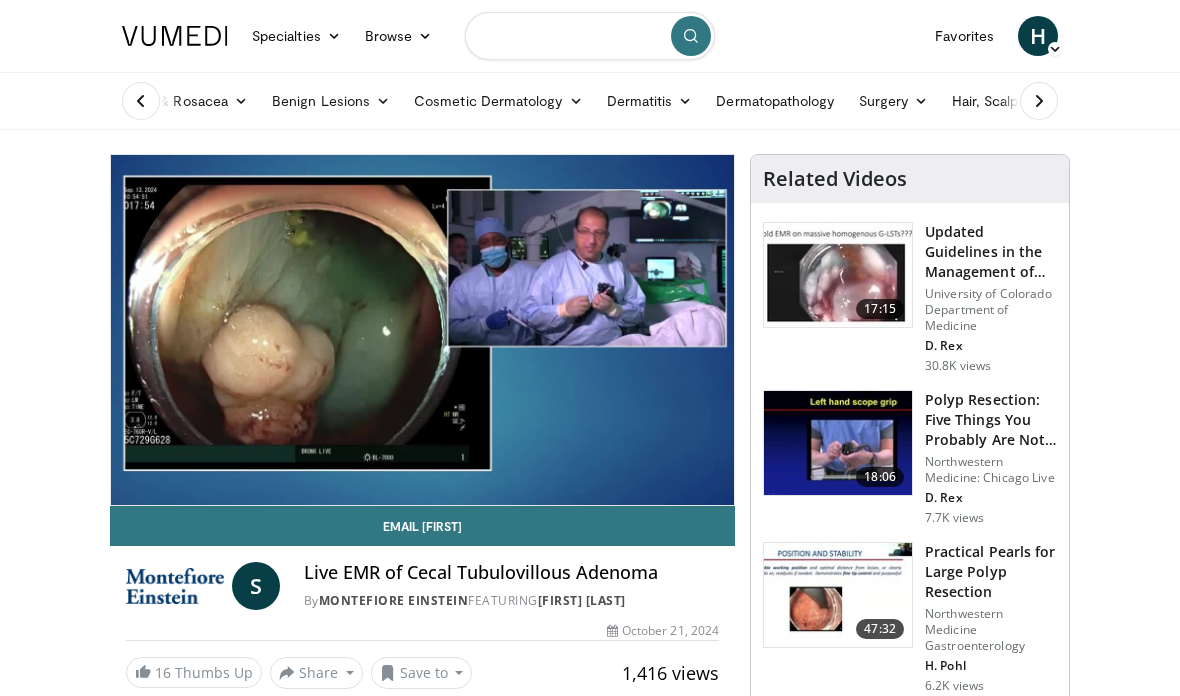 click at bounding box center (590, 36) 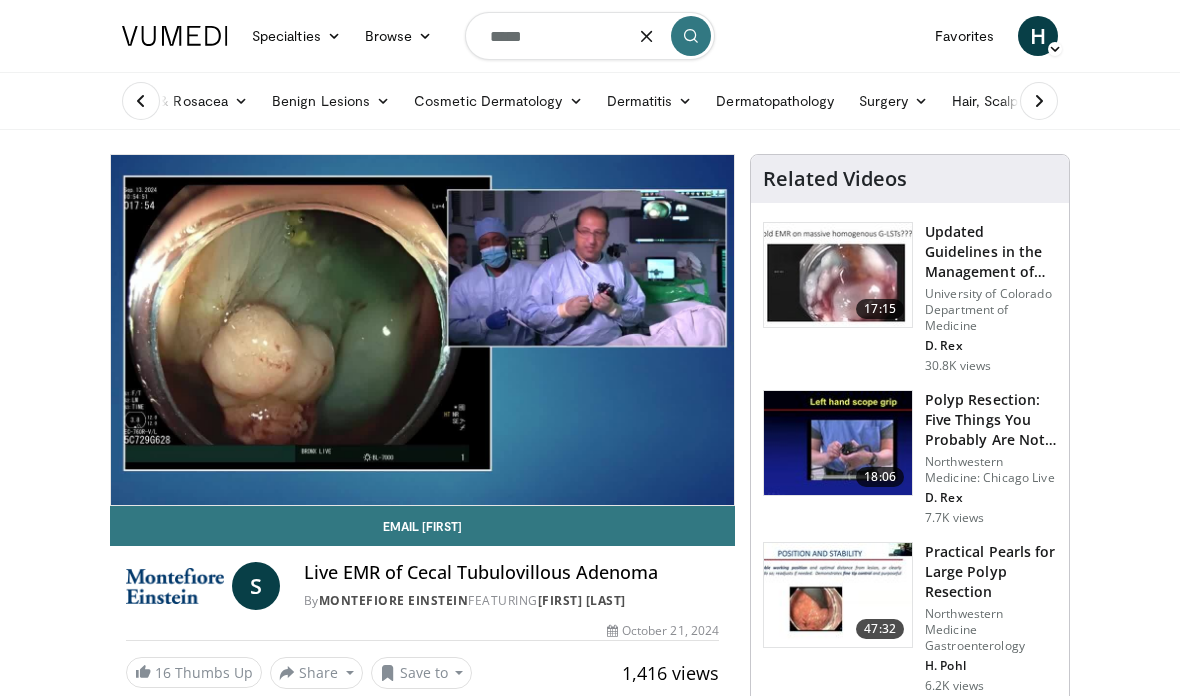 type on "*****" 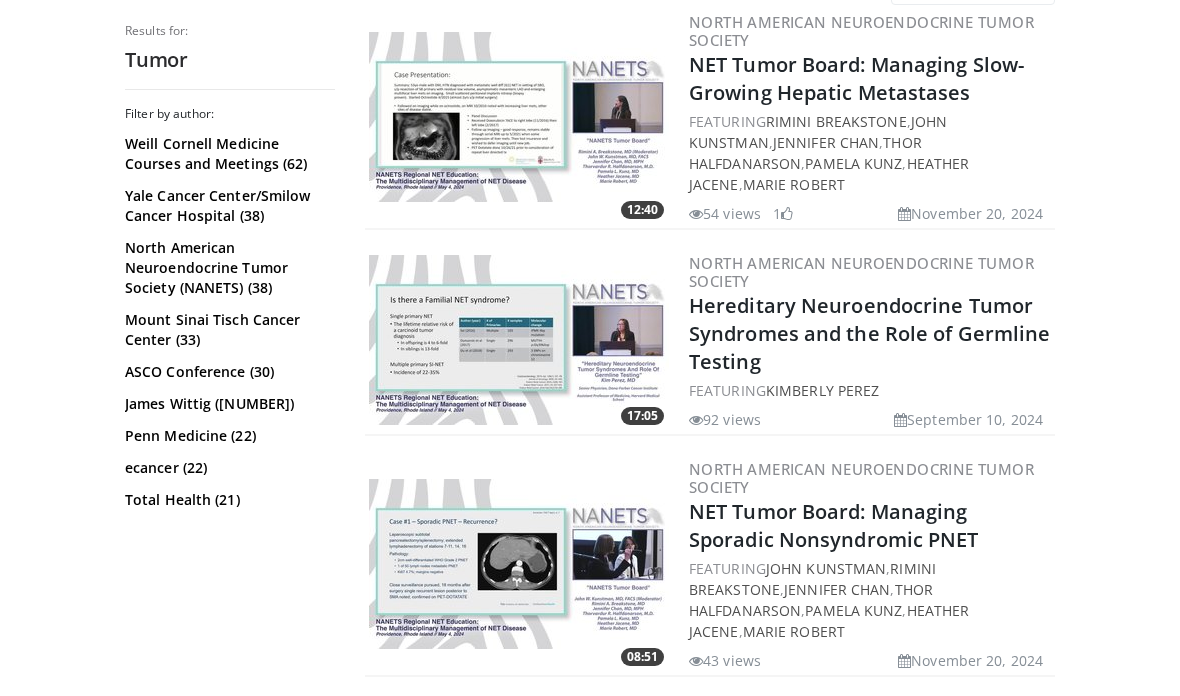 scroll, scrollTop: 0, scrollLeft: 0, axis: both 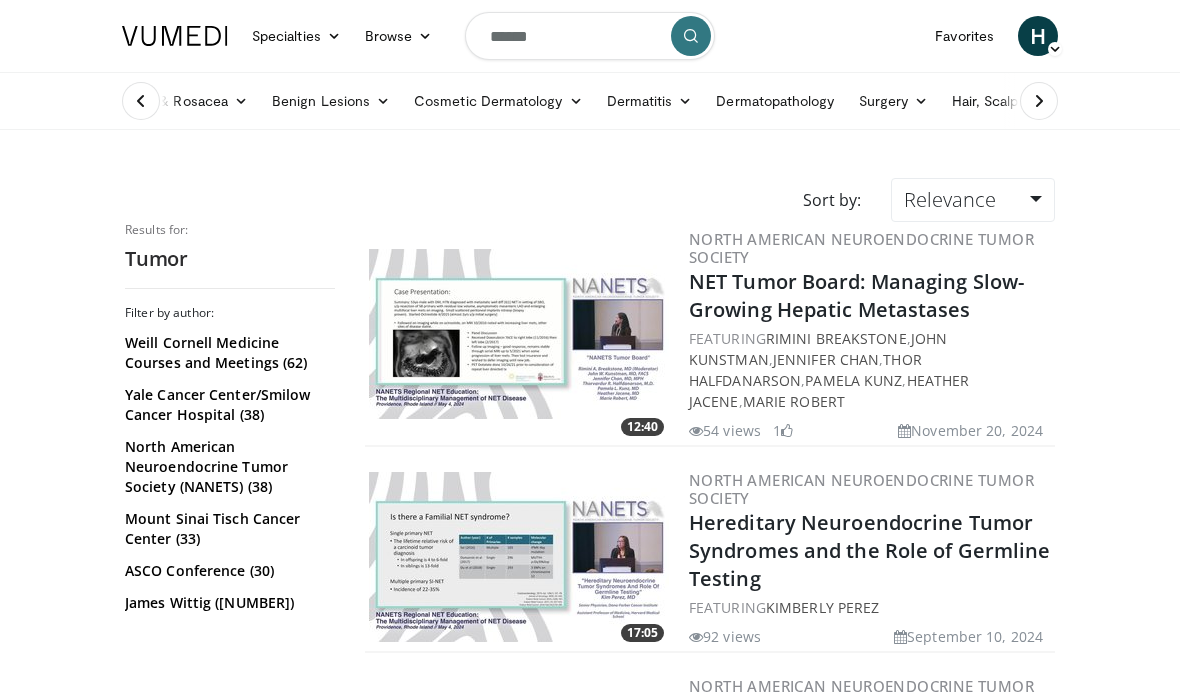 click on "*****" at bounding box center [590, 36] 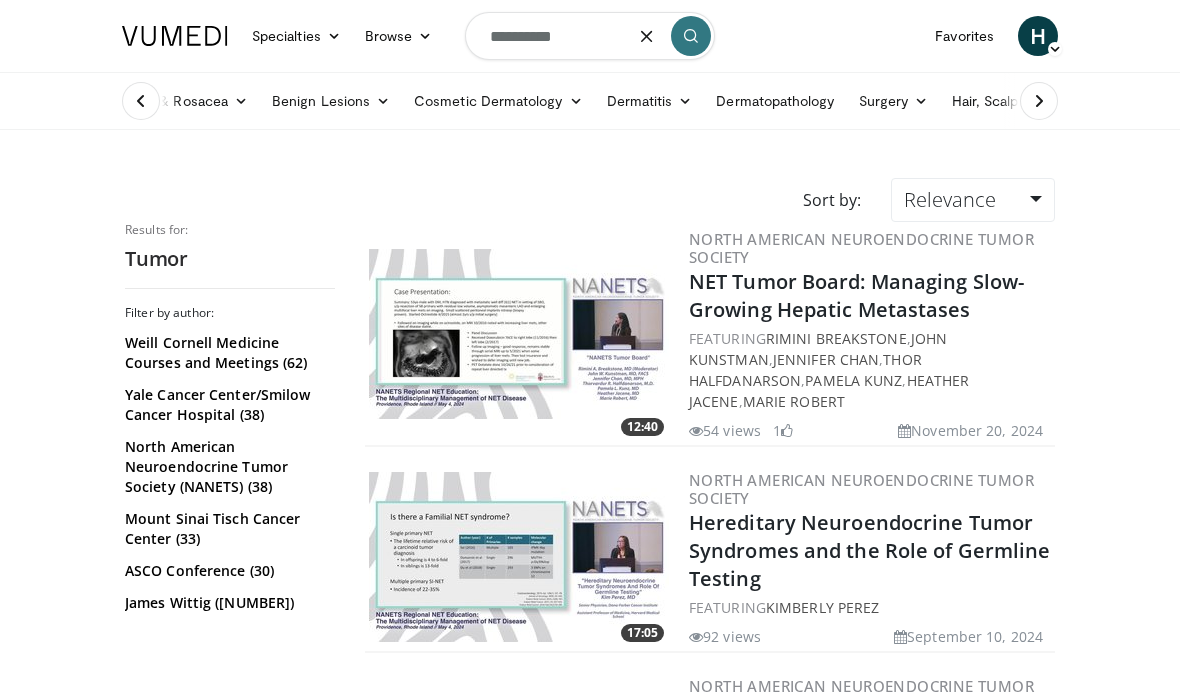 type on "**********" 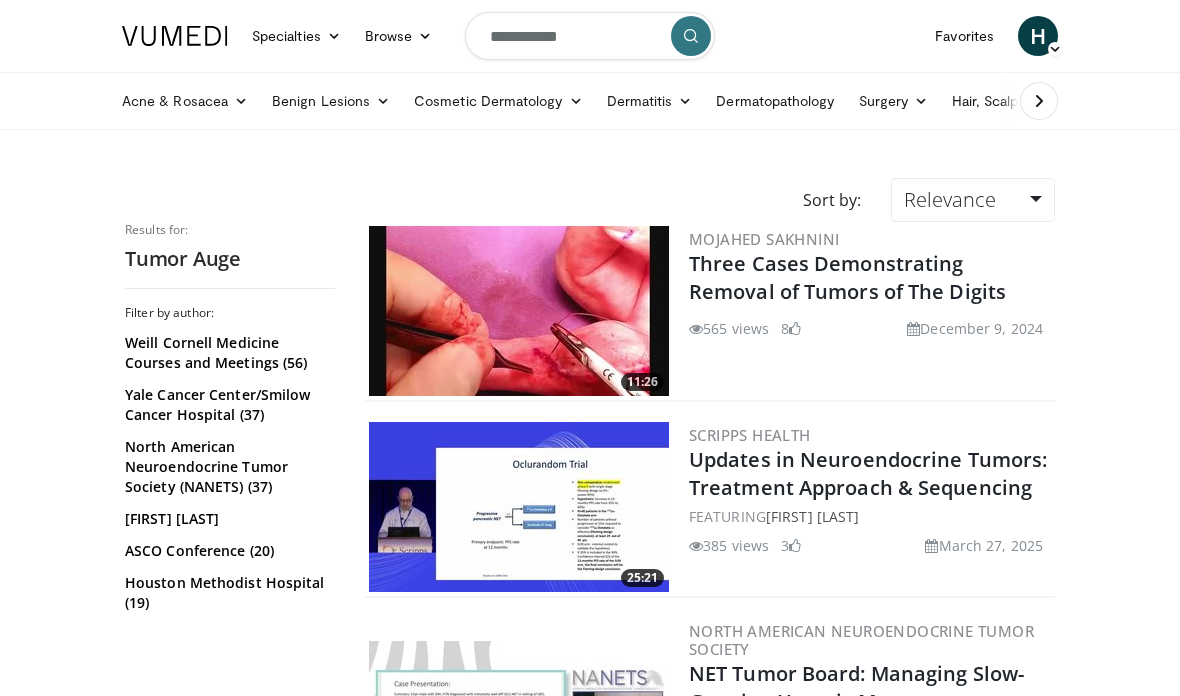 scroll, scrollTop: 0, scrollLeft: 0, axis: both 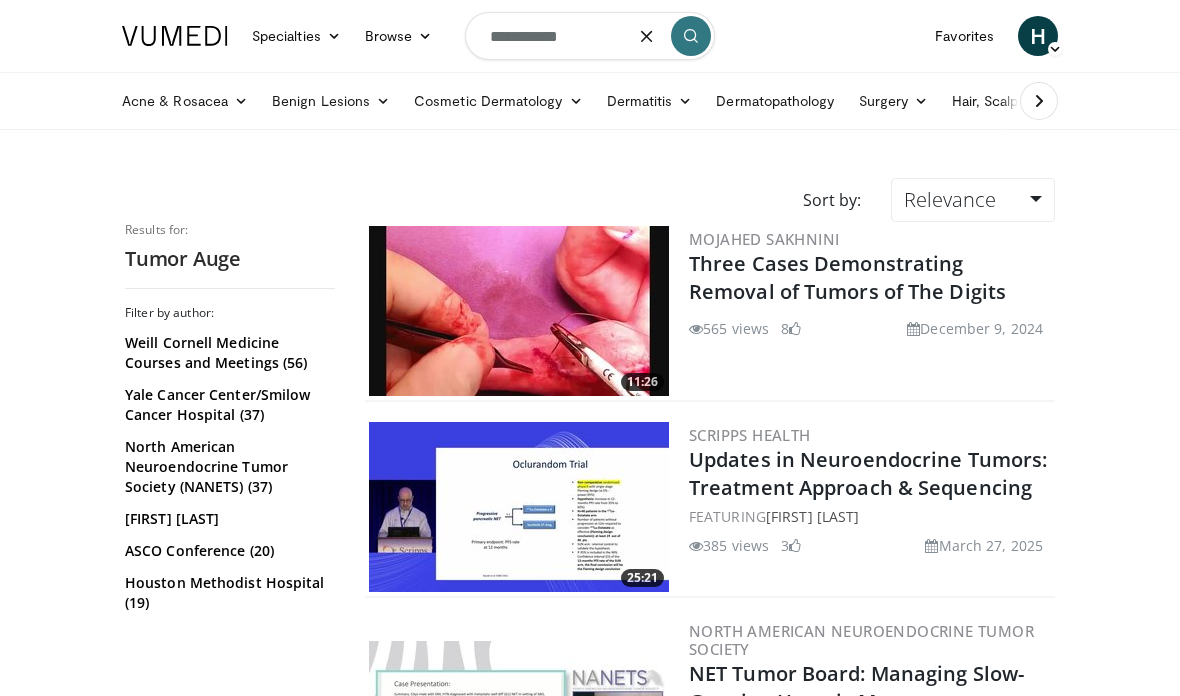 click on "**********" at bounding box center (590, 36) 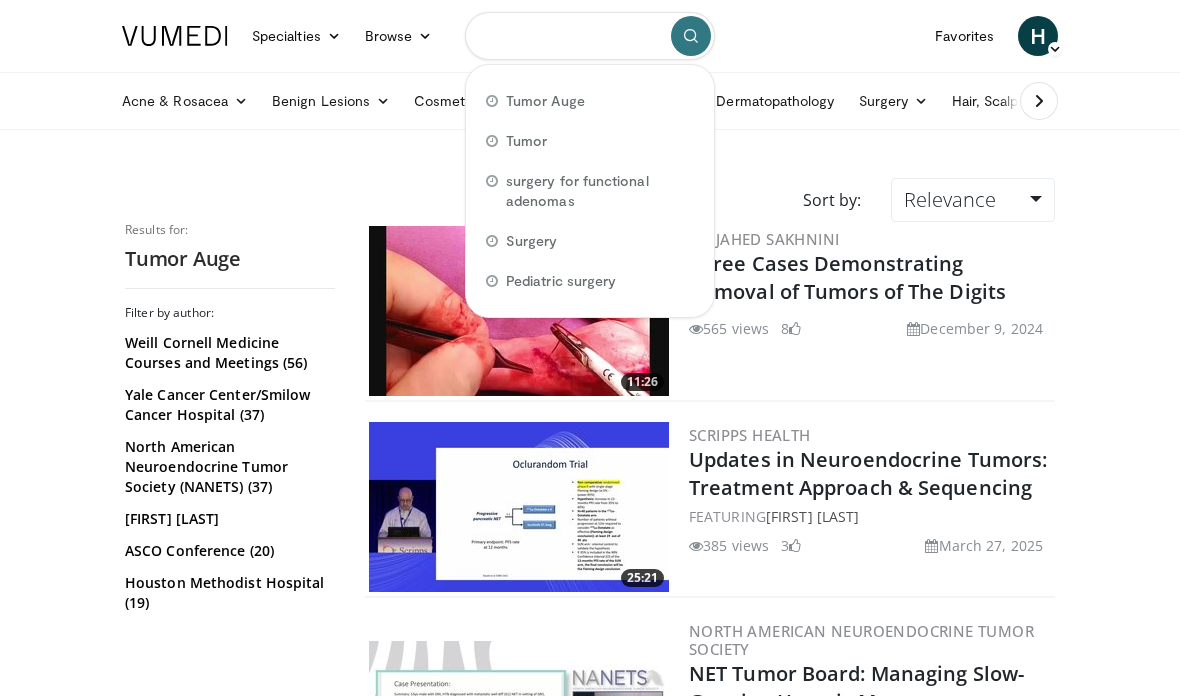 click at bounding box center (590, 36) 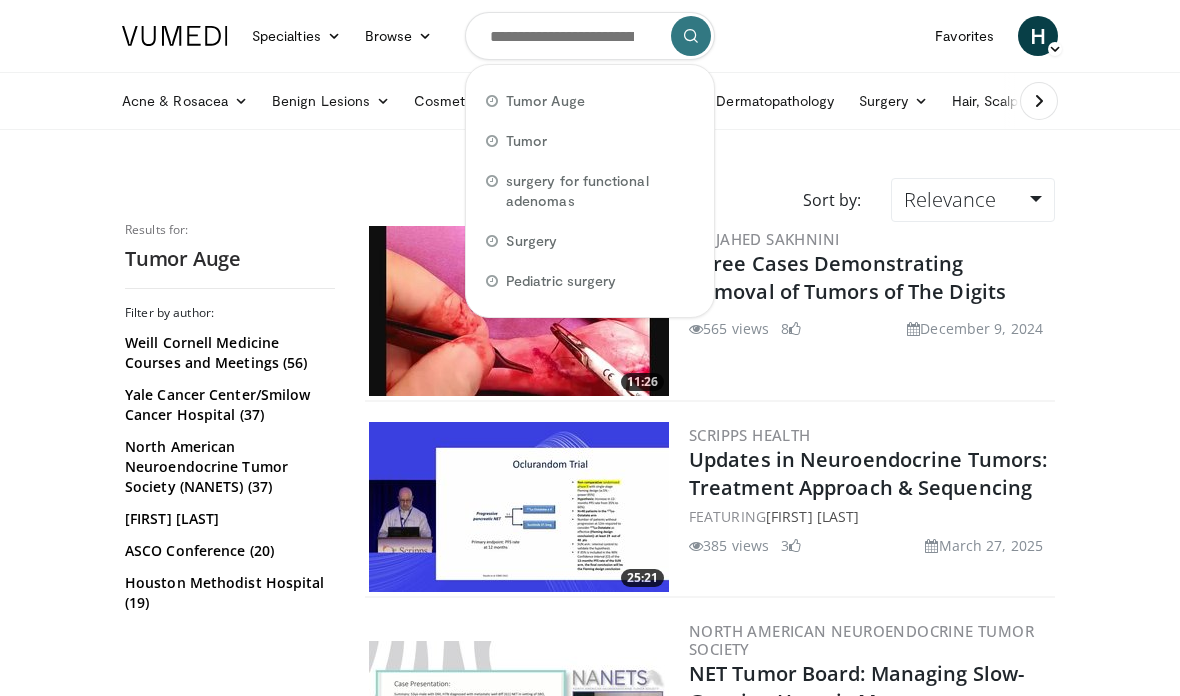 click on "Tumor Auge  Tumor  surgery for functional adenomas Surgery Pediatric surgery" at bounding box center [590, 191] 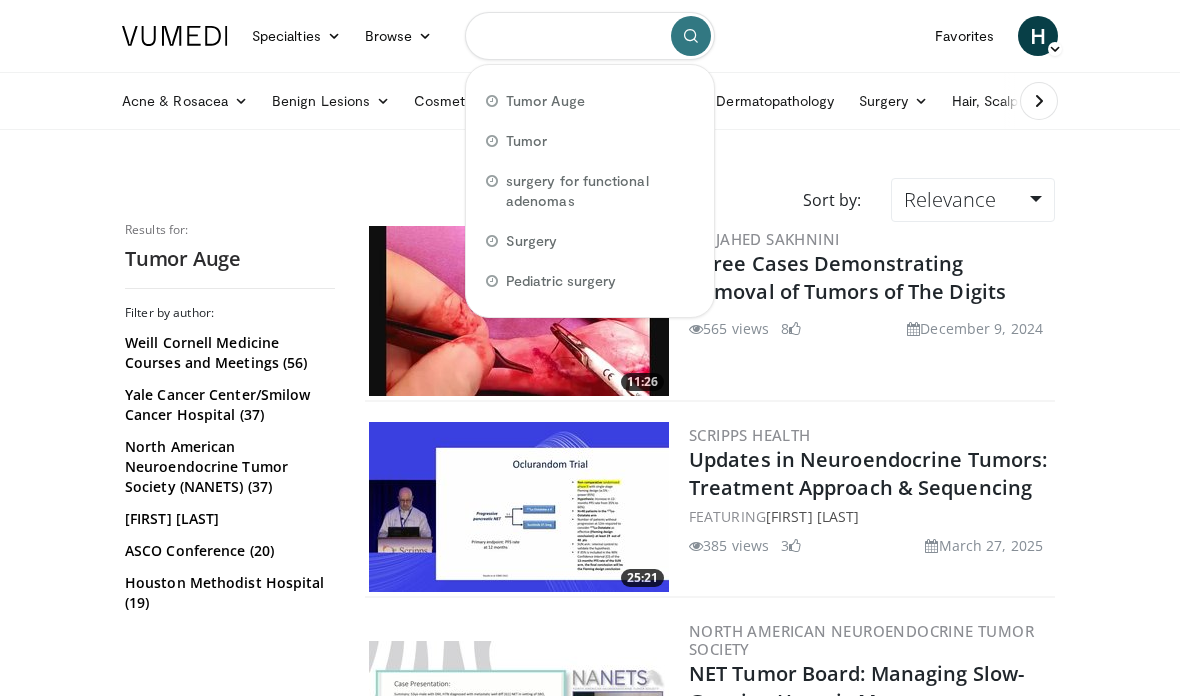 click at bounding box center (590, 36) 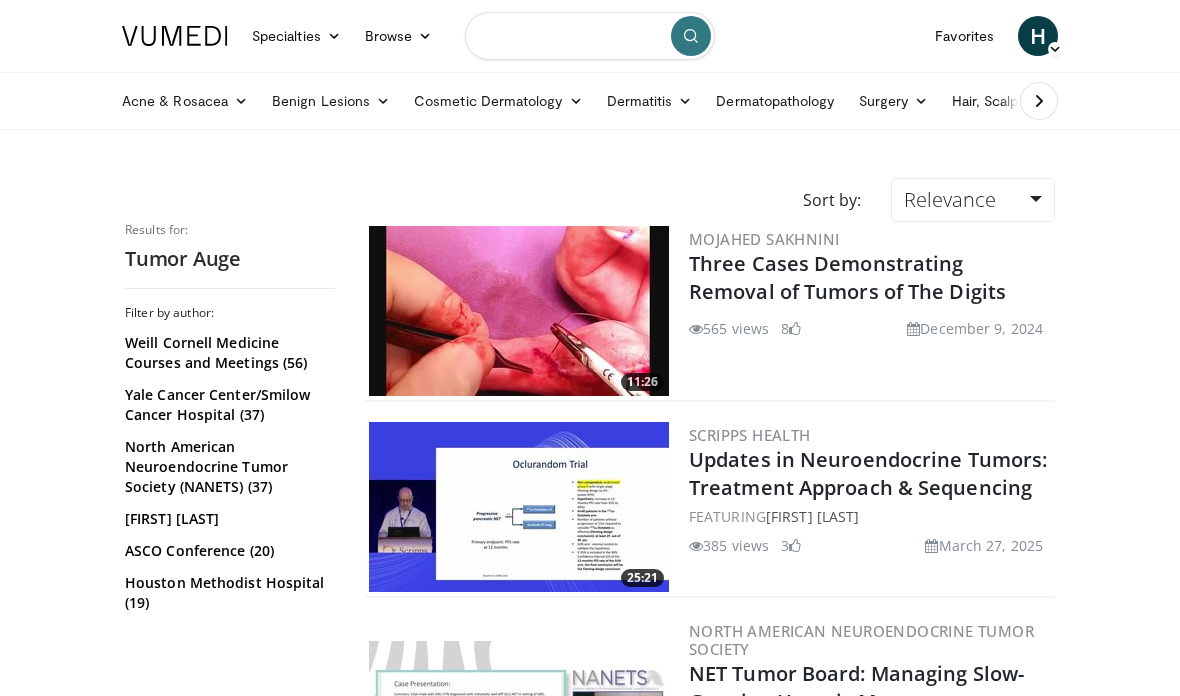 click at bounding box center (590, 36) 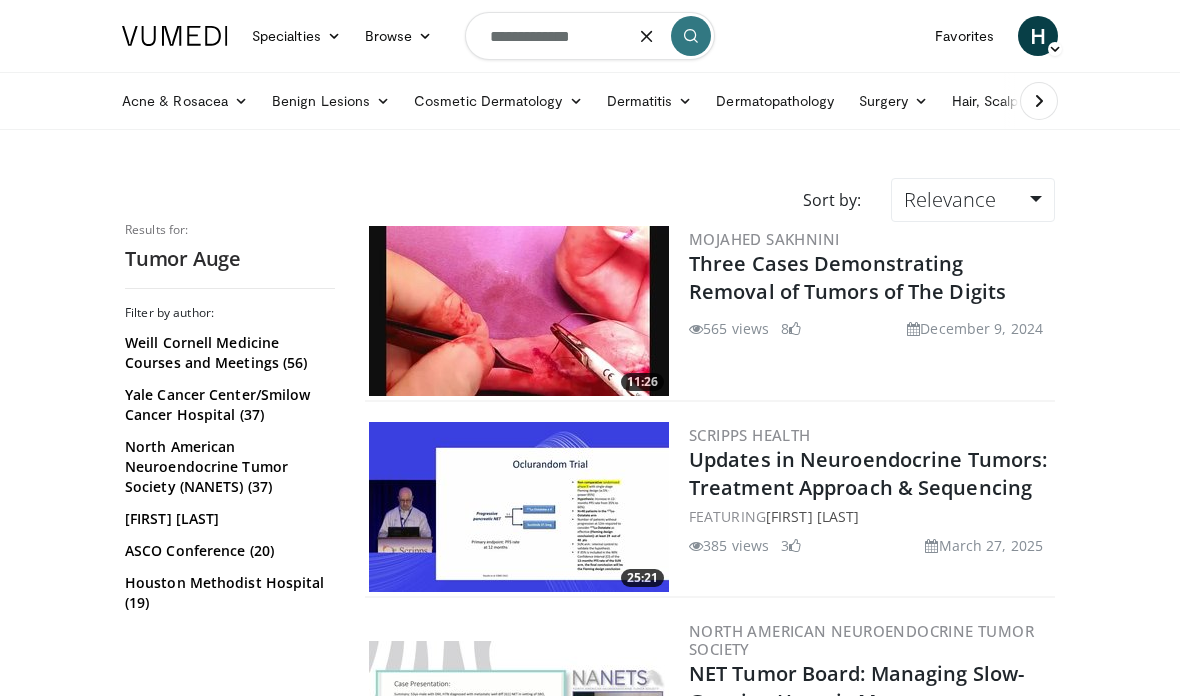 type on "**********" 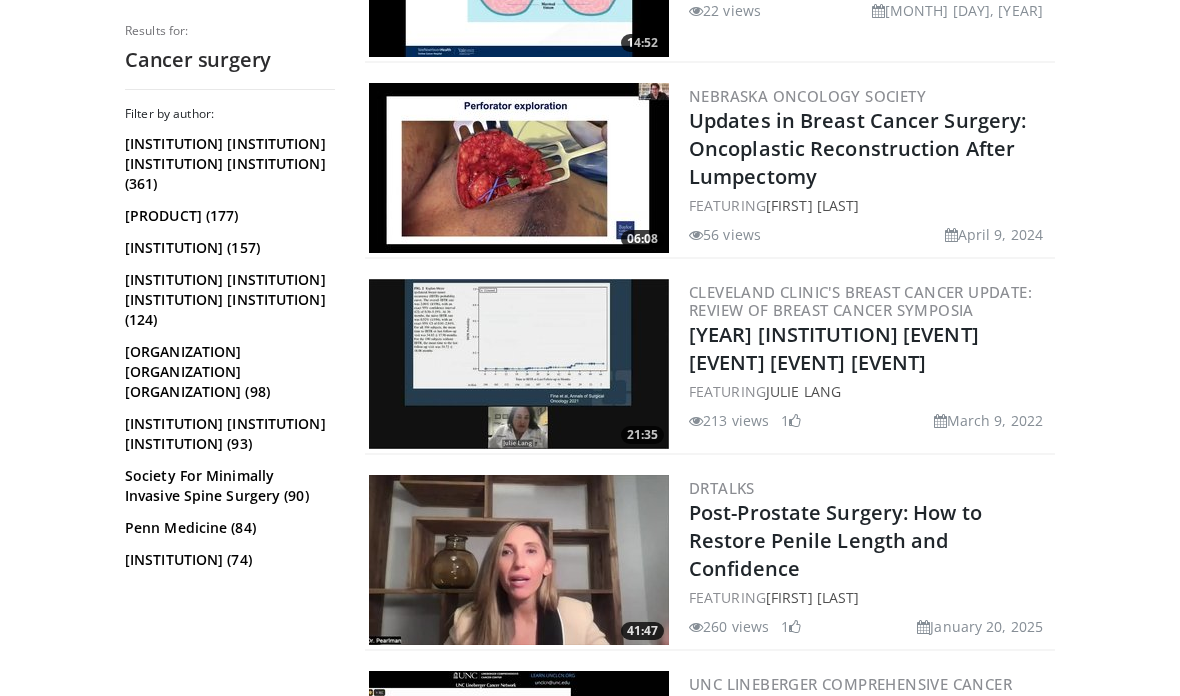 scroll, scrollTop: 4258, scrollLeft: 0, axis: vertical 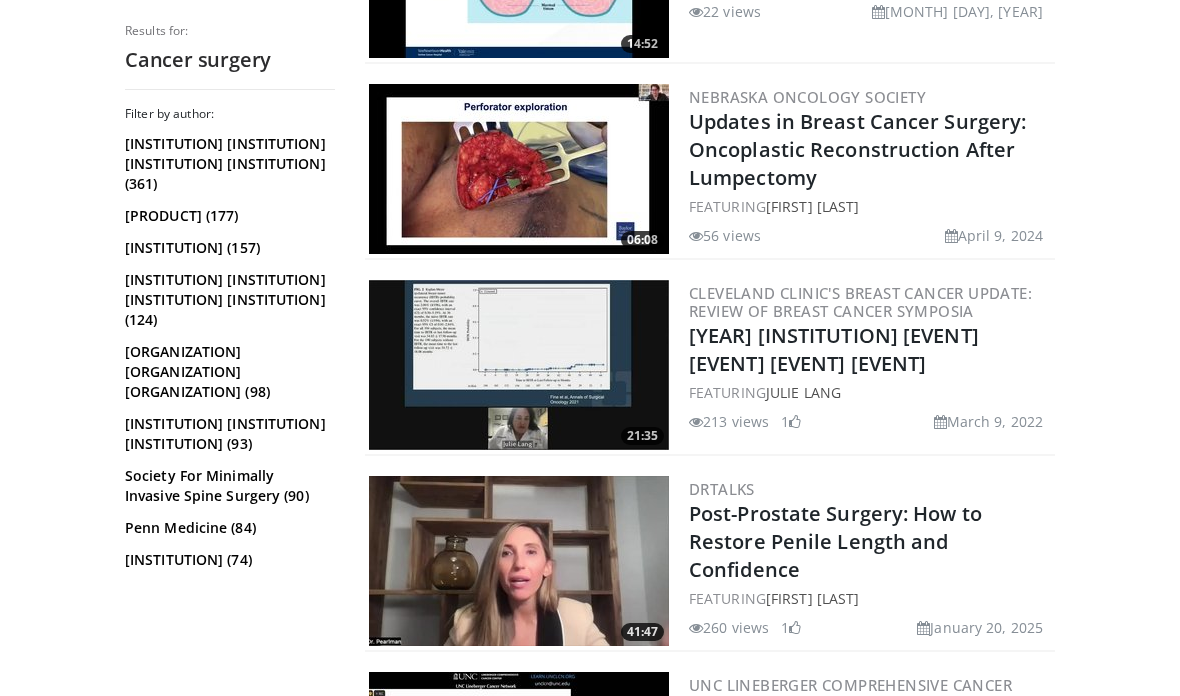 click at bounding box center (519, 169) 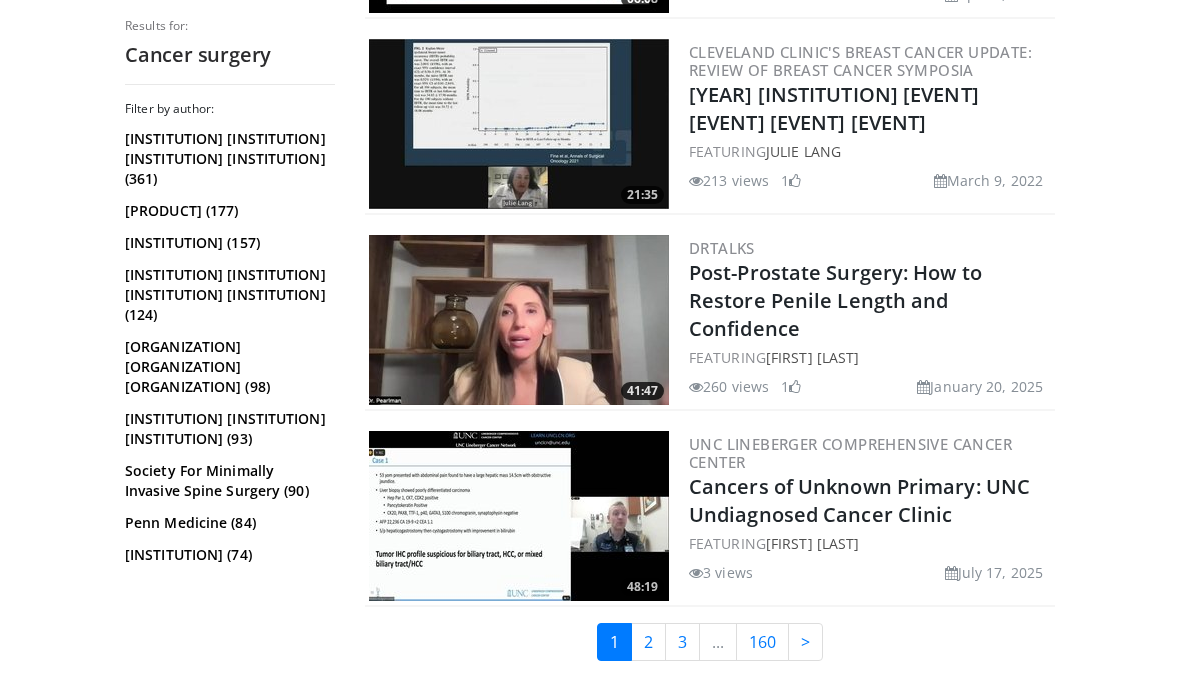 scroll, scrollTop: 4781, scrollLeft: 0, axis: vertical 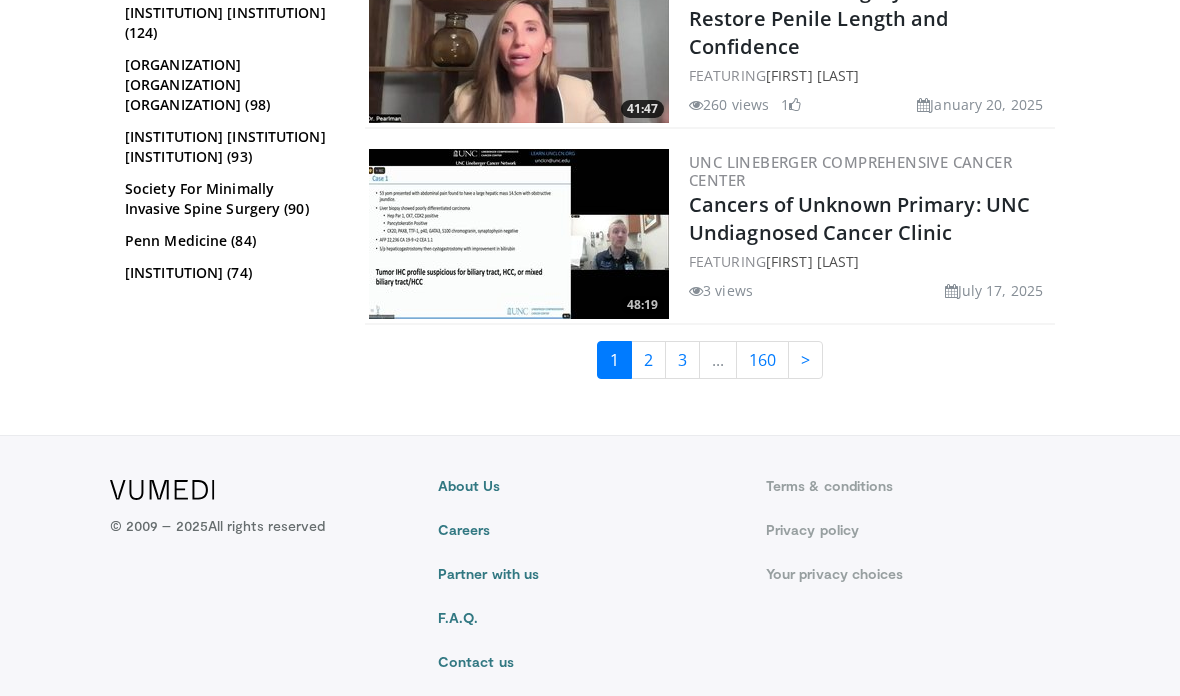 click on "2" at bounding box center (648, 360) 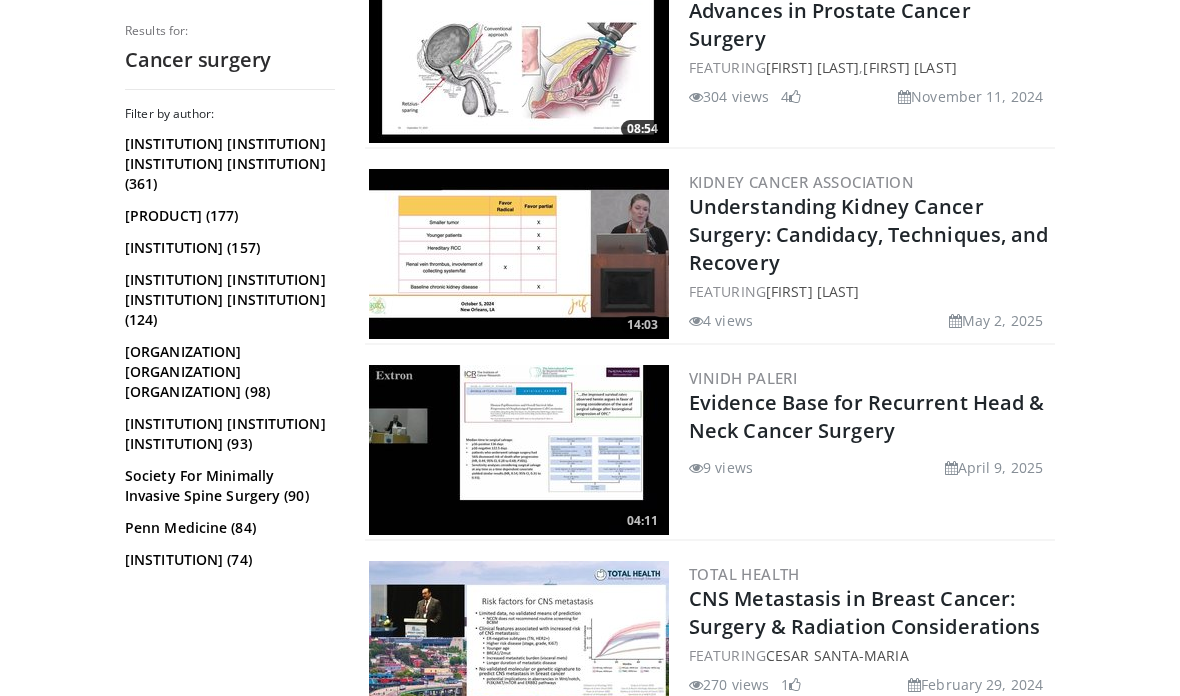 scroll, scrollTop: 0, scrollLeft: 0, axis: both 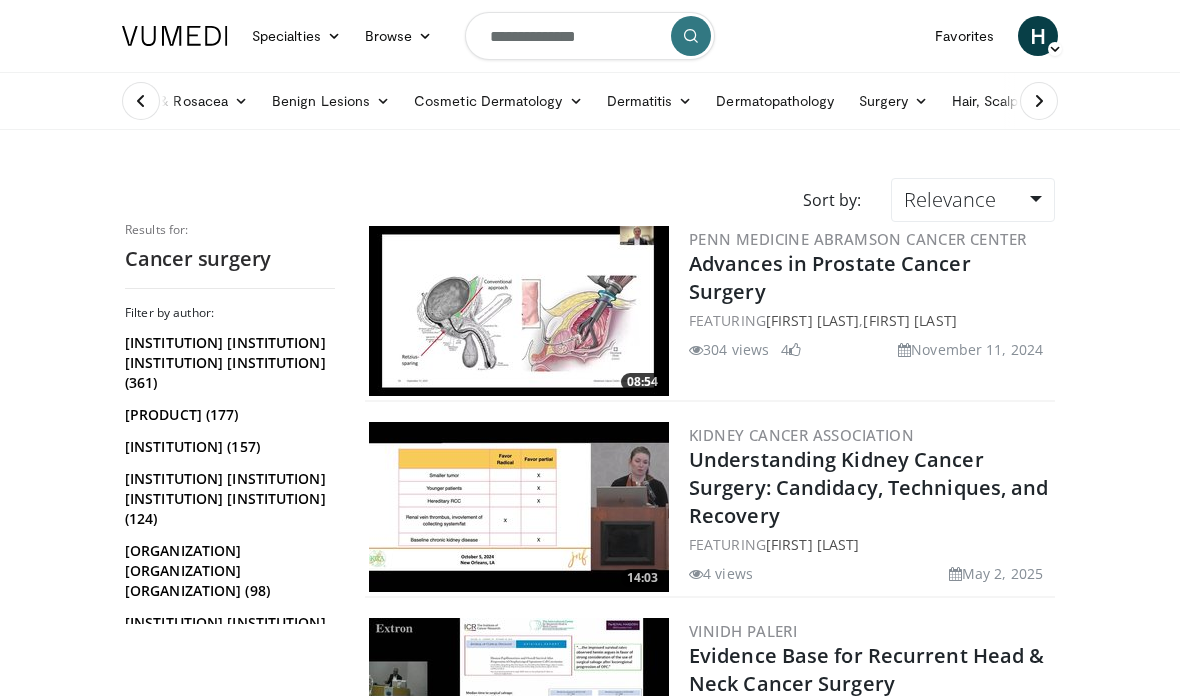 click on "Relevance" at bounding box center (973, 200) 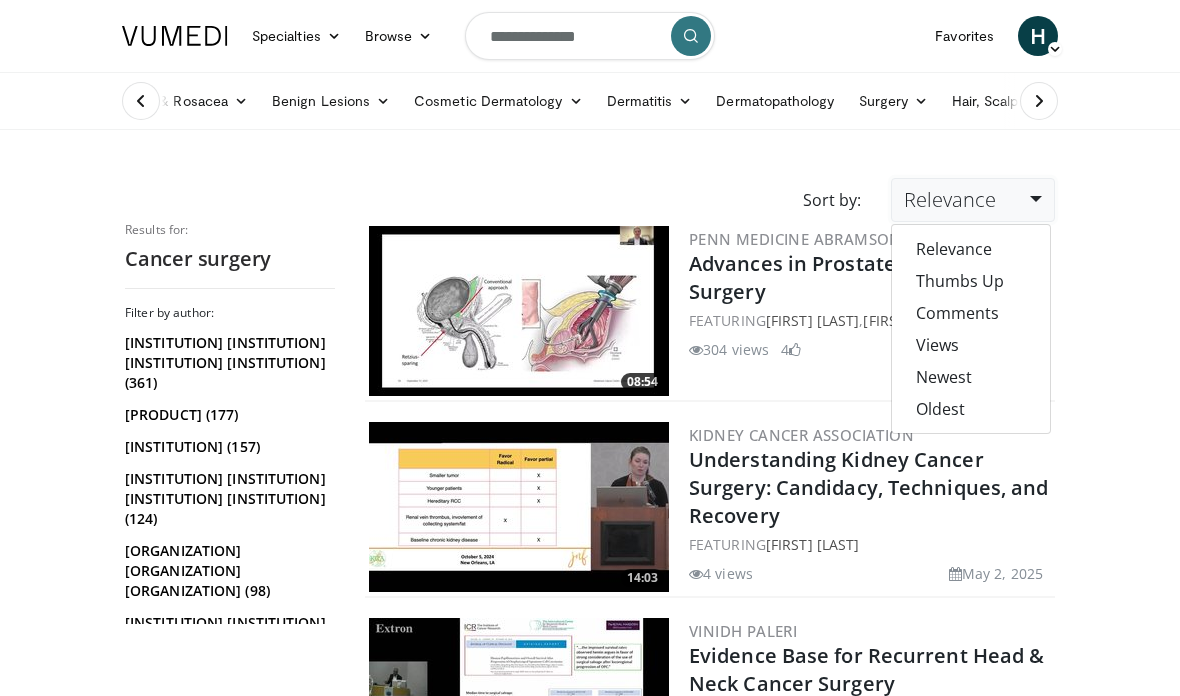 click on "Views" at bounding box center [971, 345] 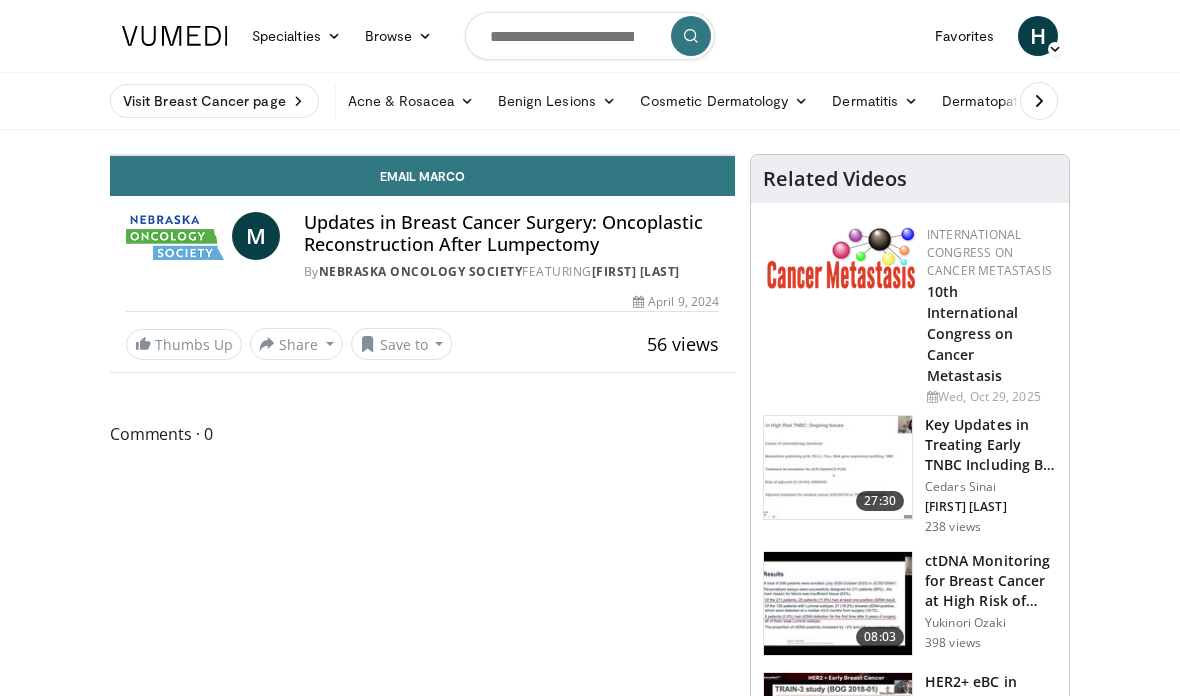 scroll, scrollTop: 0, scrollLeft: 0, axis: both 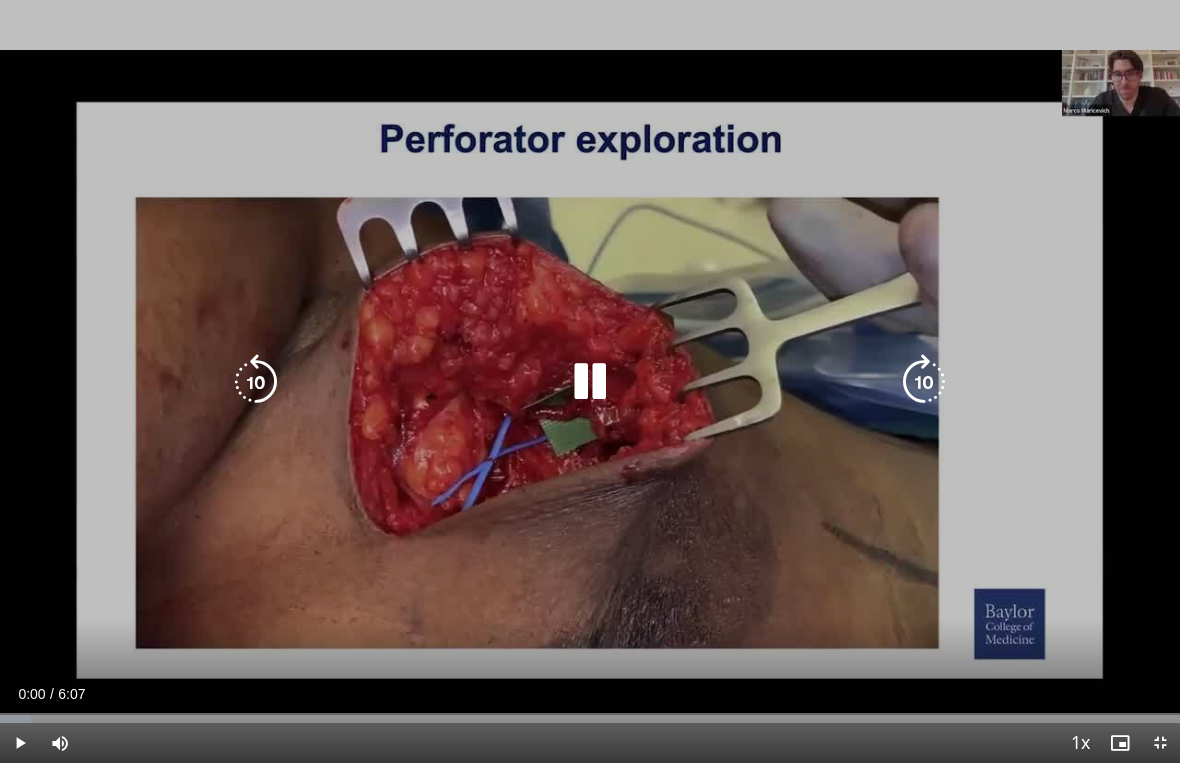 click at bounding box center (924, 382) 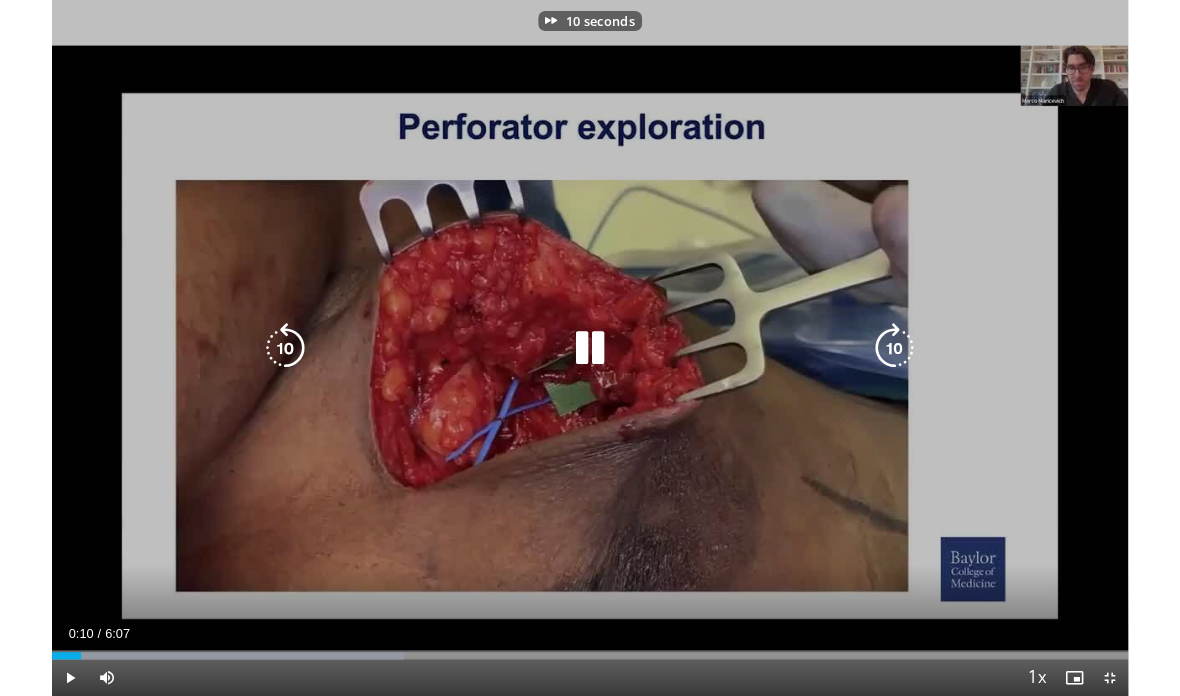 scroll, scrollTop: 0, scrollLeft: 0, axis: both 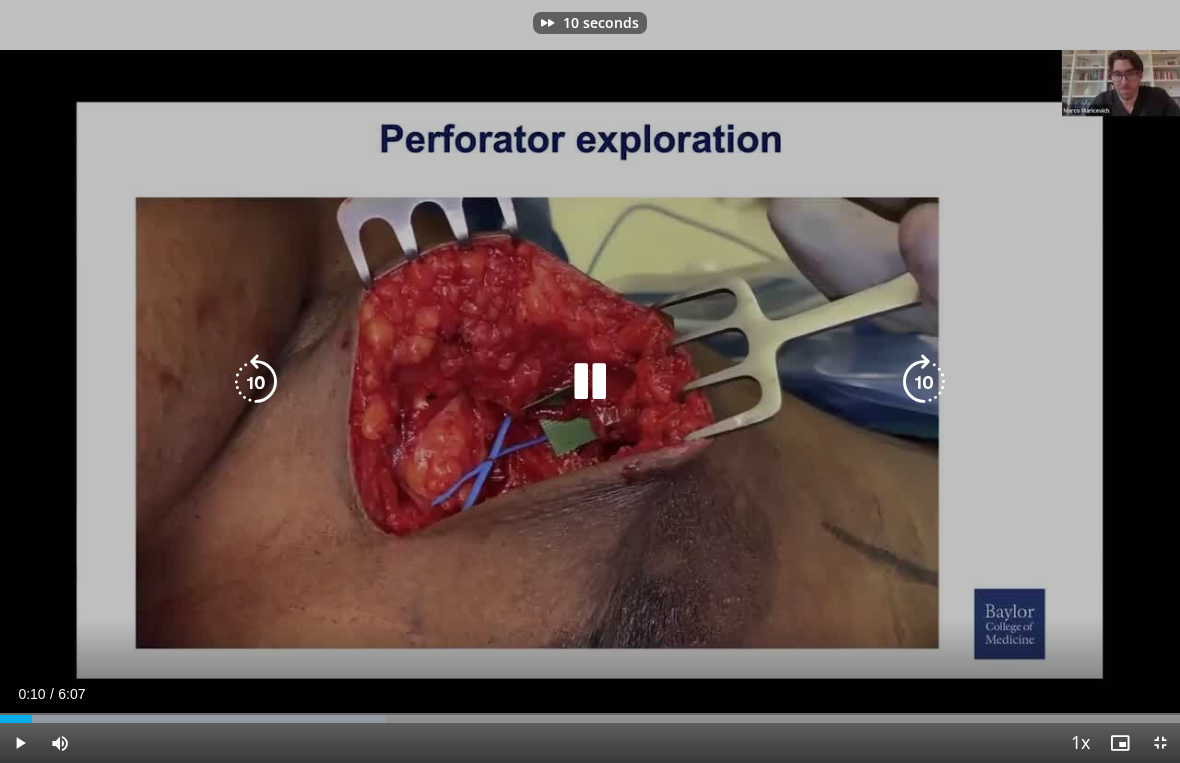 click on "10 seconds
Tap to unmute" at bounding box center (590, 381) 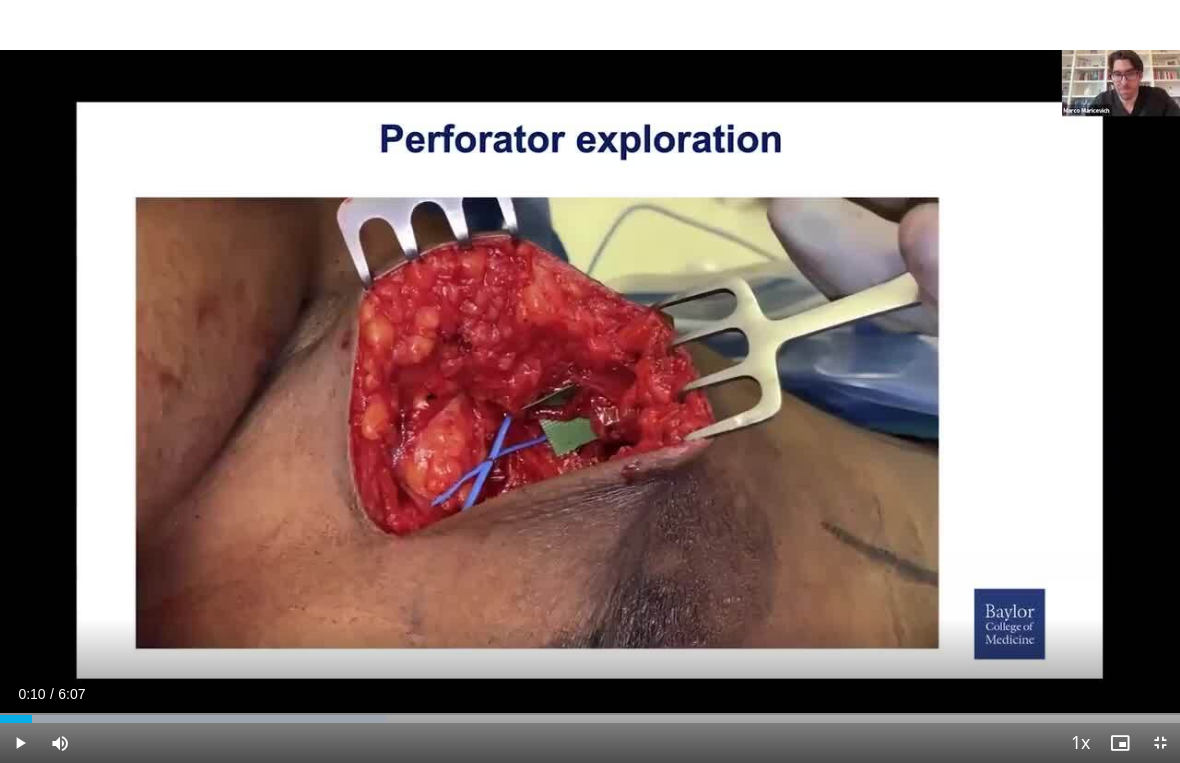 click on "10 seconds
Tap to unmute" at bounding box center [590, 381] 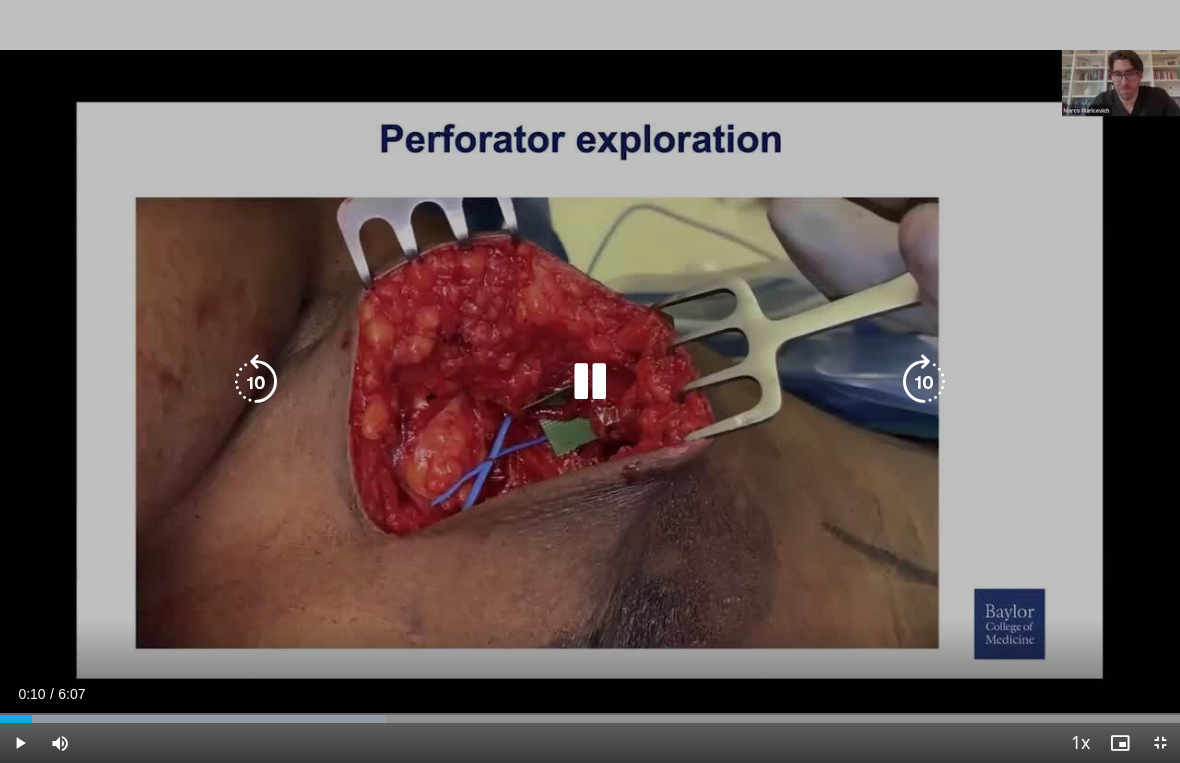 click at bounding box center [924, 382] 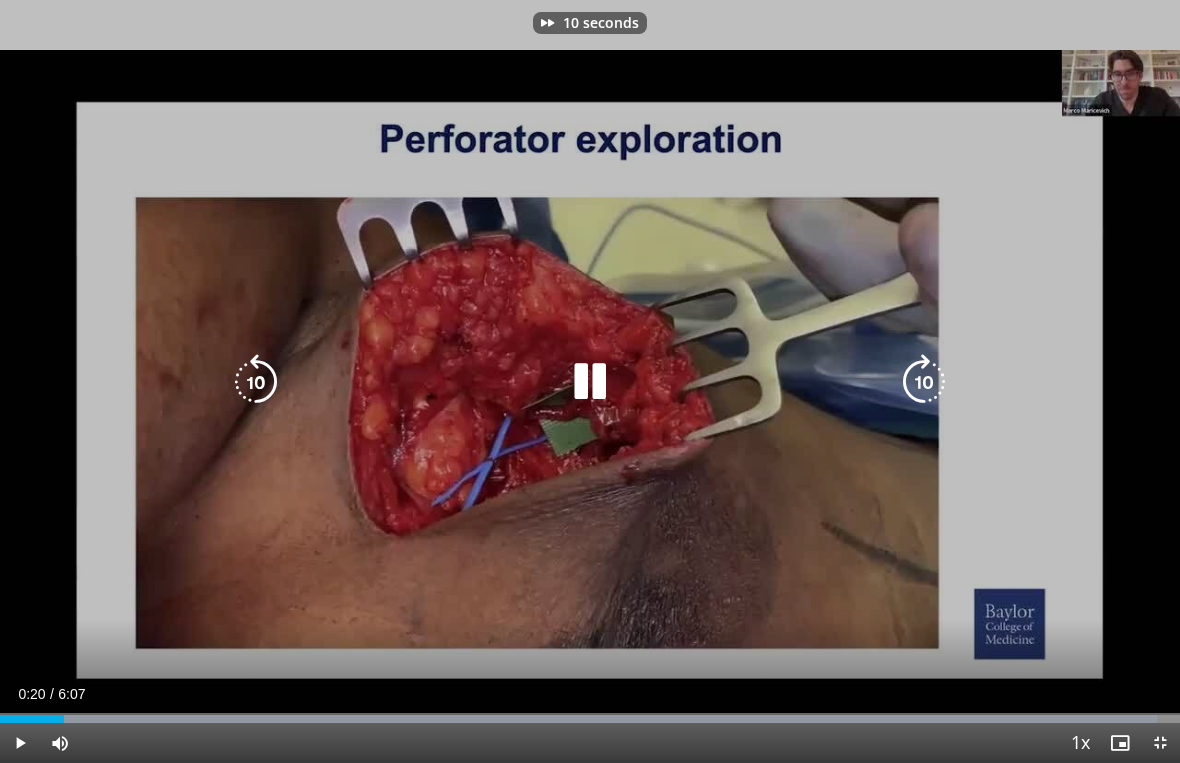 click at bounding box center [924, 382] 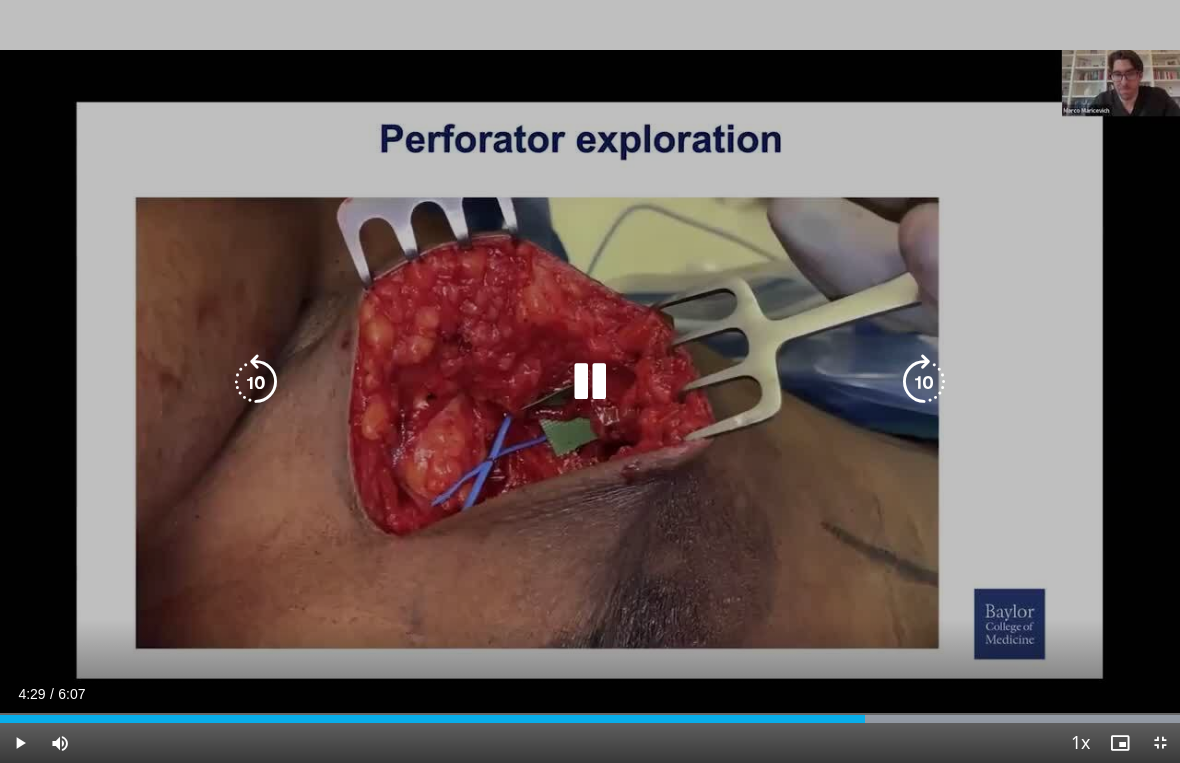 click at bounding box center (924, 382) 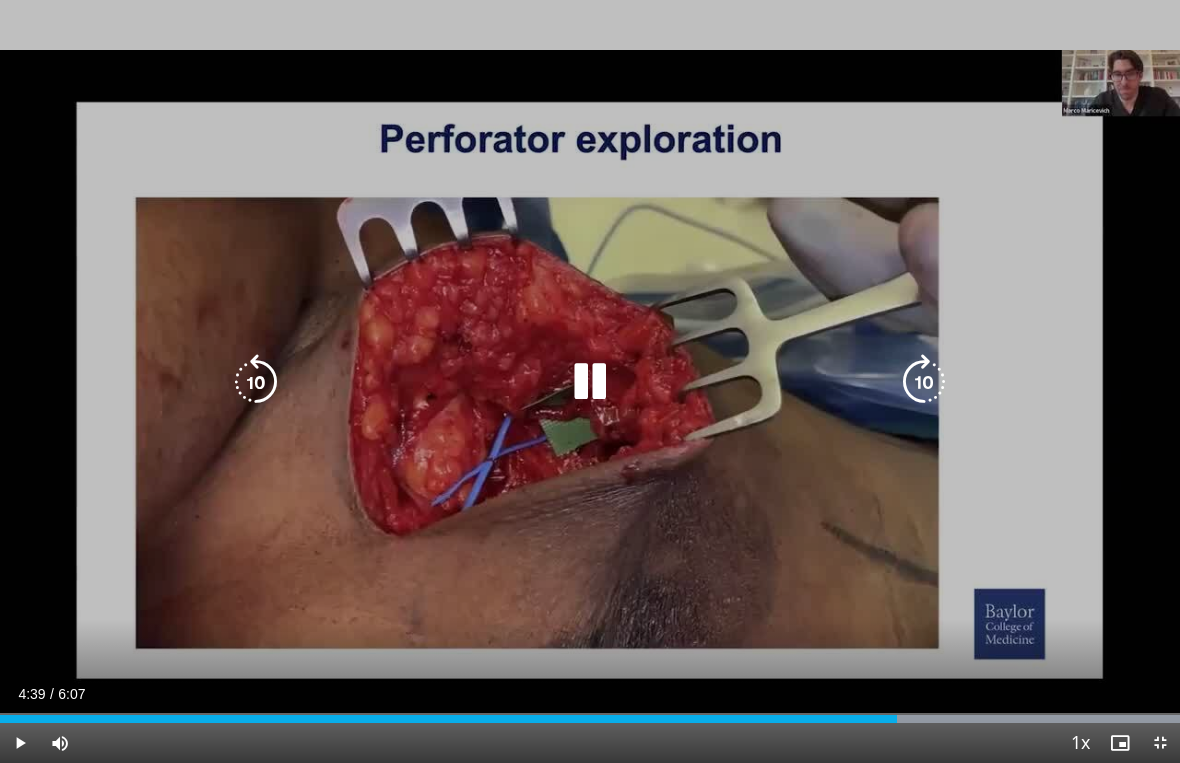 click at bounding box center (924, 382) 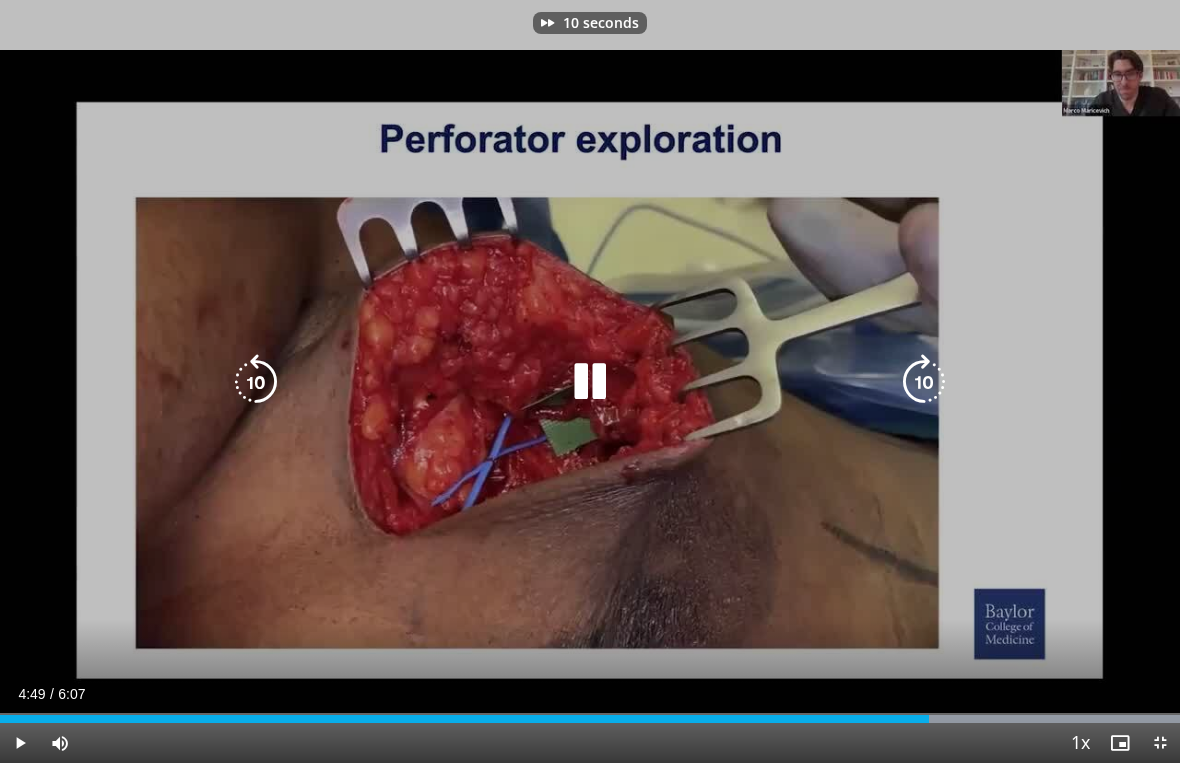 click at bounding box center (256, 382) 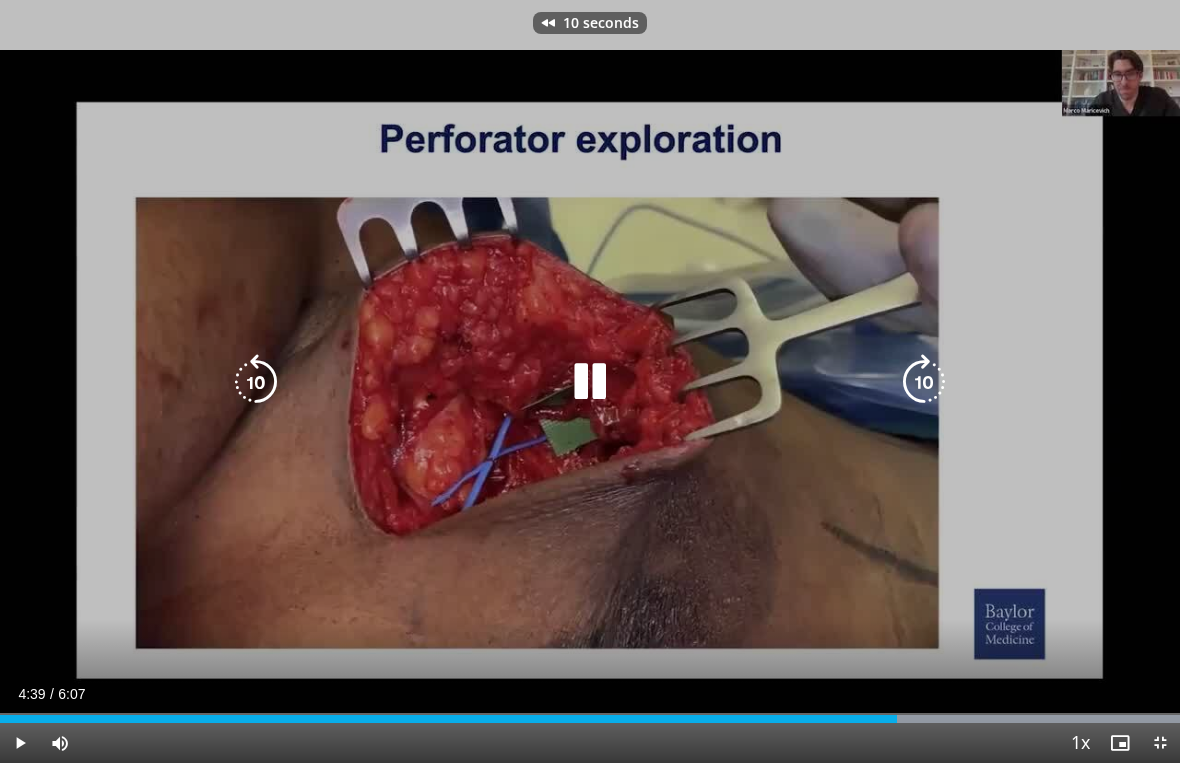 click on "10 seconds
Tap to unmute" at bounding box center (590, 381) 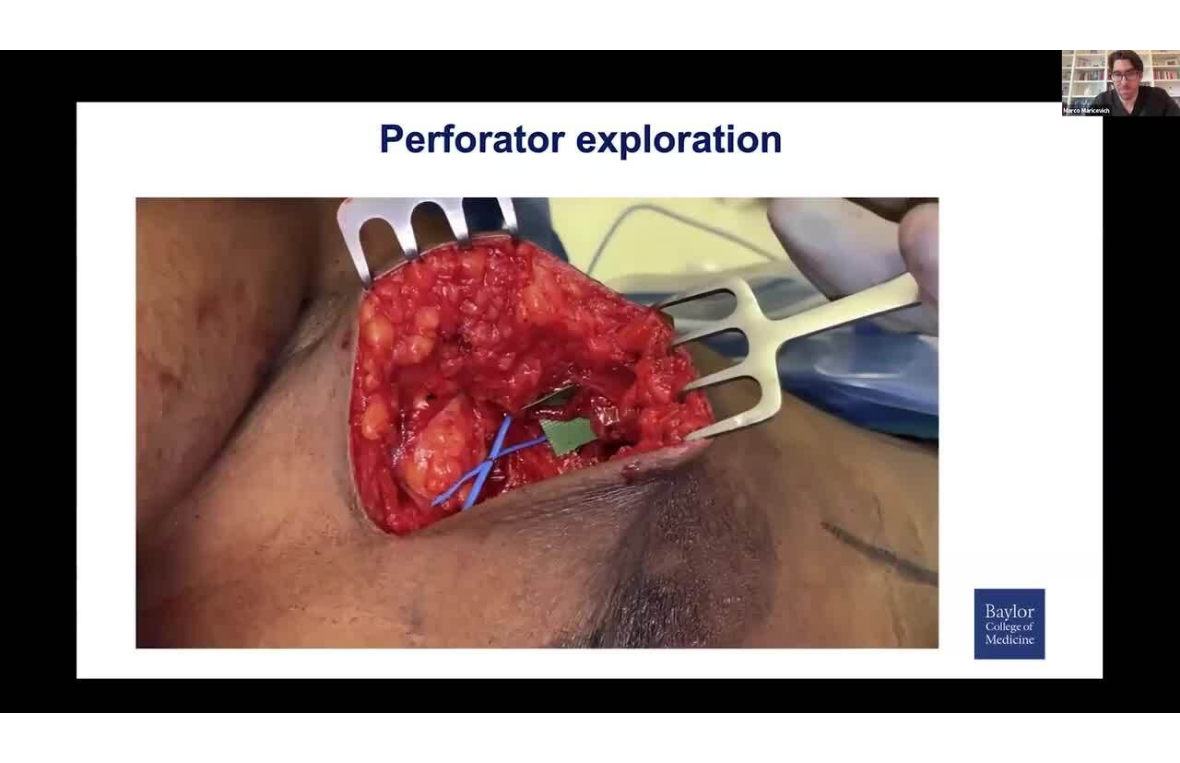 click on "10 seconds
Tap to unmute" at bounding box center [590, 381] 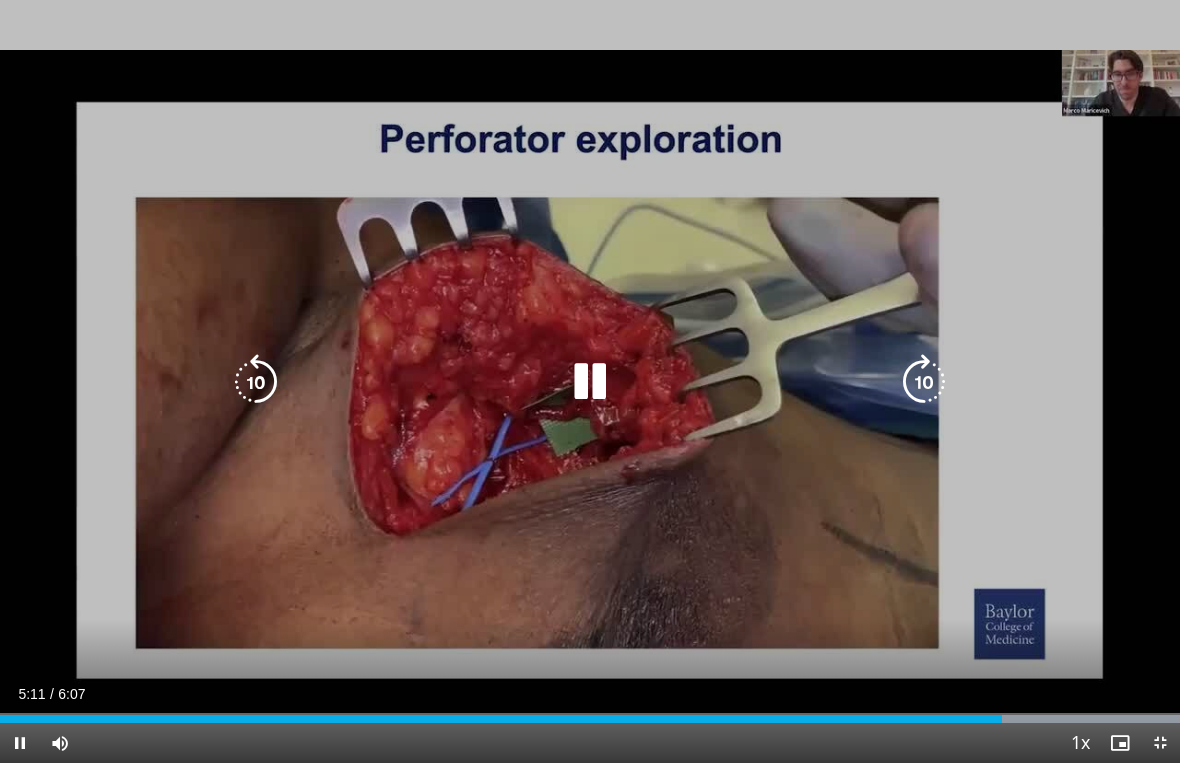 click at bounding box center [924, 382] 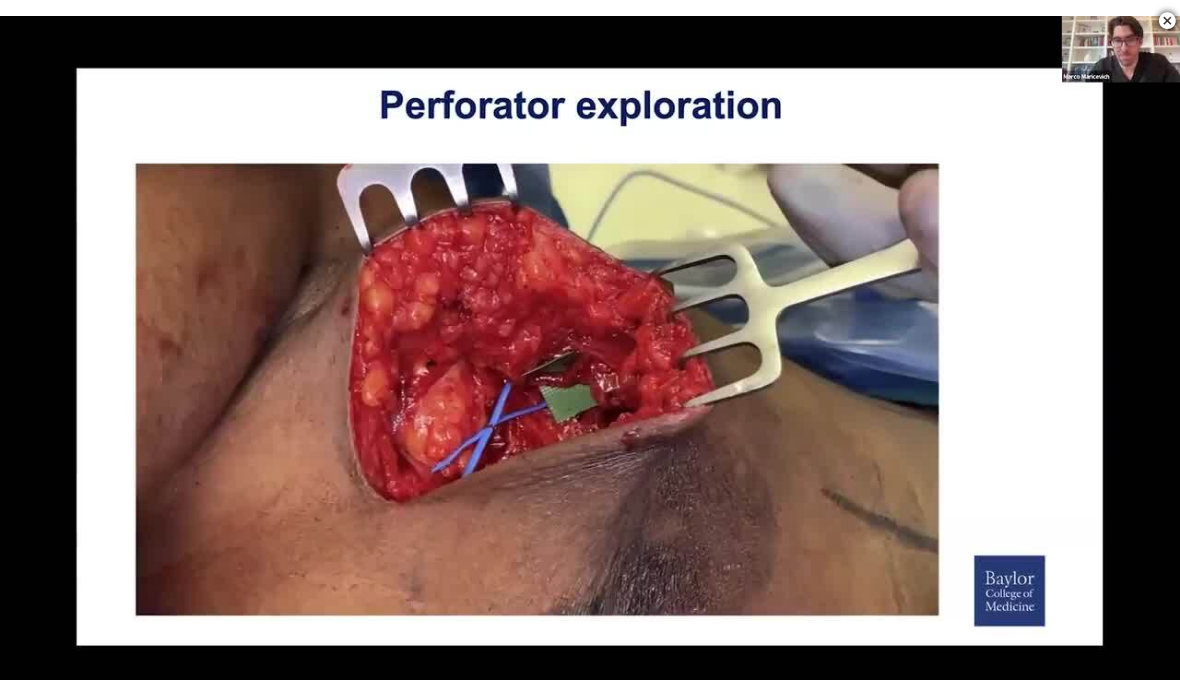 scroll, scrollTop: 0, scrollLeft: 0, axis: both 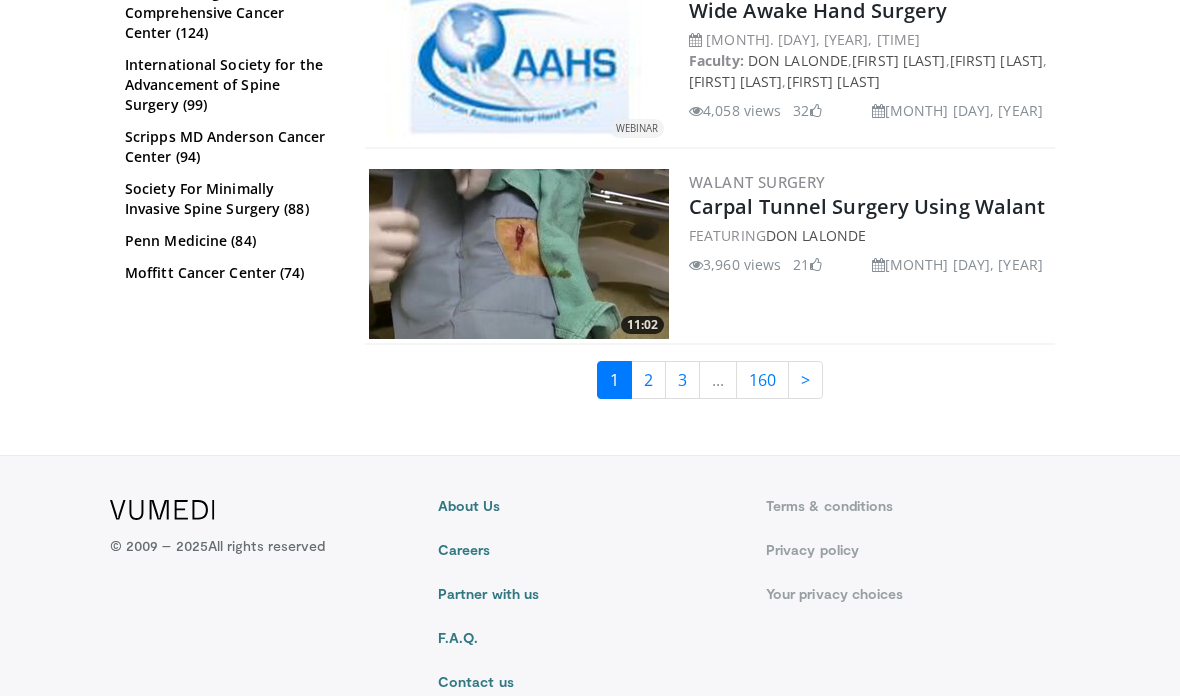 click on "2" at bounding box center (648, 380) 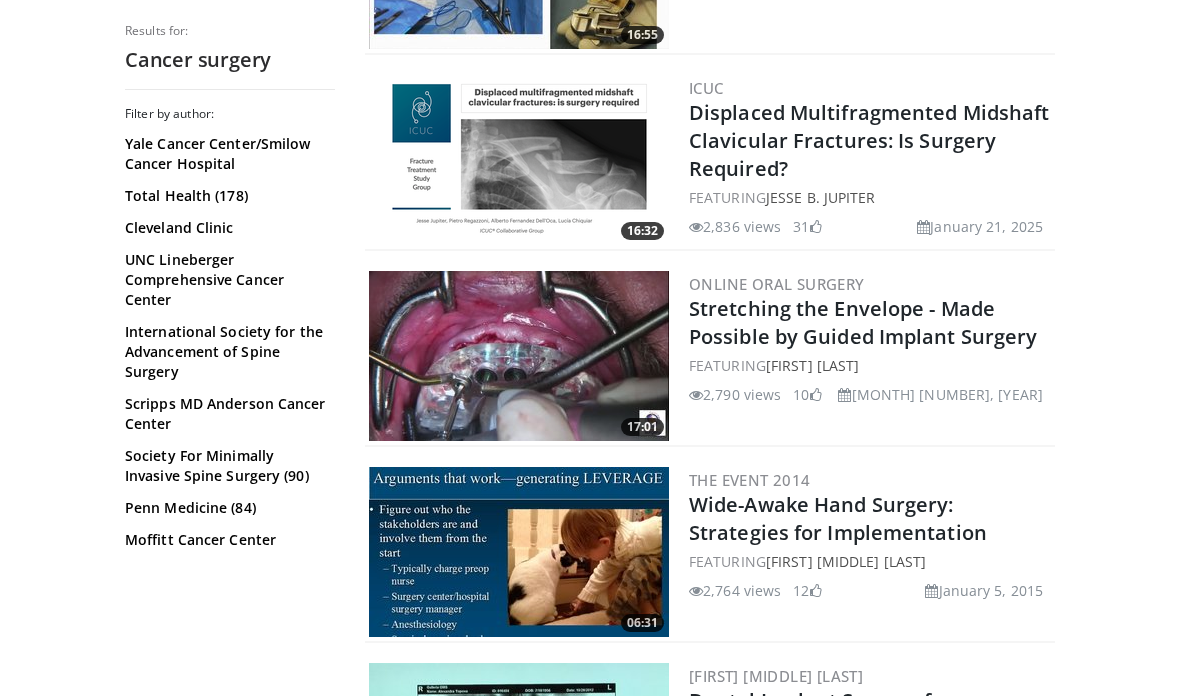 scroll, scrollTop: 3755, scrollLeft: 0, axis: vertical 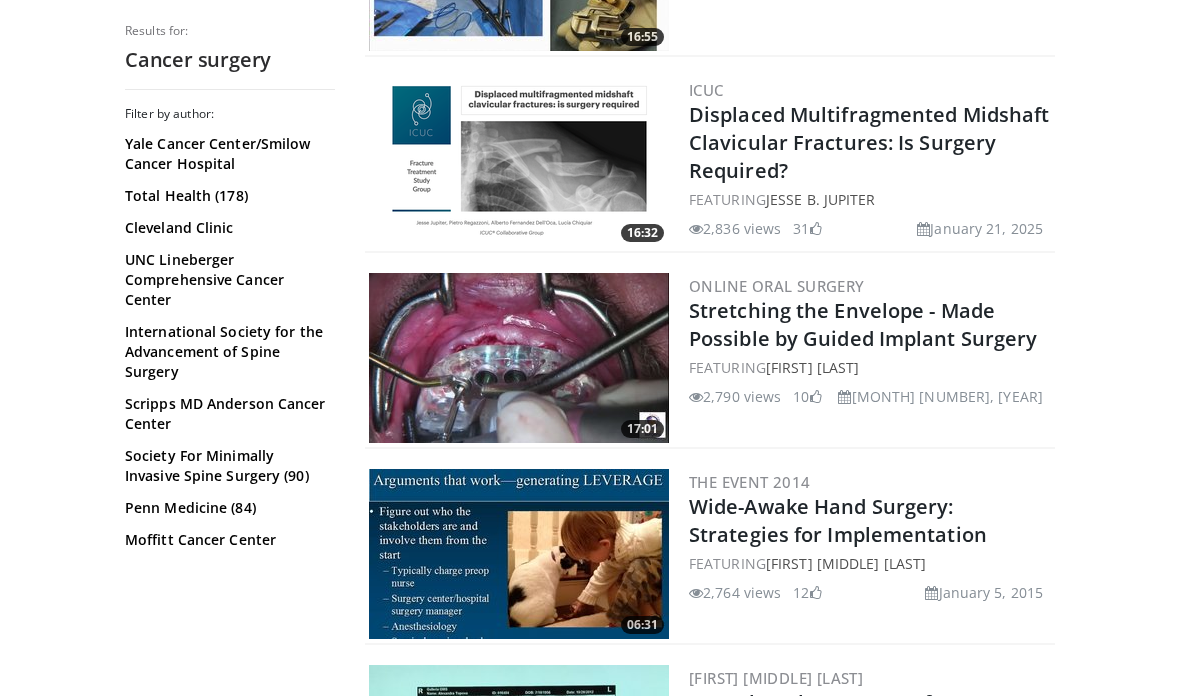 click at bounding box center (519, 358) 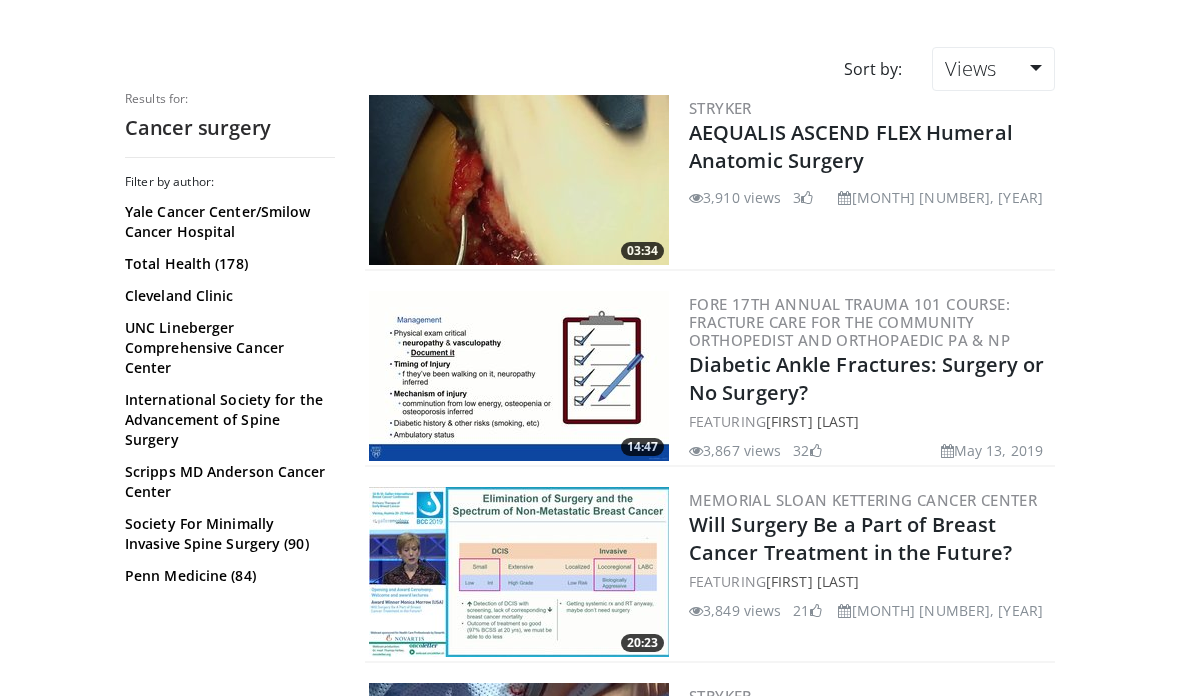 scroll, scrollTop: 0, scrollLeft: 0, axis: both 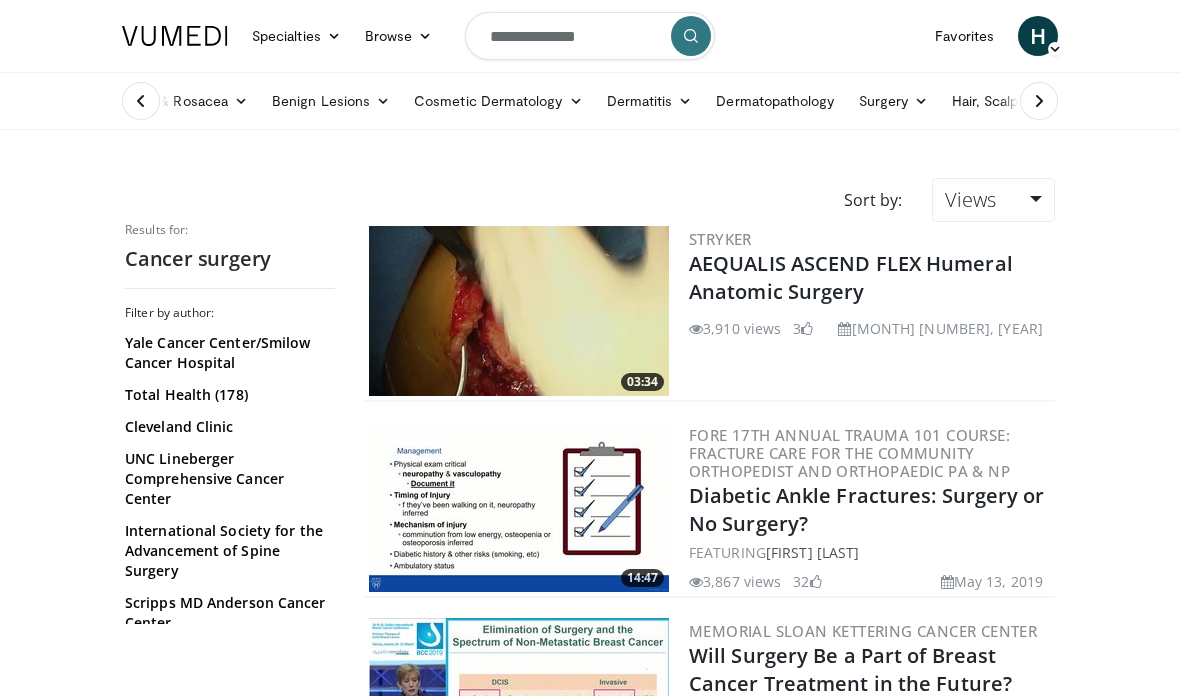 click on "**********" at bounding box center (590, 36) 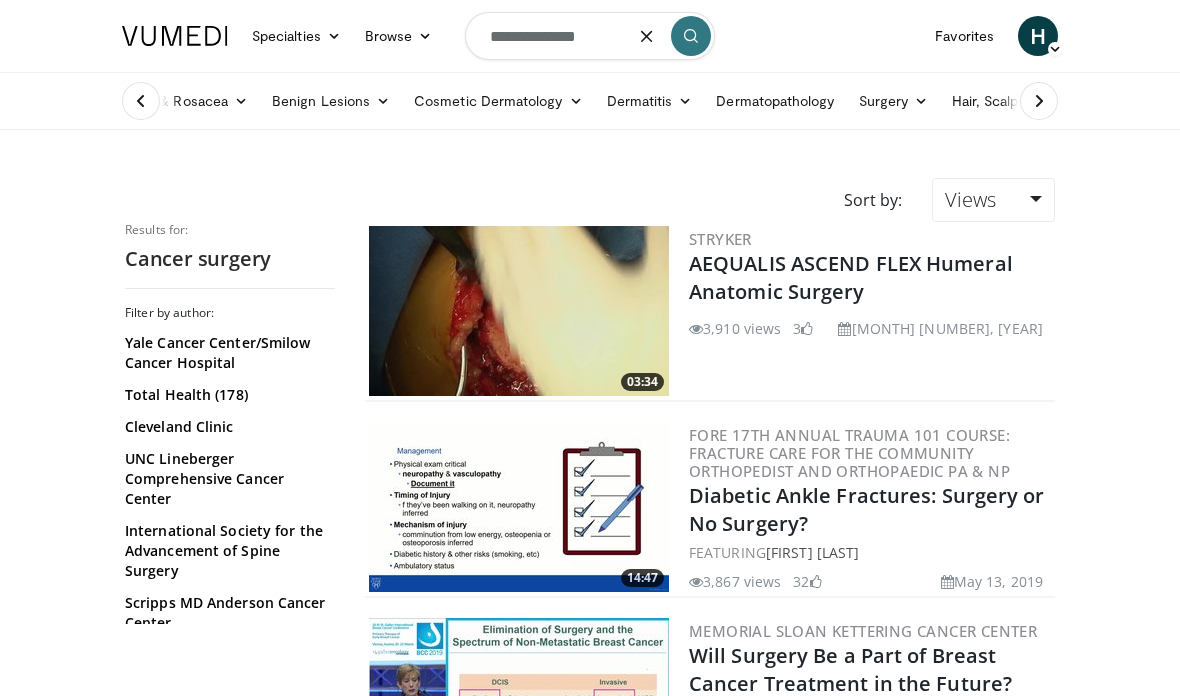click at bounding box center (647, 36) 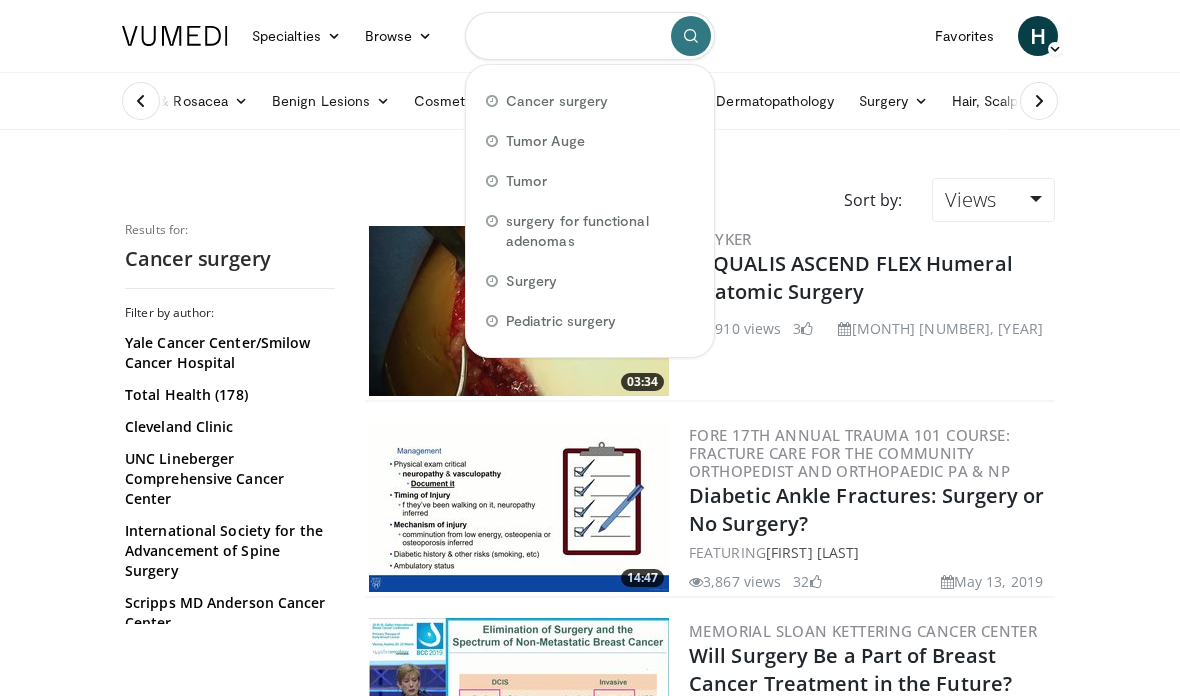 type on "*" 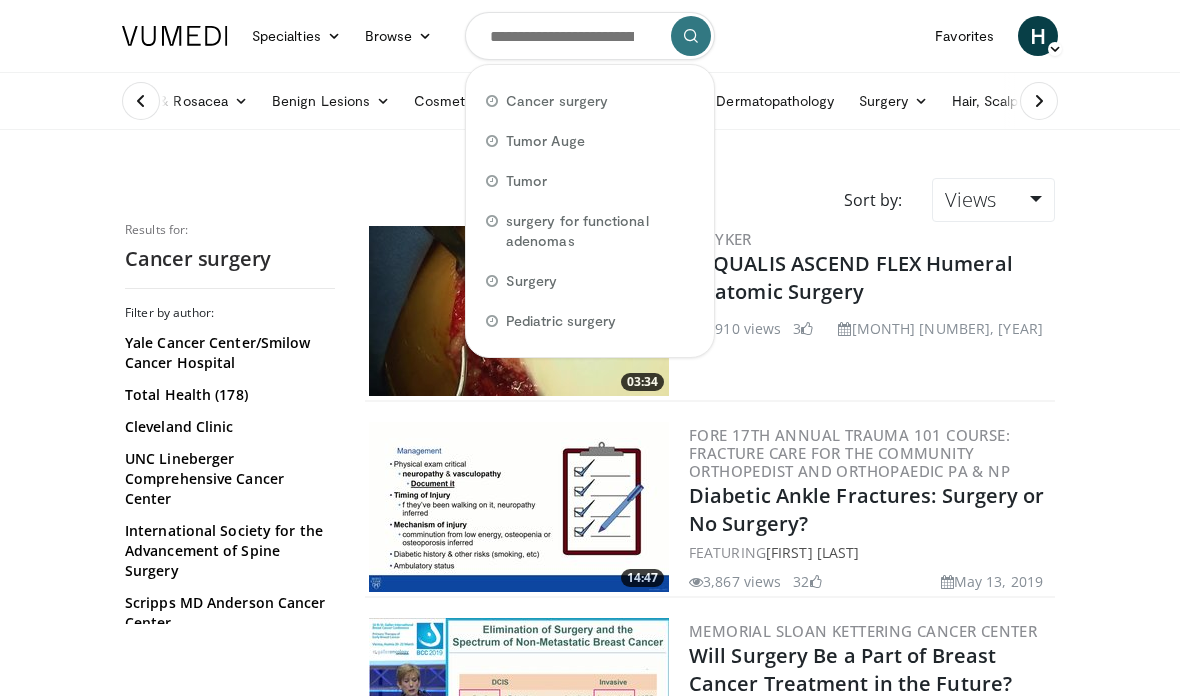 click on "Tumor Auge" at bounding box center (545, 141) 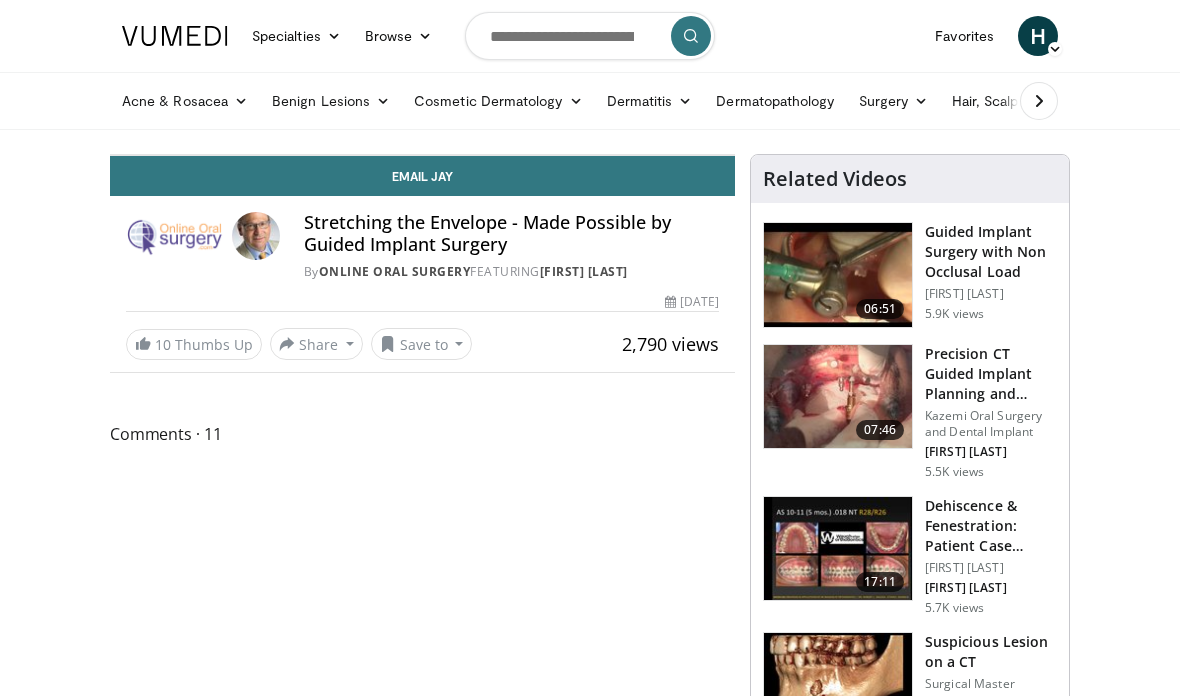 scroll, scrollTop: 0, scrollLeft: 0, axis: both 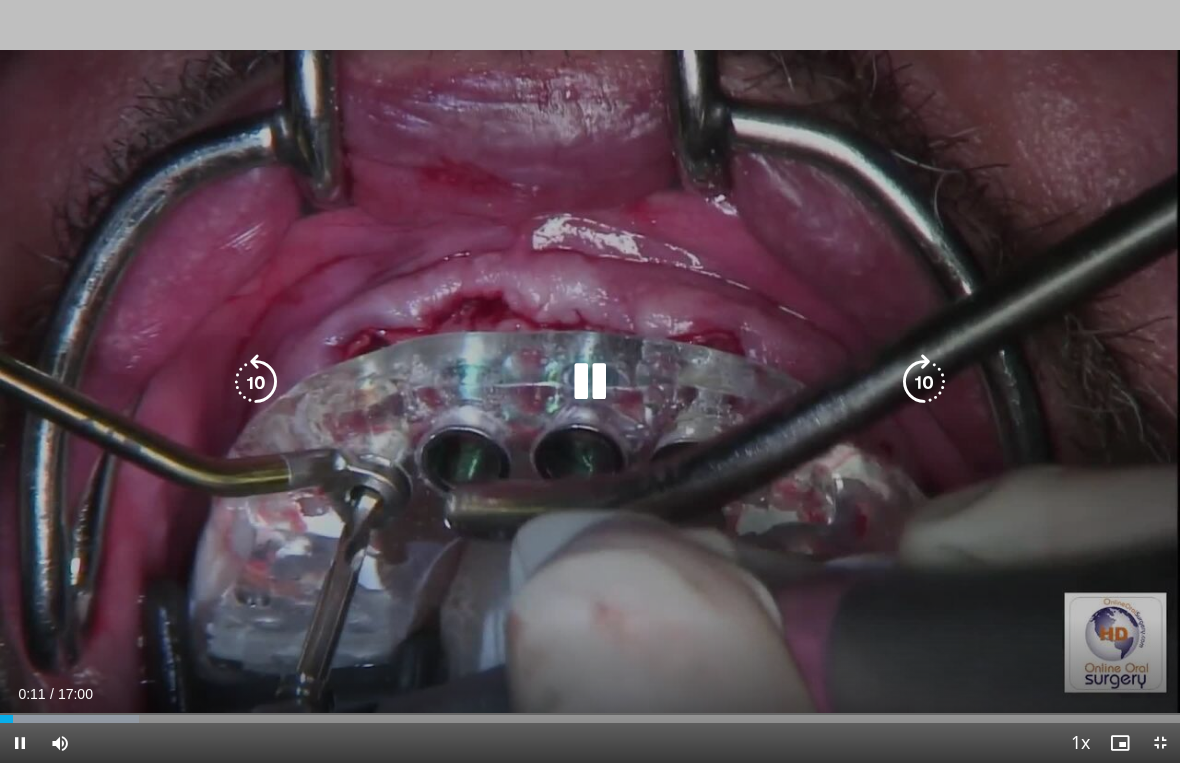 click at bounding box center [924, 382] 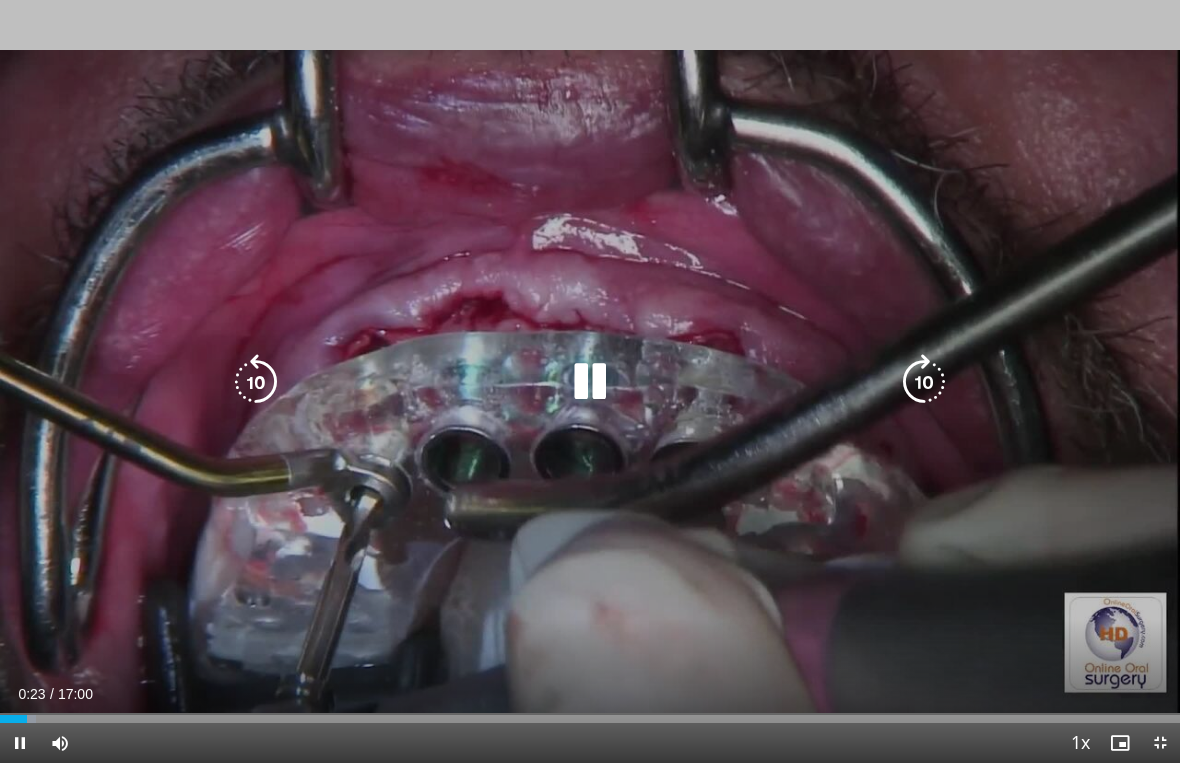 click at bounding box center [924, 382] 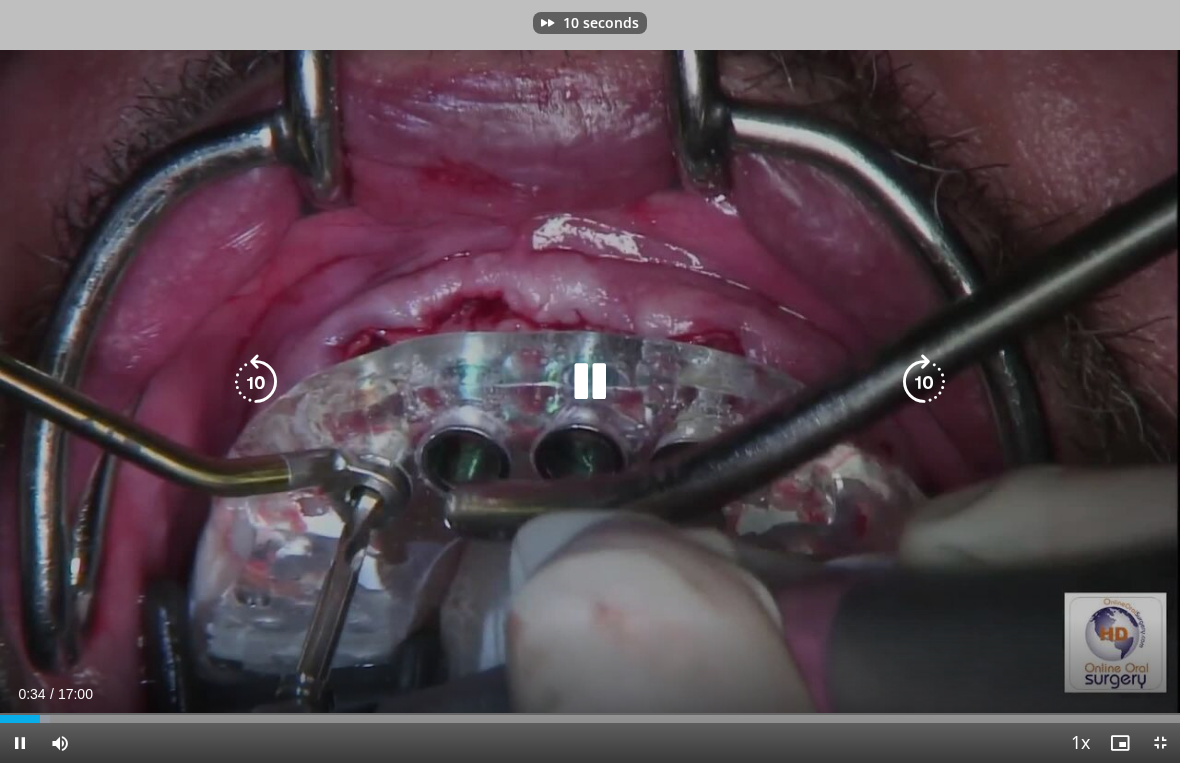 click at bounding box center [924, 382] 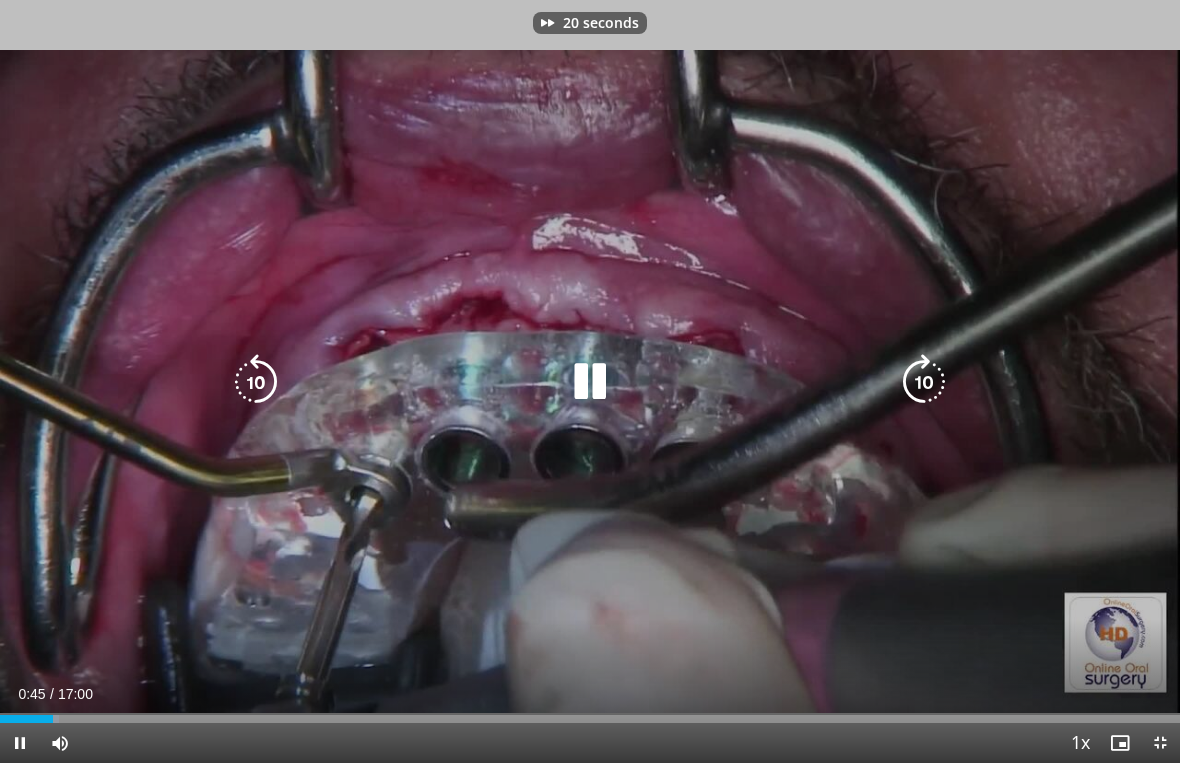 click at bounding box center (924, 382) 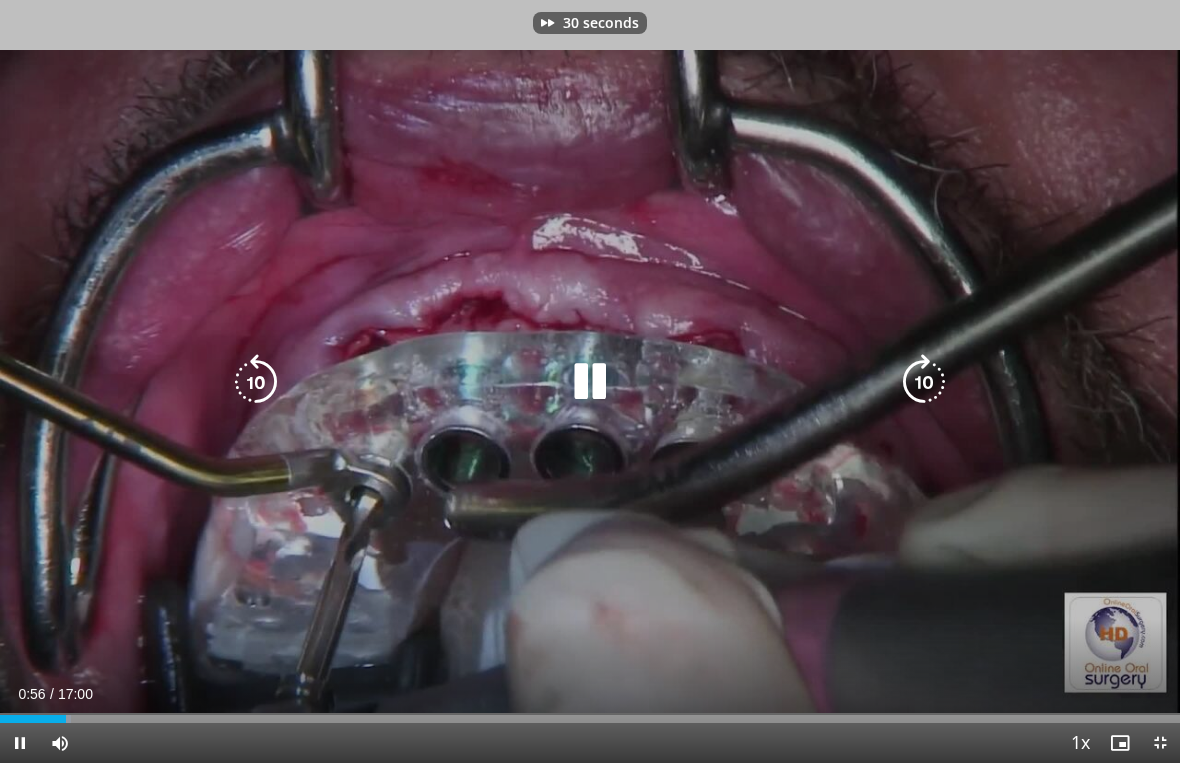 click at bounding box center [924, 382] 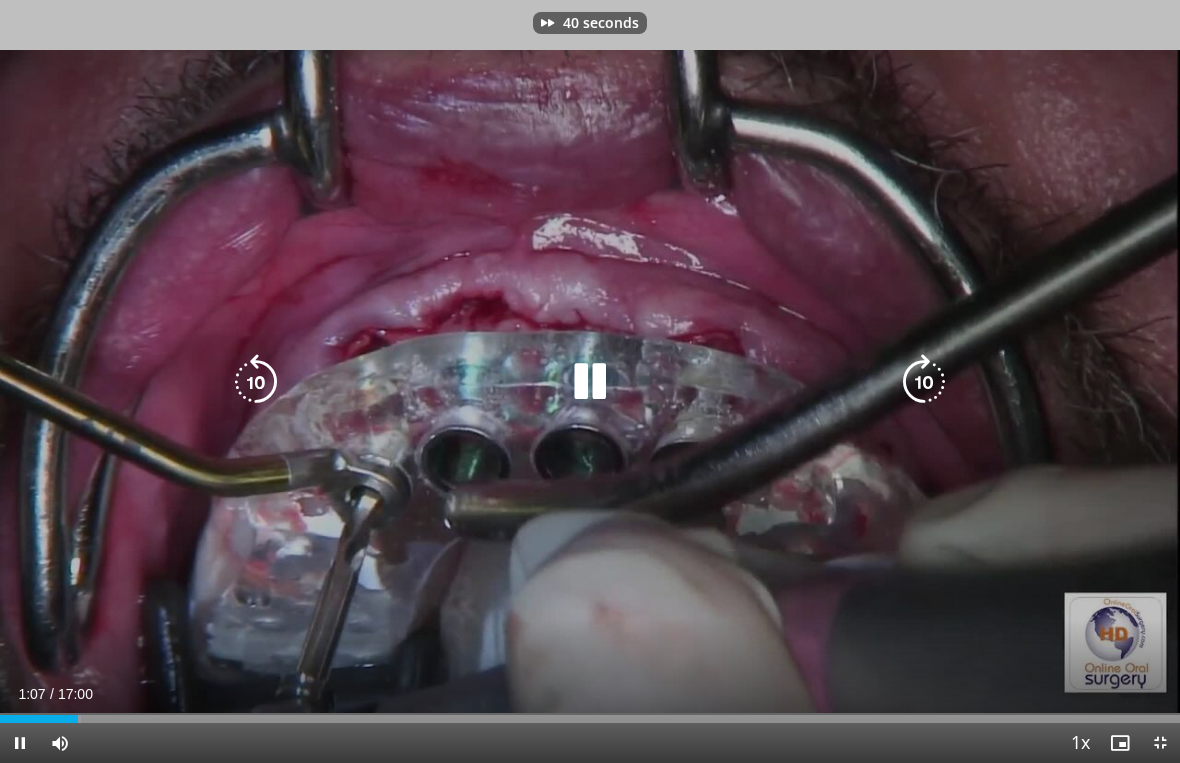 click at bounding box center [924, 382] 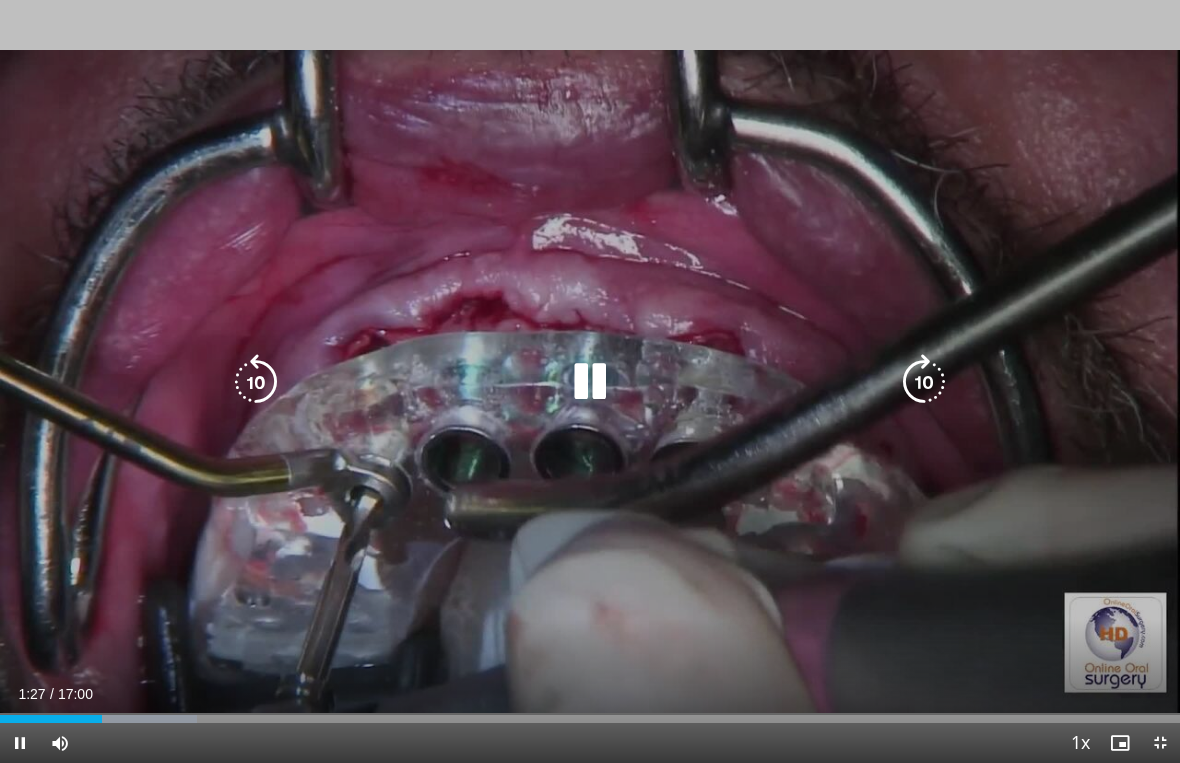 click at bounding box center [139, 719] 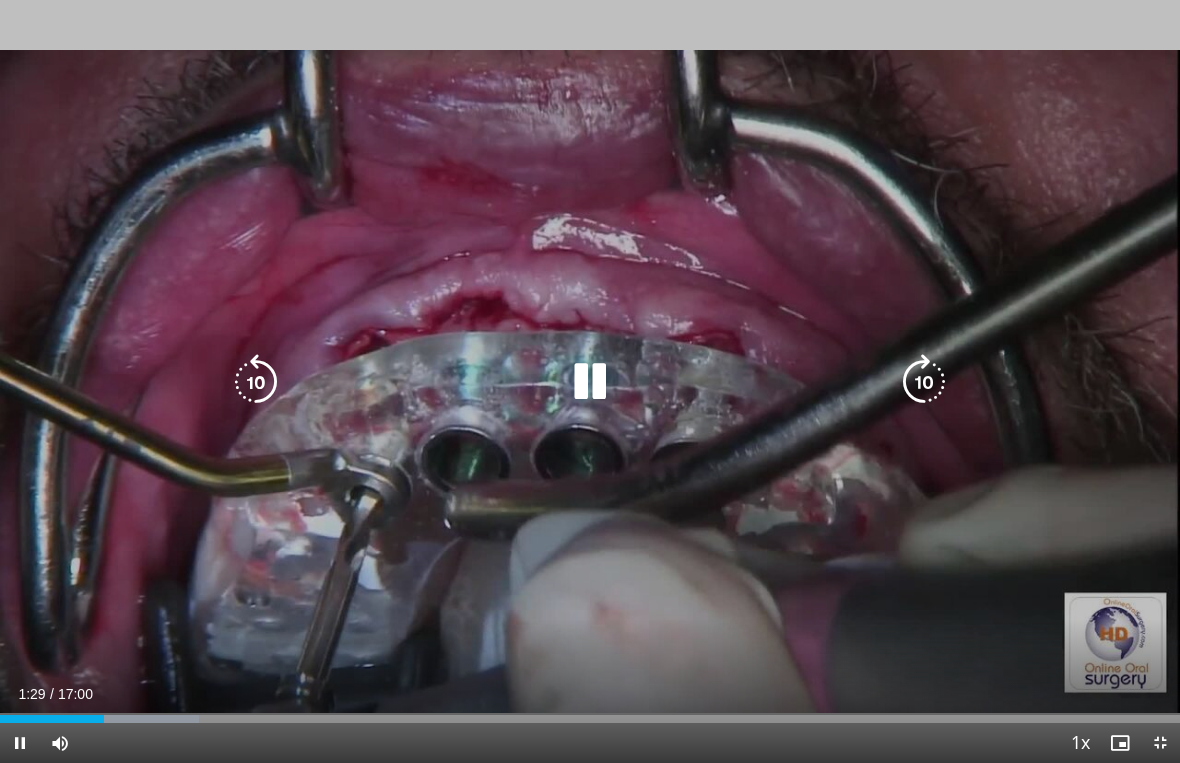 click on "50 seconds
Tap to unmute" at bounding box center [590, 381] 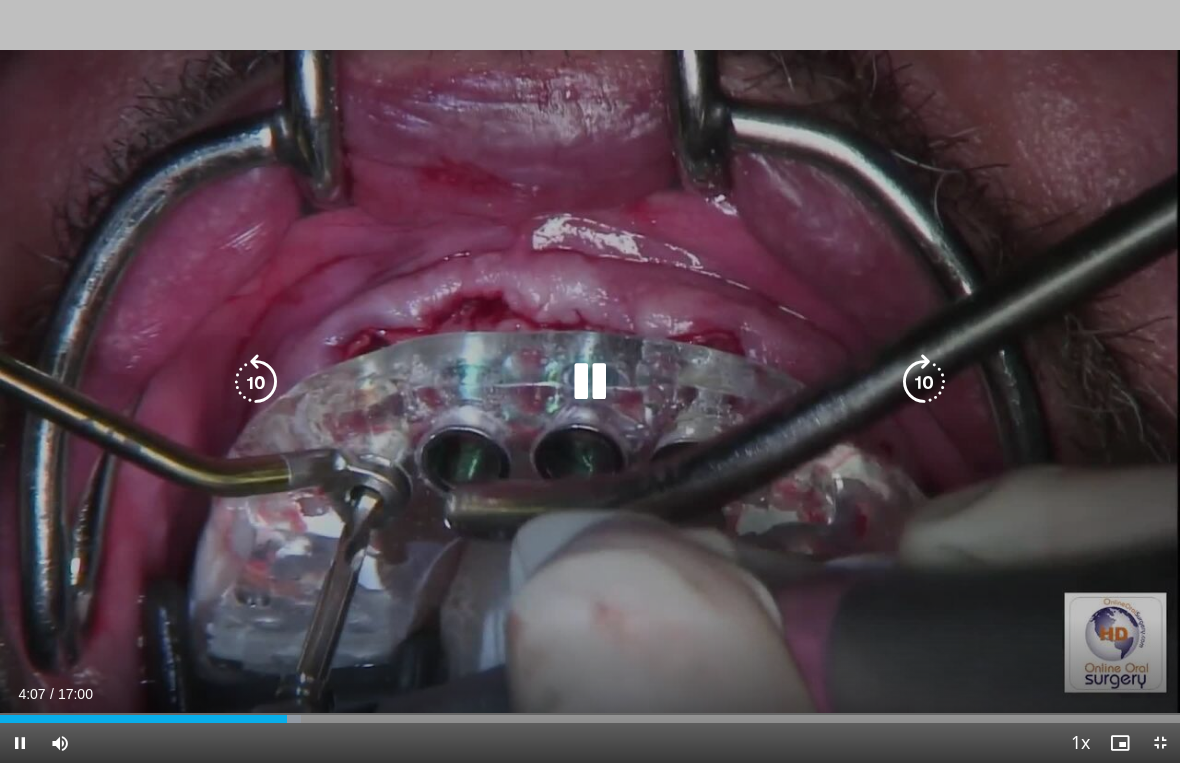 click at bounding box center (924, 382) 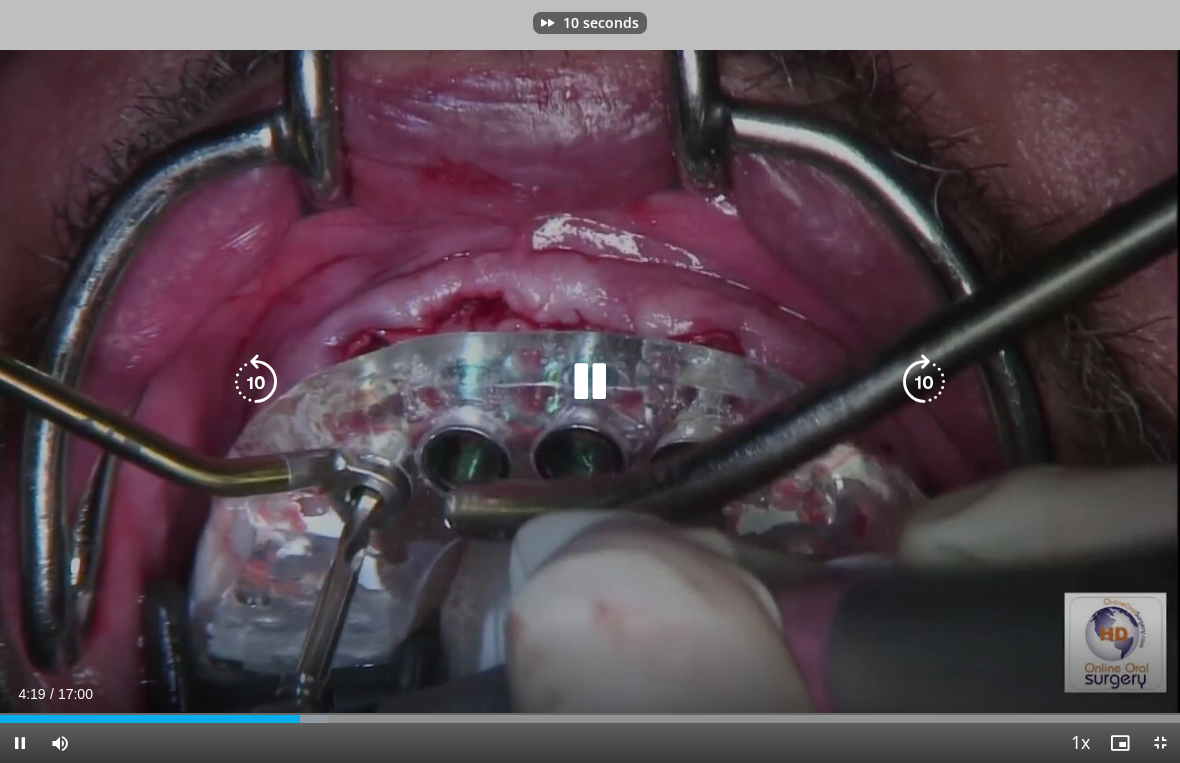 click at bounding box center (590, 382) 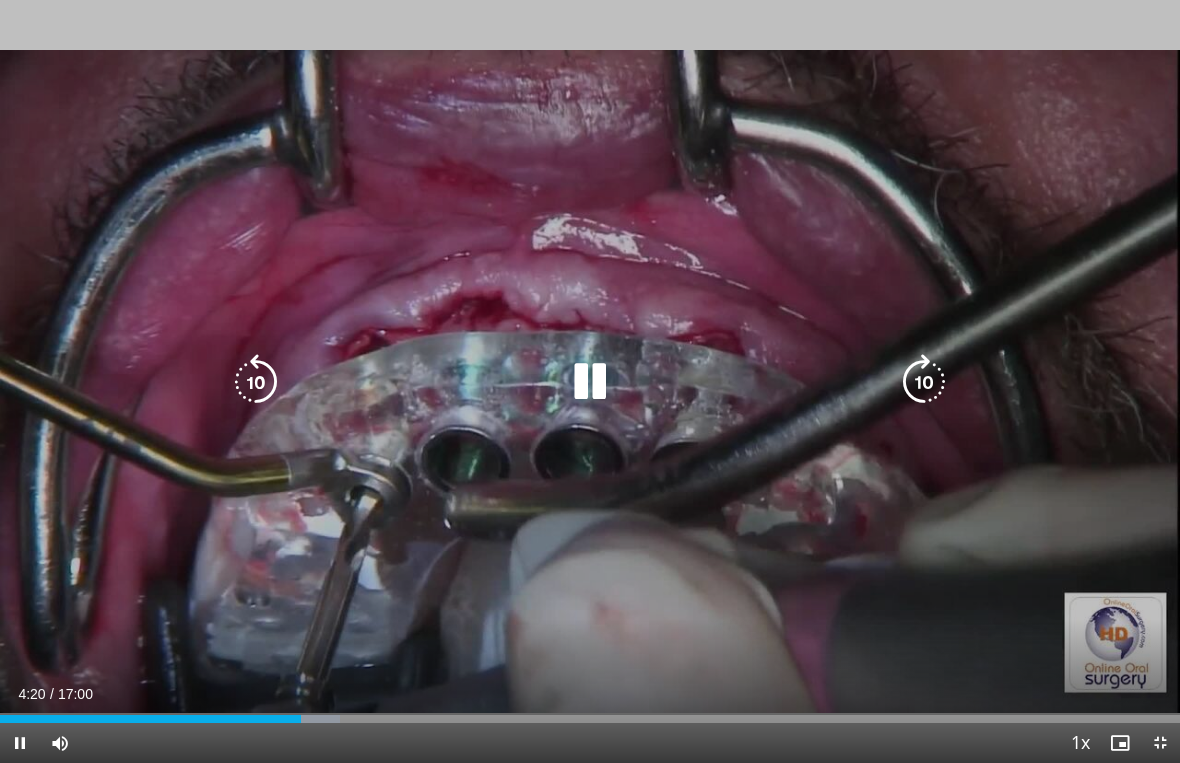 click on "10 seconds
Tap to unmute" at bounding box center [590, 381] 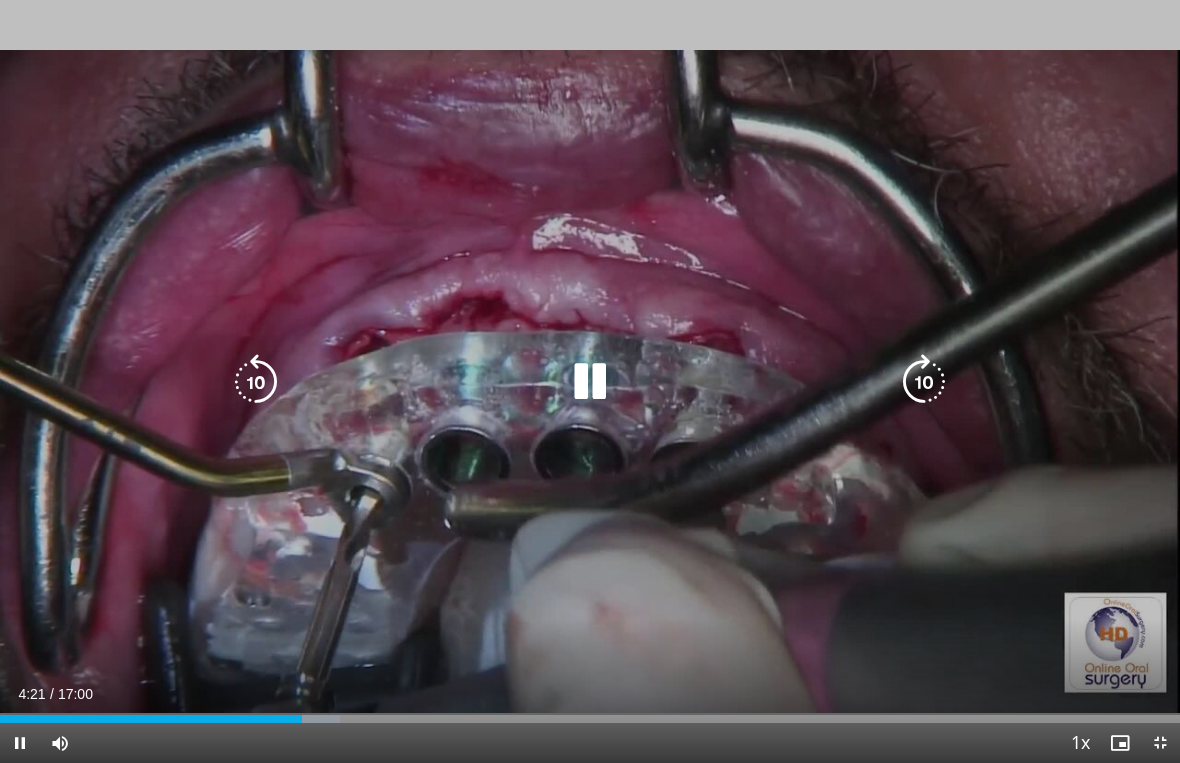 click at bounding box center [924, 382] 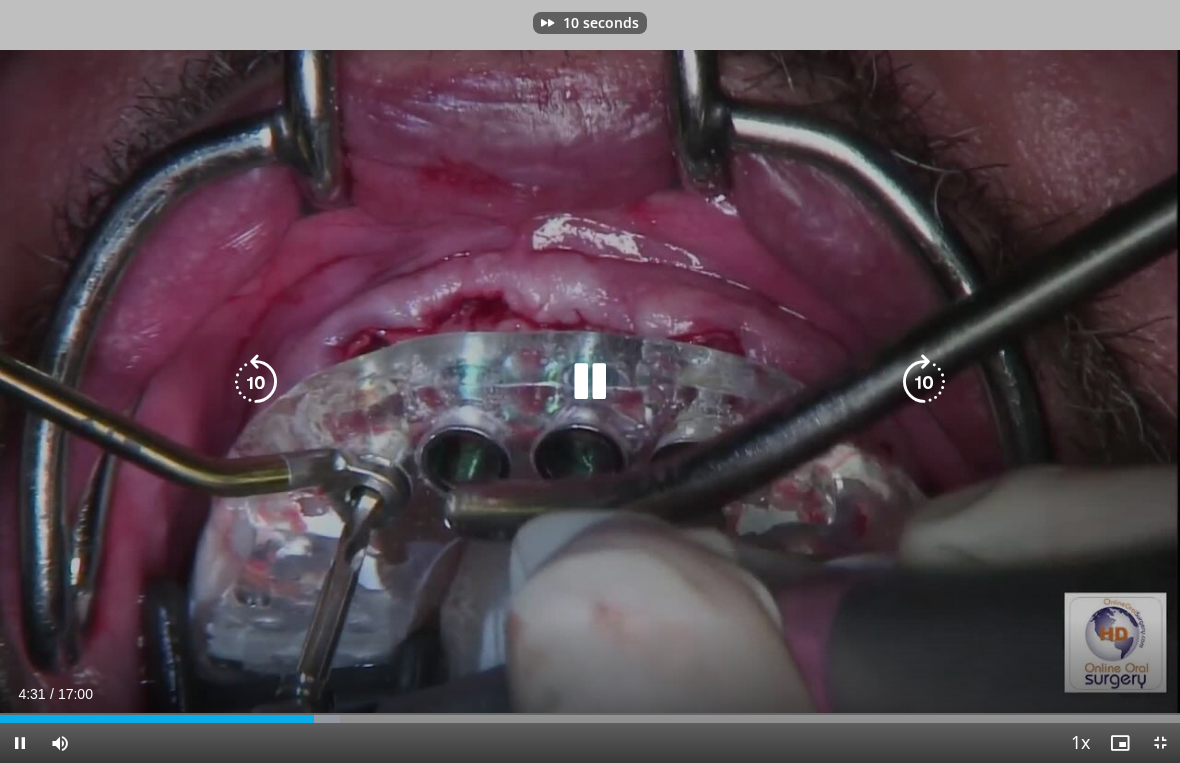 click at bounding box center (924, 382) 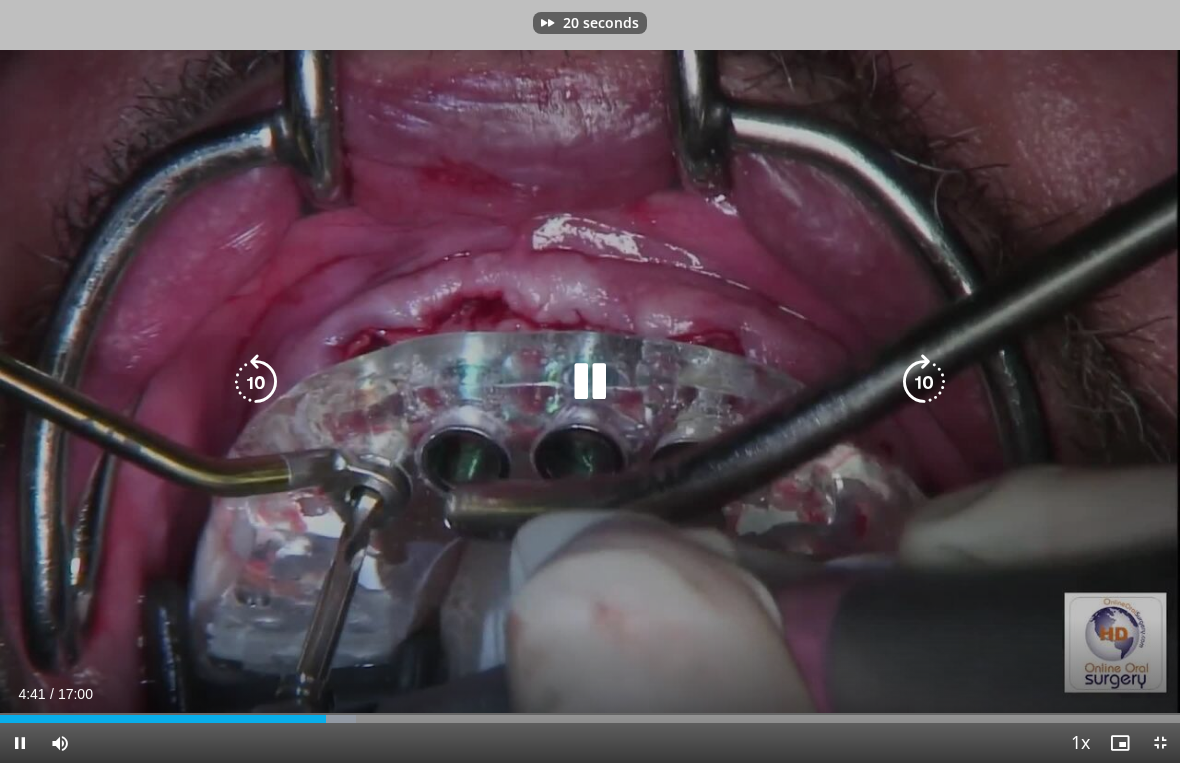 click at bounding box center (924, 382) 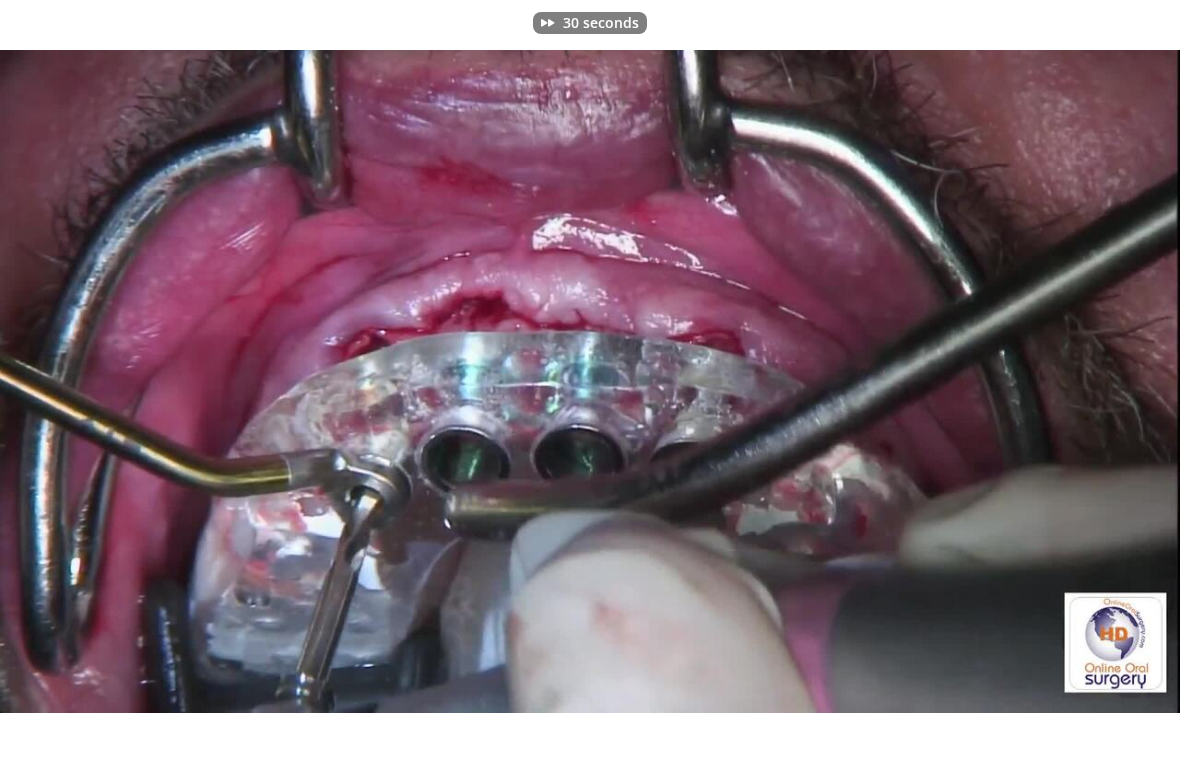 click on "30 seconds
Tap to unmute" at bounding box center [590, 381] 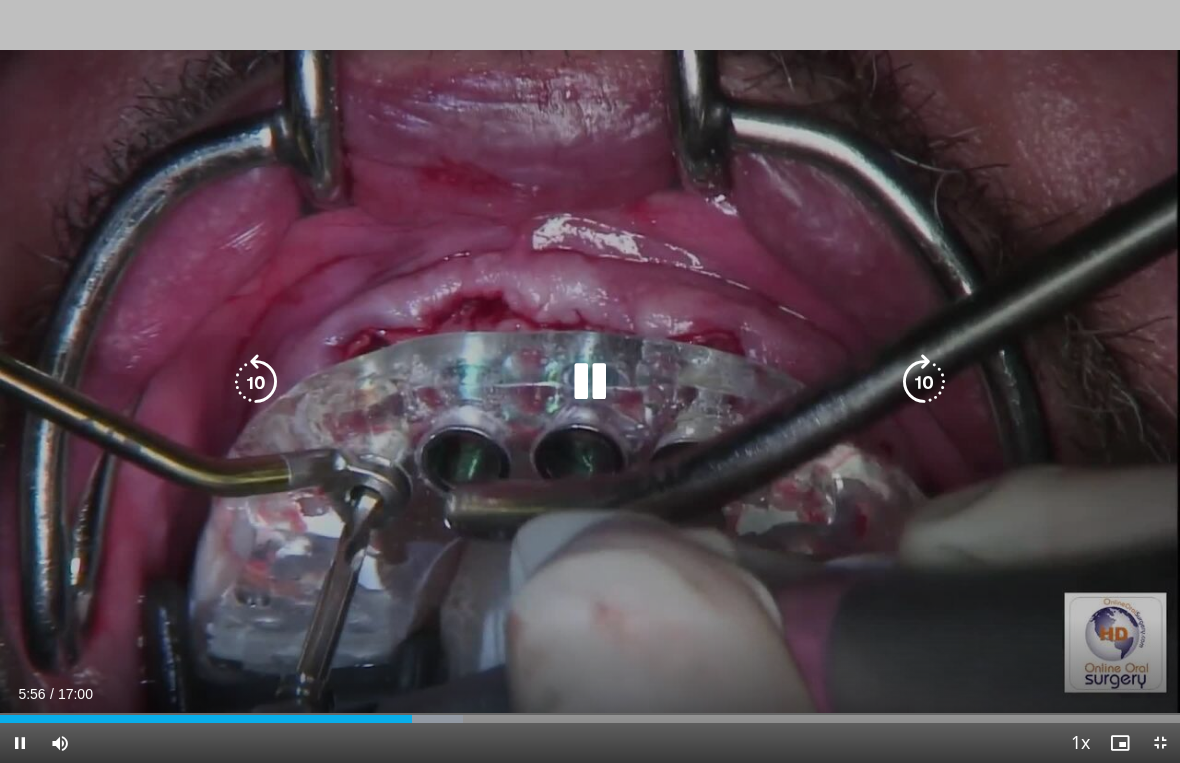 click on "30 seconds
Tap to unmute" at bounding box center (590, 381) 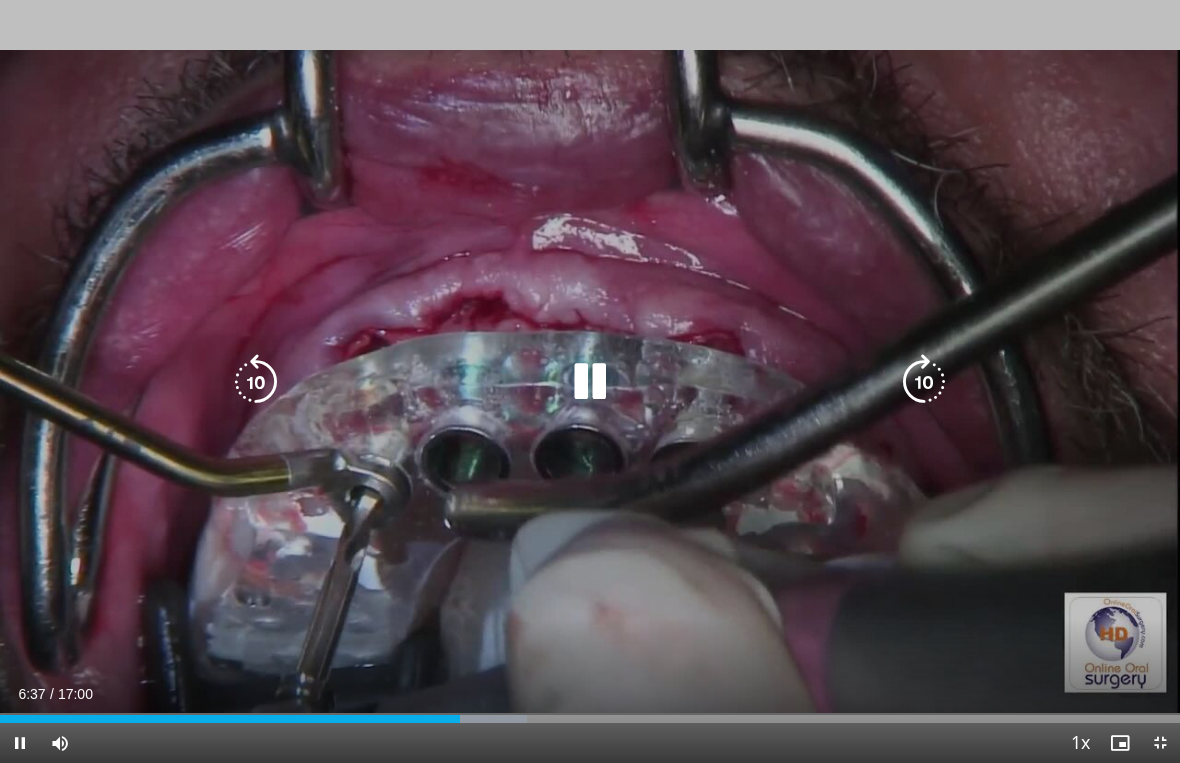 click at bounding box center [924, 382] 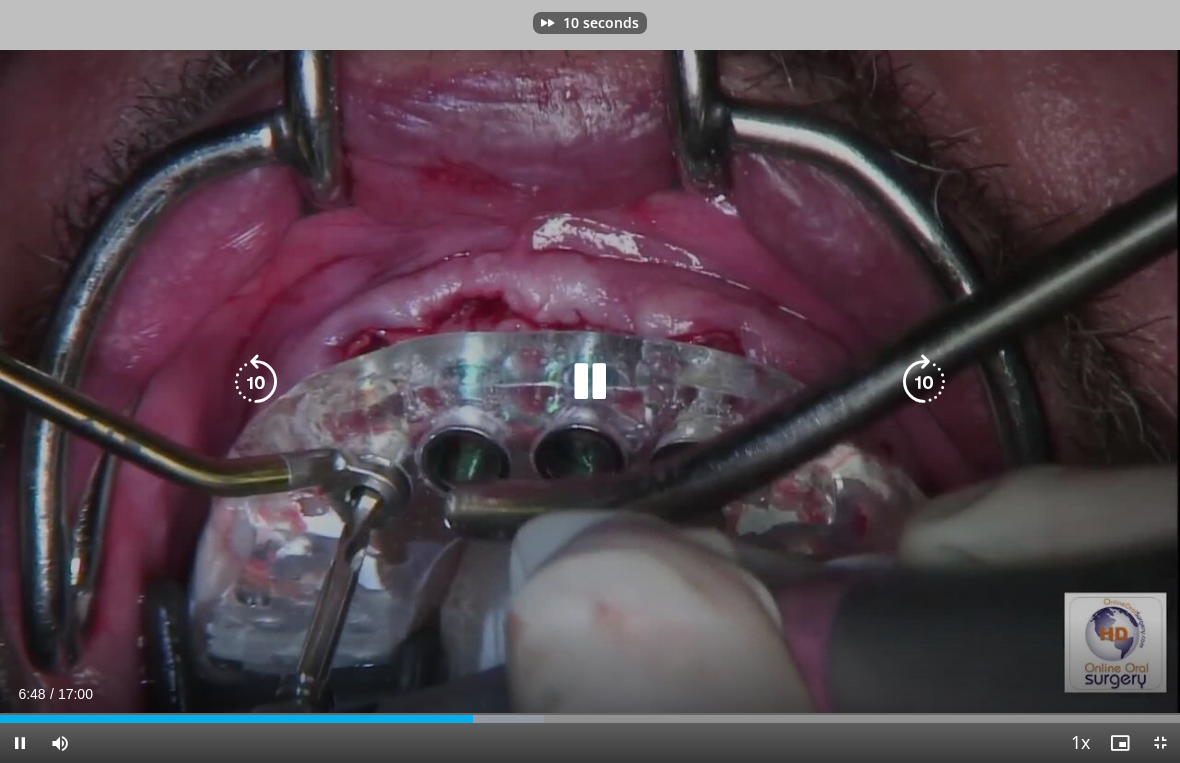 click at bounding box center [924, 382] 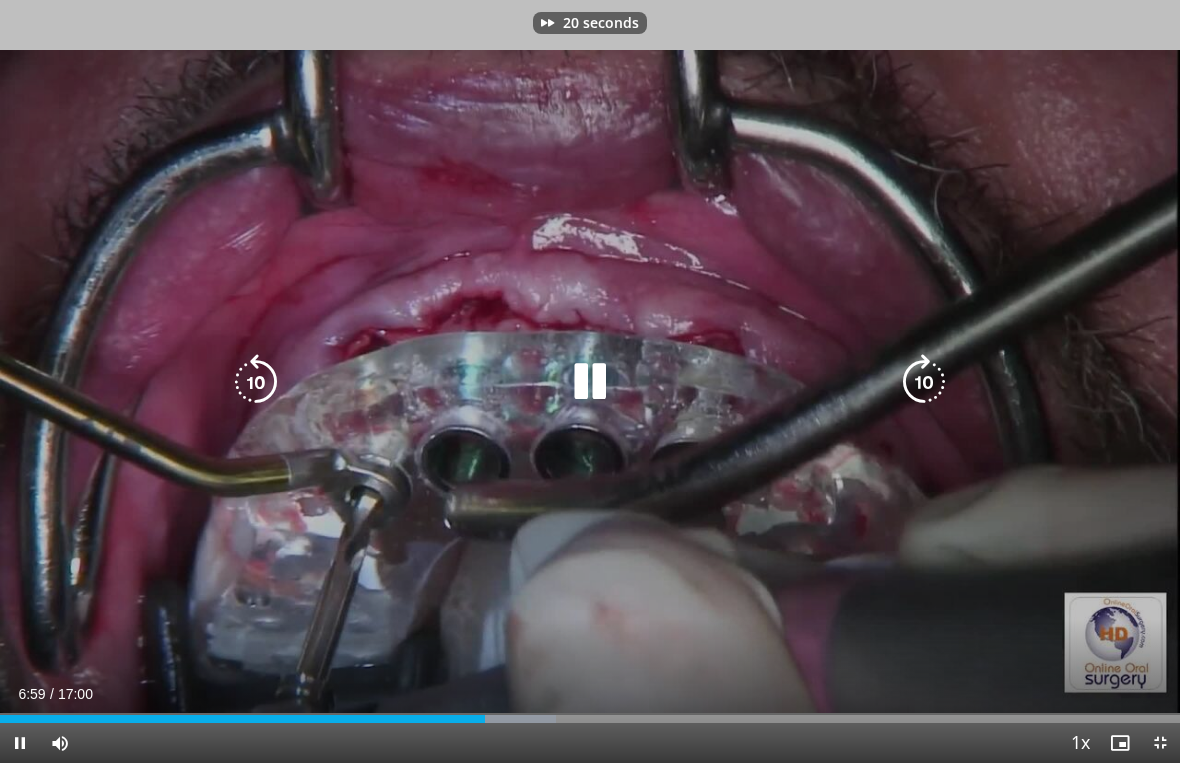 click at bounding box center [924, 382] 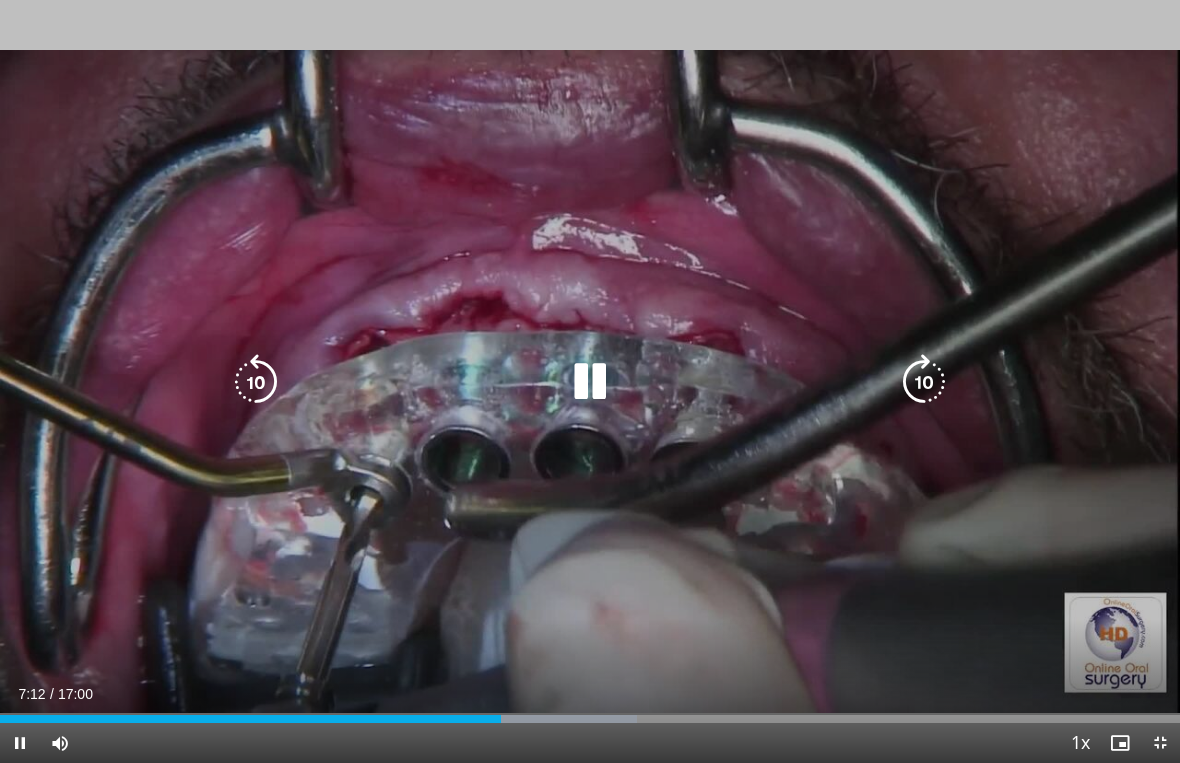 click at bounding box center [924, 382] 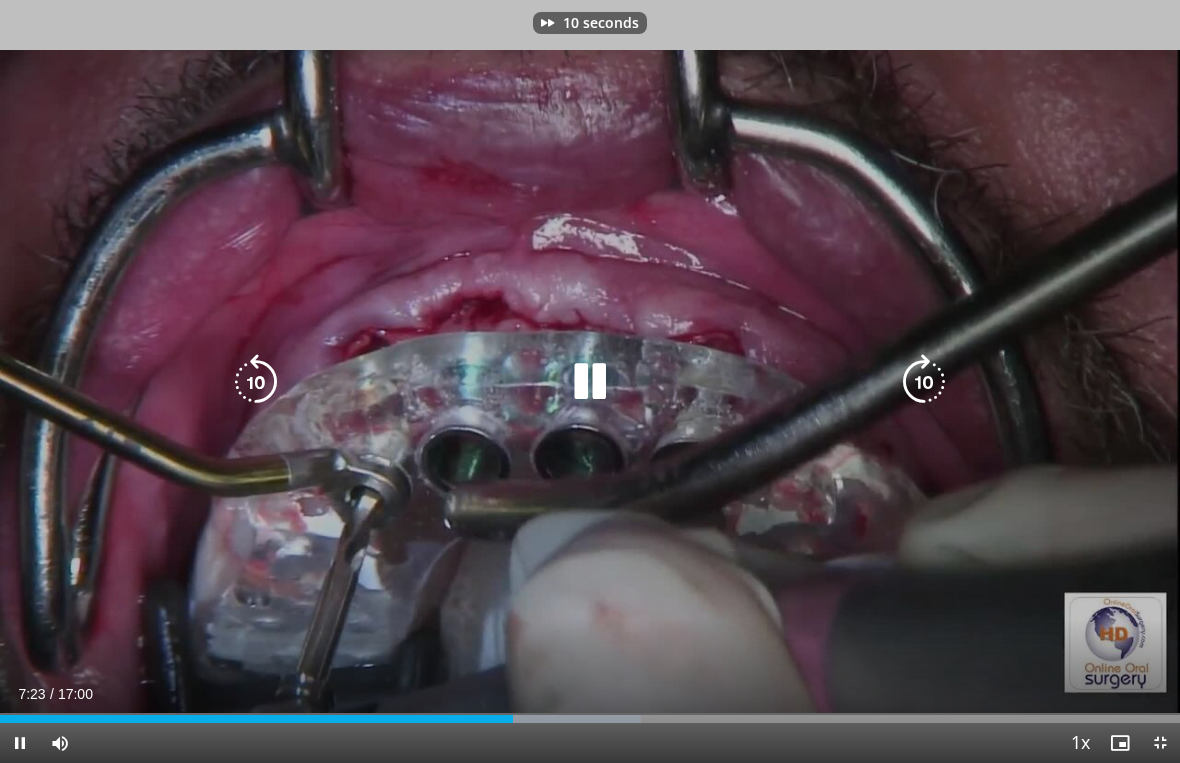 click at bounding box center [924, 382] 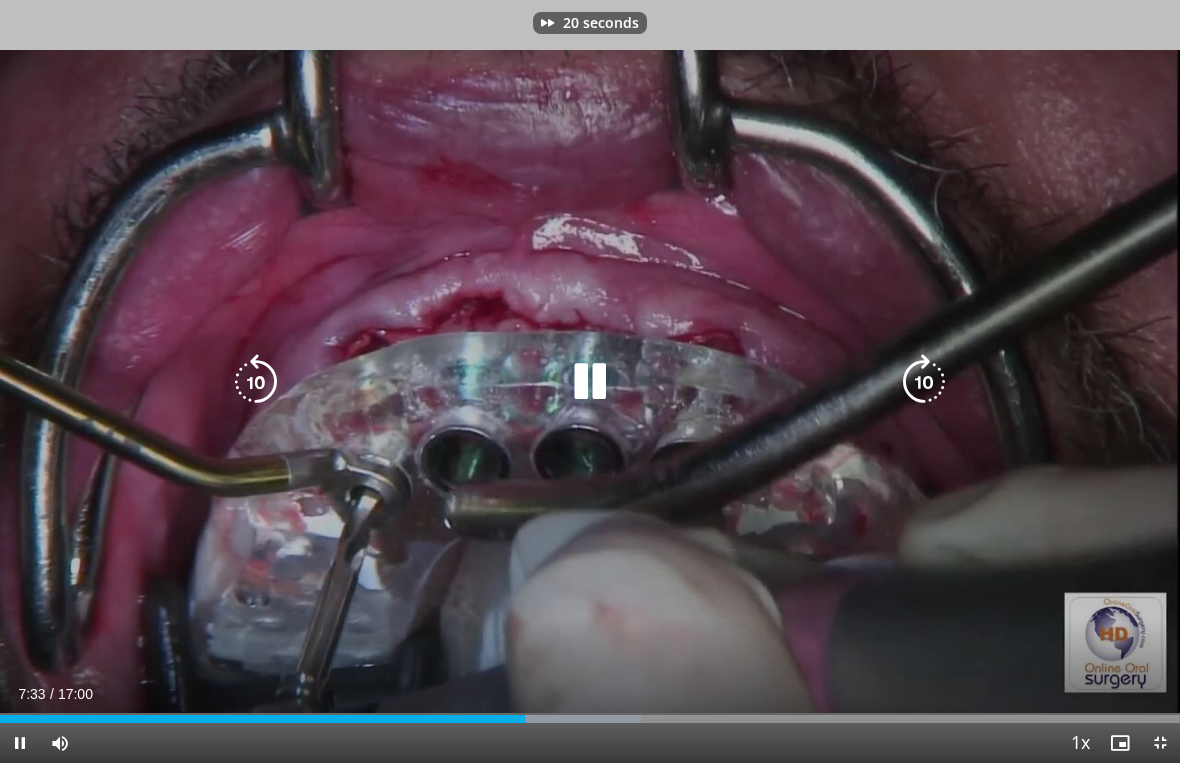 click at bounding box center (924, 382) 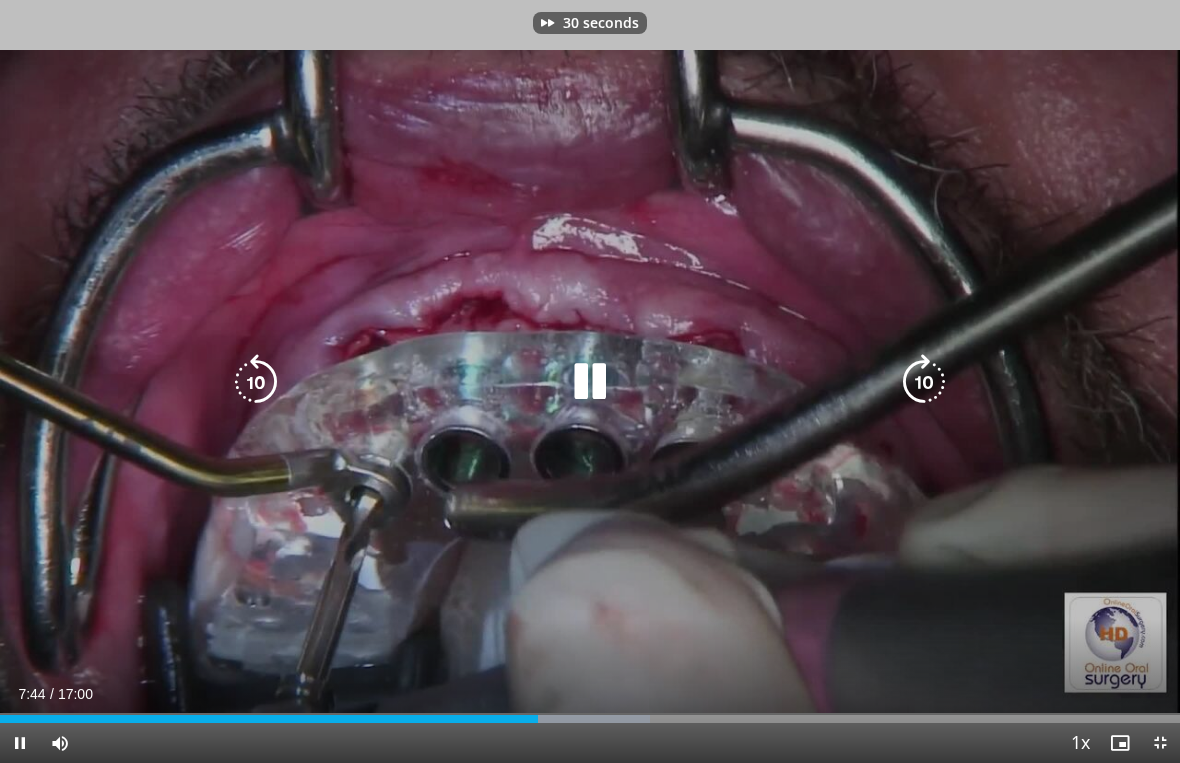 click at bounding box center [924, 382] 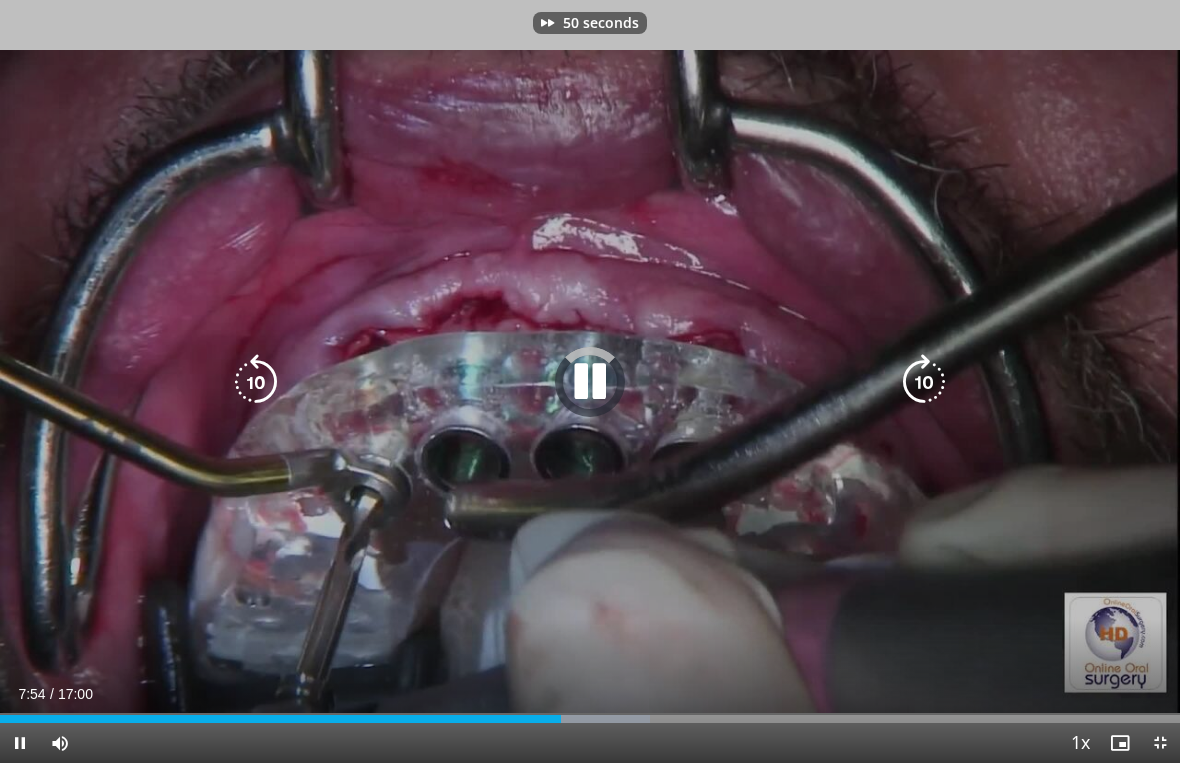 click at bounding box center (924, 382) 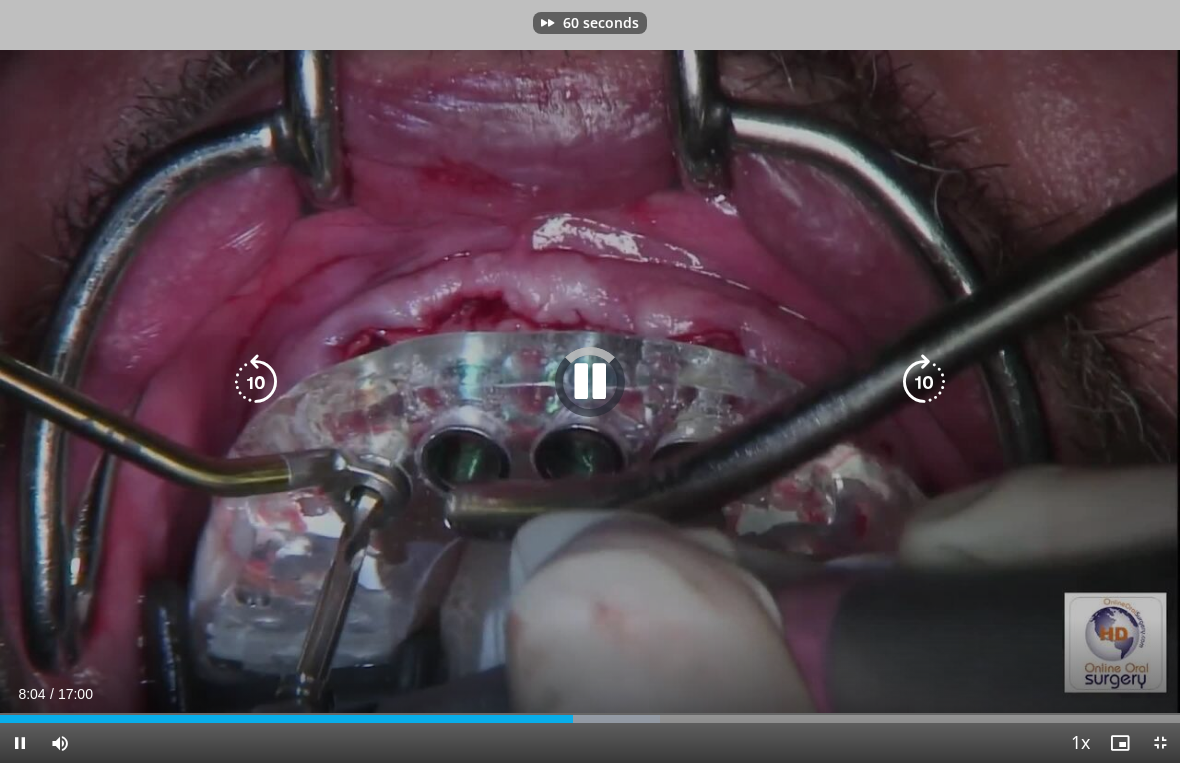 click at bounding box center [924, 382] 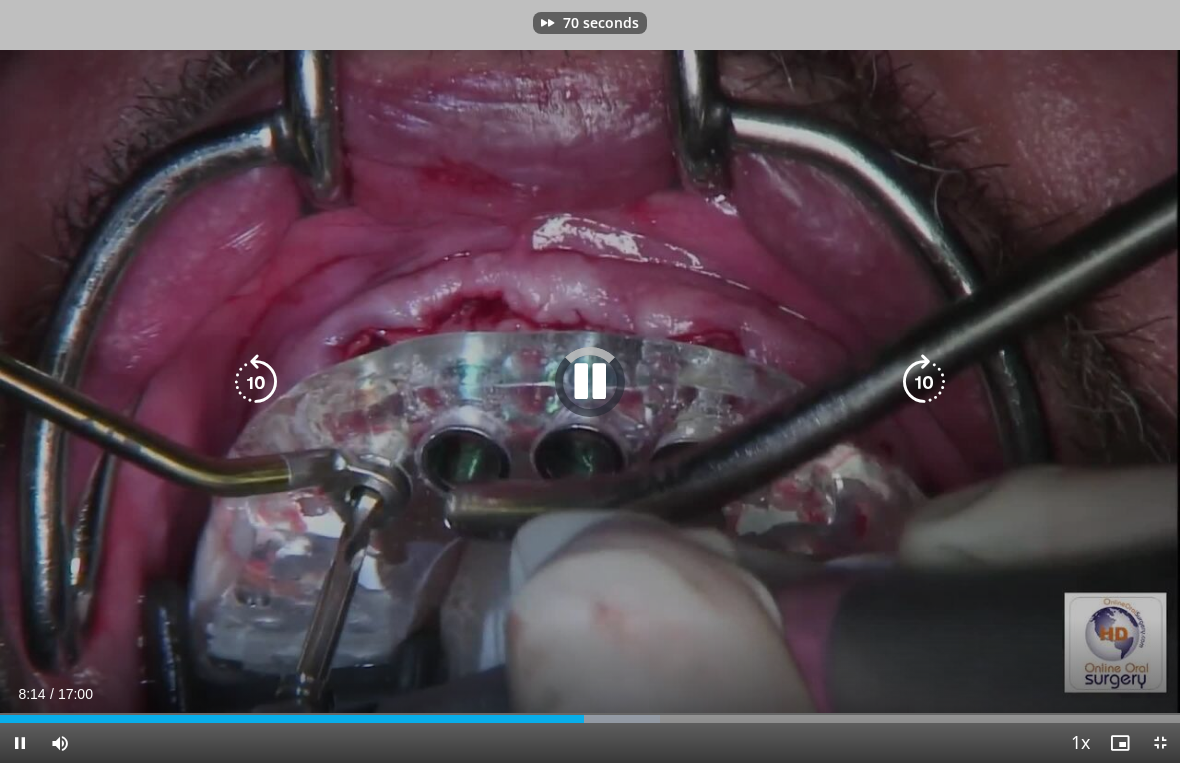 click at bounding box center (924, 382) 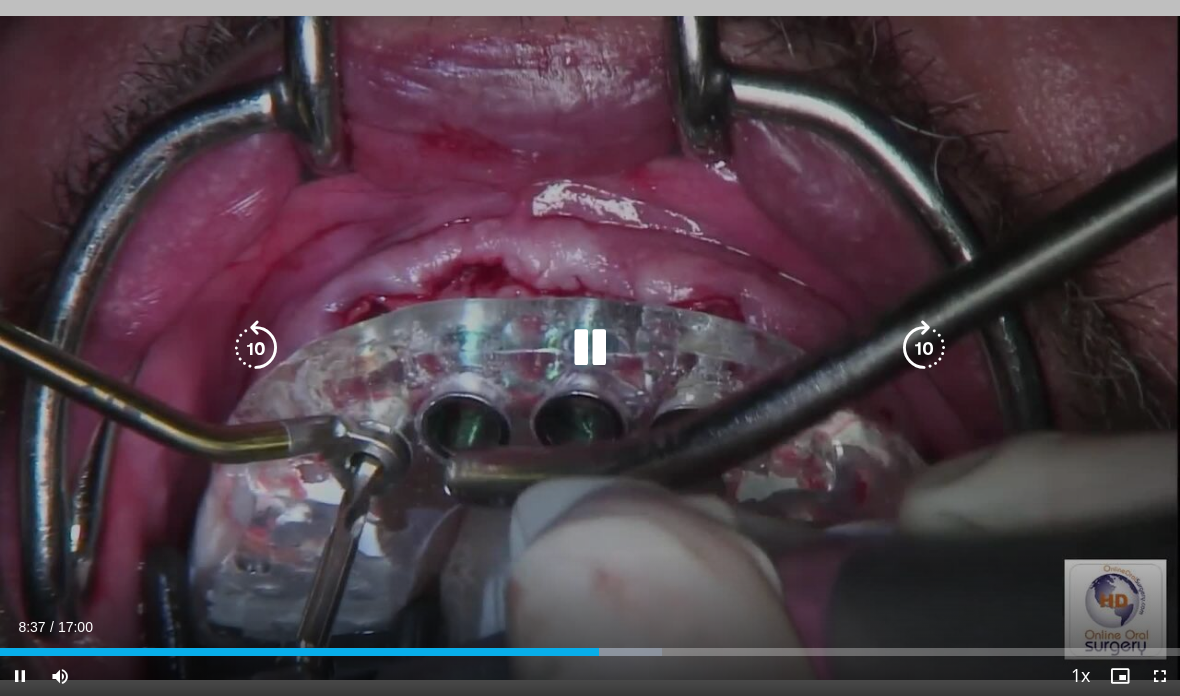 scroll, scrollTop: 0, scrollLeft: 0, axis: both 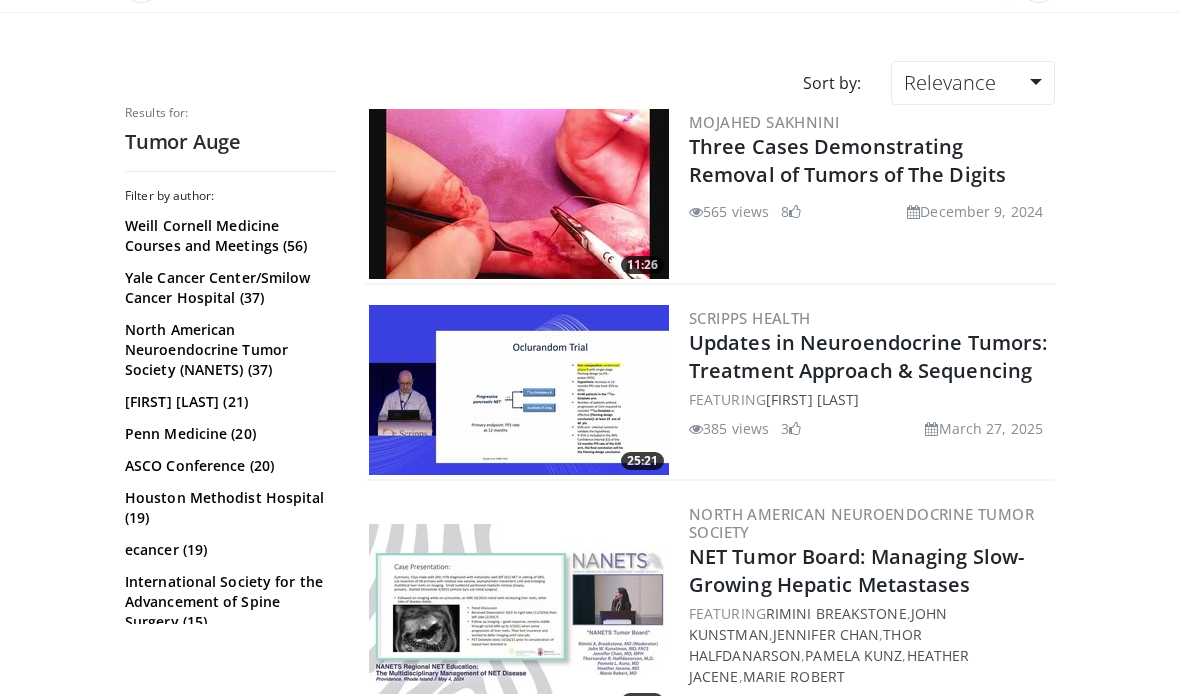 click at bounding box center [519, 194] 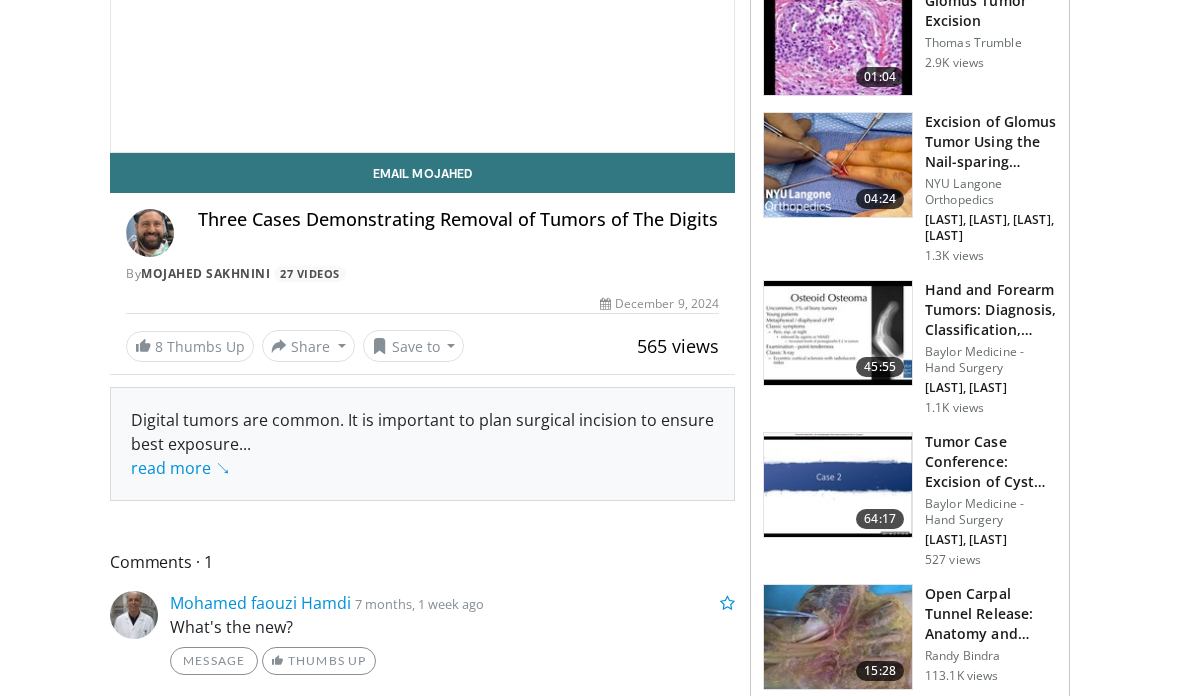 scroll, scrollTop: 374, scrollLeft: 0, axis: vertical 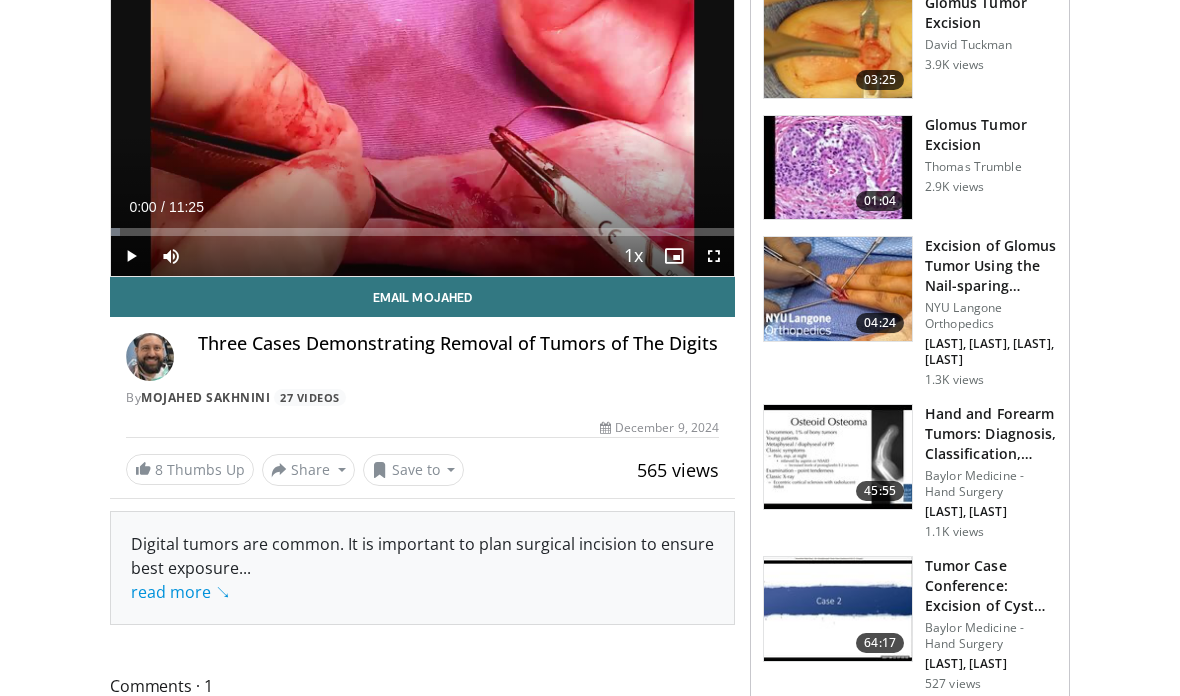 click on "Specialties
Adult & Family Medicine
Allergy, Asthma, Immunology
Anesthesiology
Cardiology
Dental
Dermatology
Endocrinology
Gastroenterology & Hepatology
General Surgery
Hematology & Oncology
Infectious Disease
Nephrology
Neurology
Neurosurgery
Obstetrics & Gynecology
Ophthalmology
Oral Maxillofacial
Orthopaedics
Otolaryngology
Pediatrics
Plastic Surgery
Podiatry
Psychiatry
Pulmonology
Radiation Oncology
Radiology
Rheumatology
Urology" at bounding box center (590, 1456) 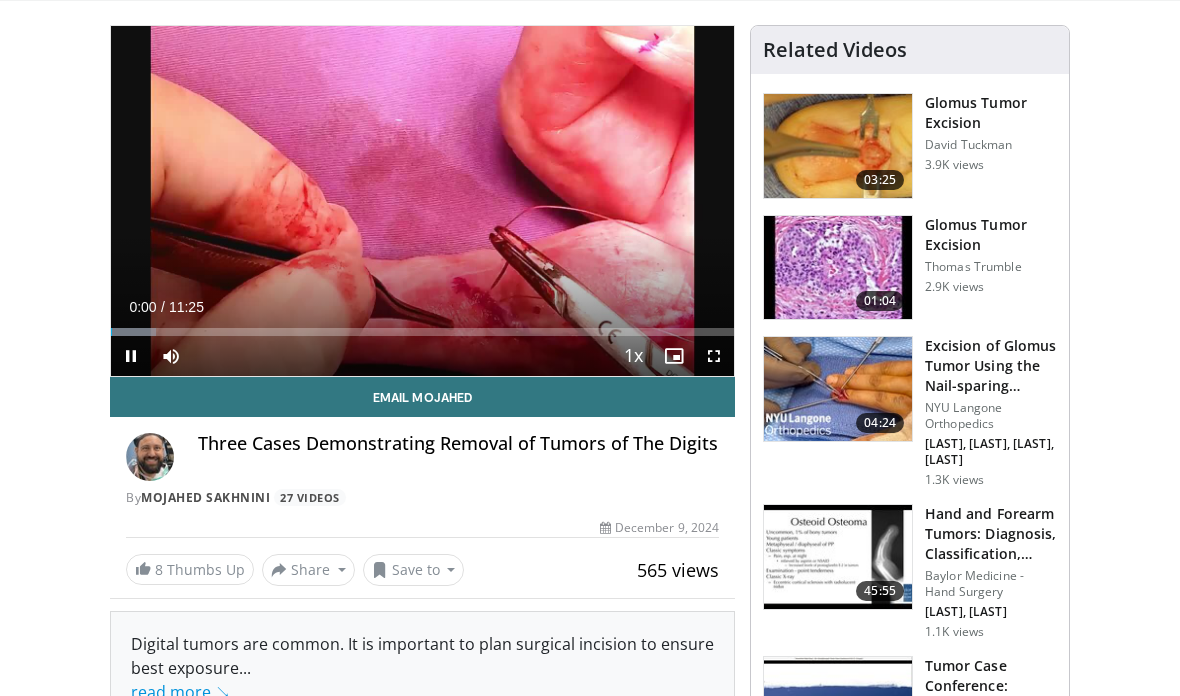 scroll, scrollTop: 104, scrollLeft: 0, axis: vertical 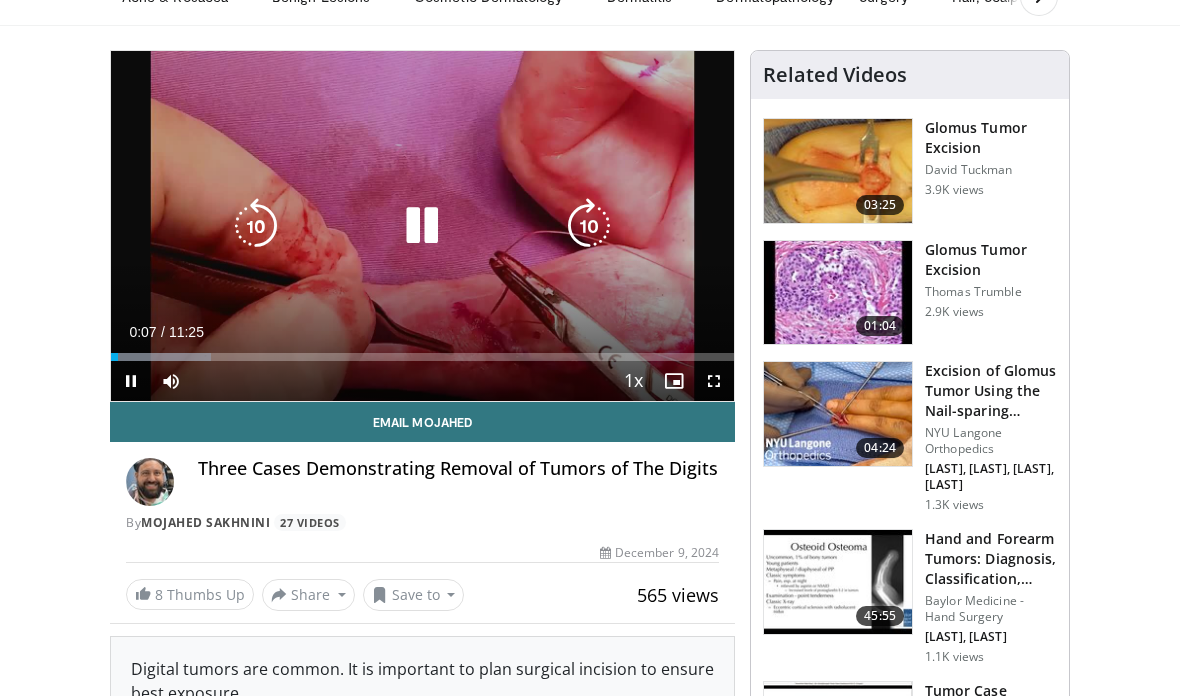 click at bounding box center (589, 226) 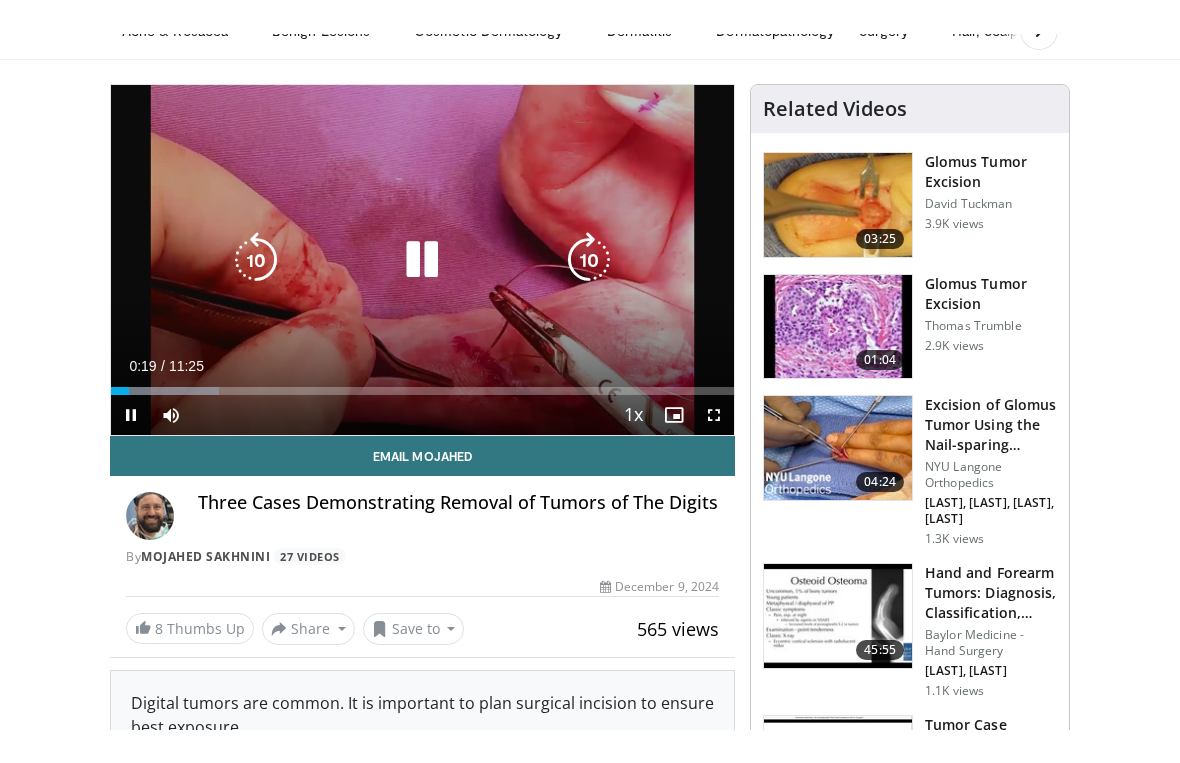 scroll, scrollTop: 24, scrollLeft: 0, axis: vertical 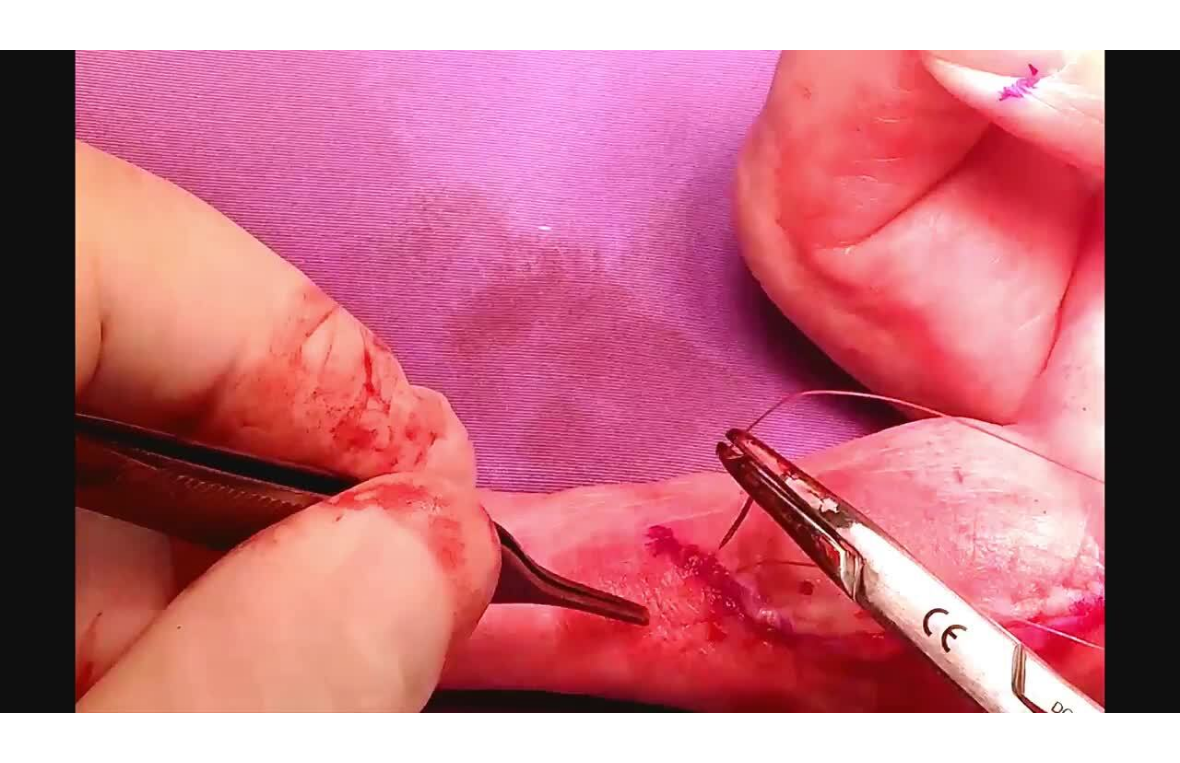 click on "10 seconds
Tap to unmute" at bounding box center (590, 381) 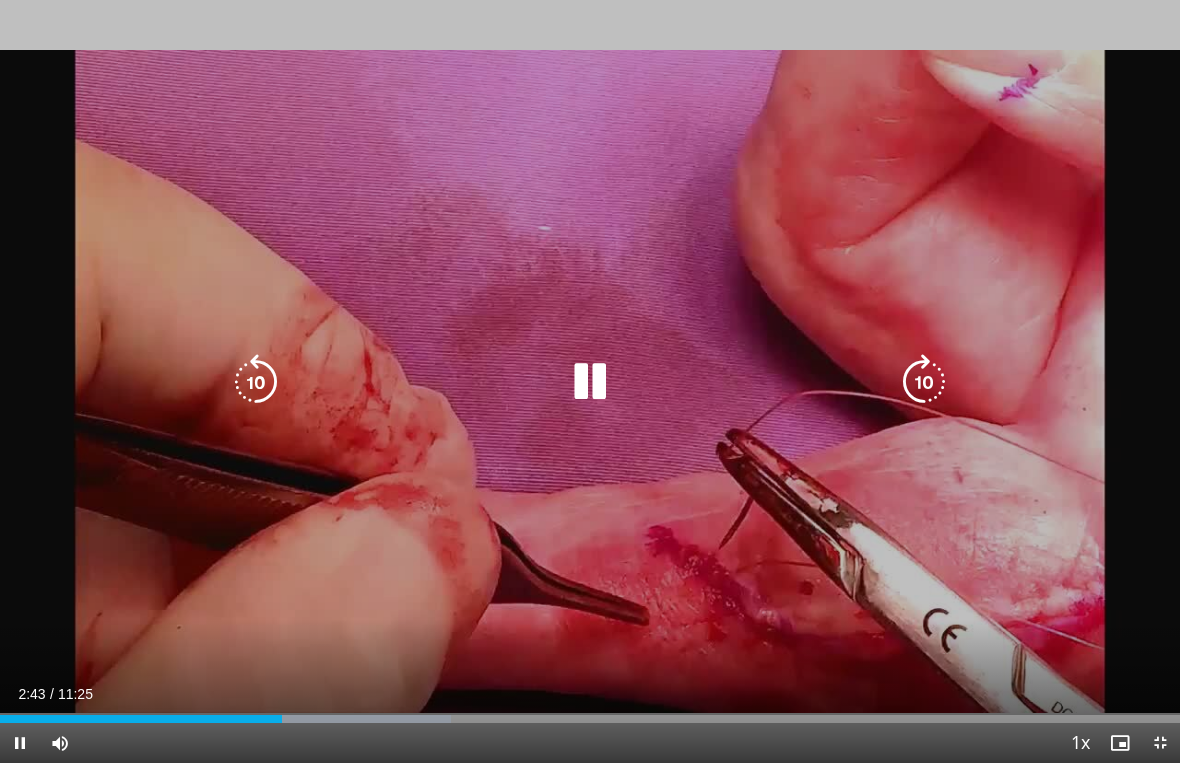 click at bounding box center (924, 382) 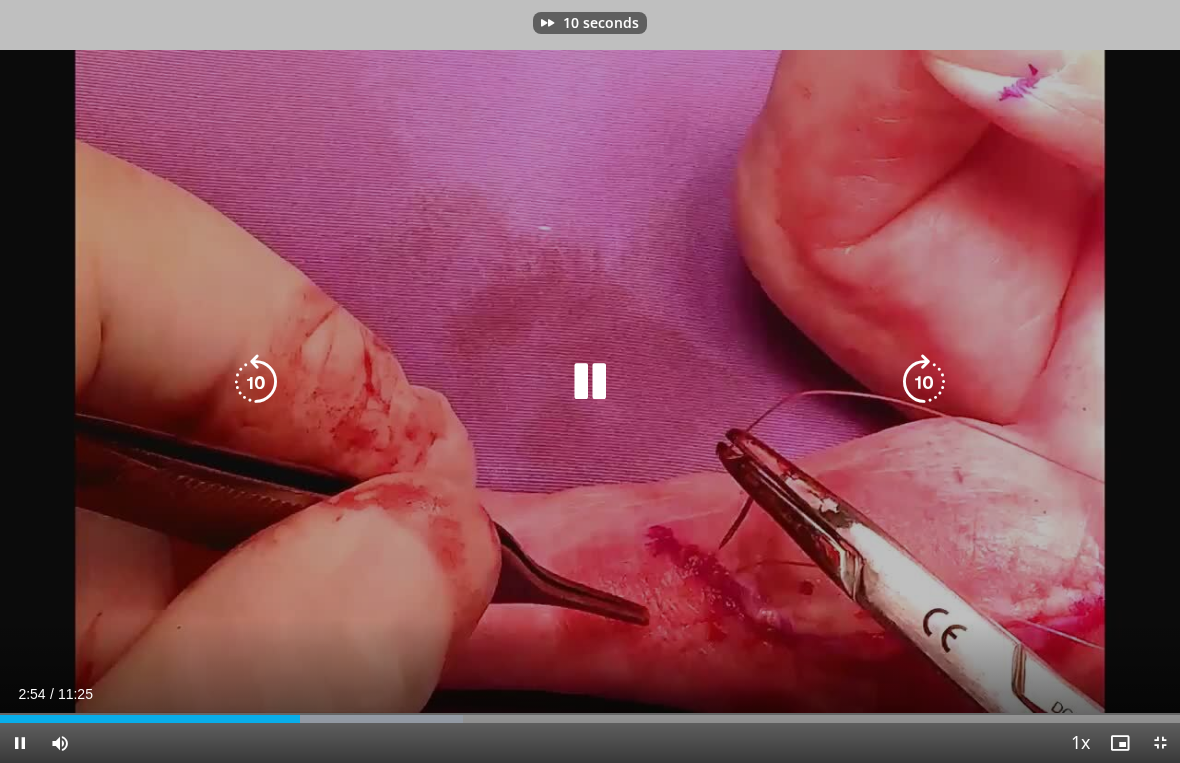 click at bounding box center (924, 382) 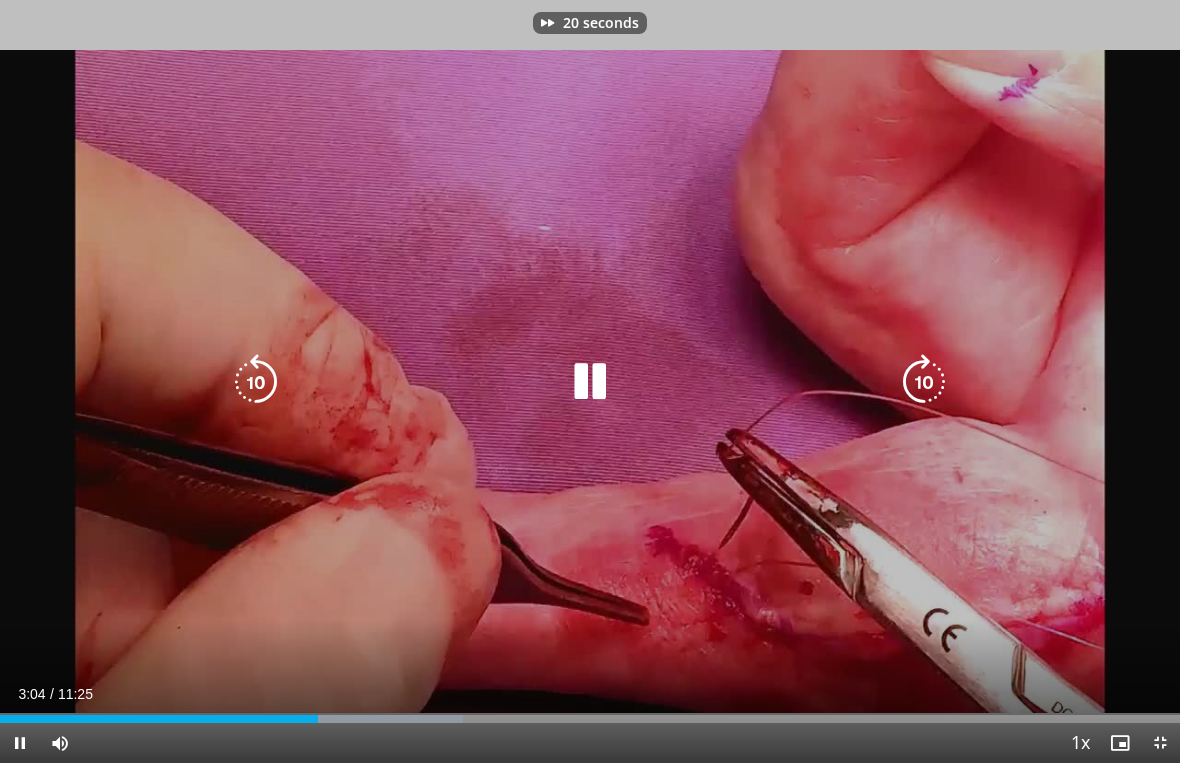 click on "20 seconds
Tap to unmute" at bounding box center (590, 381) 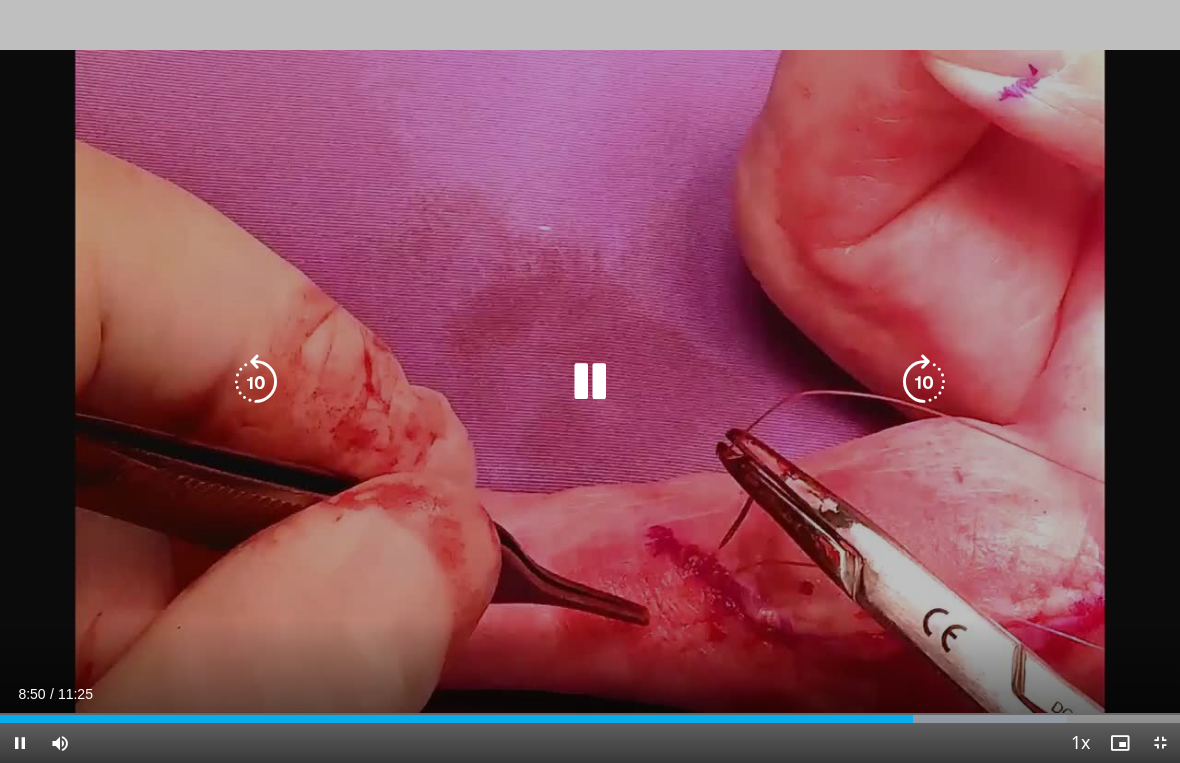 click at bounding box center [590, 382] 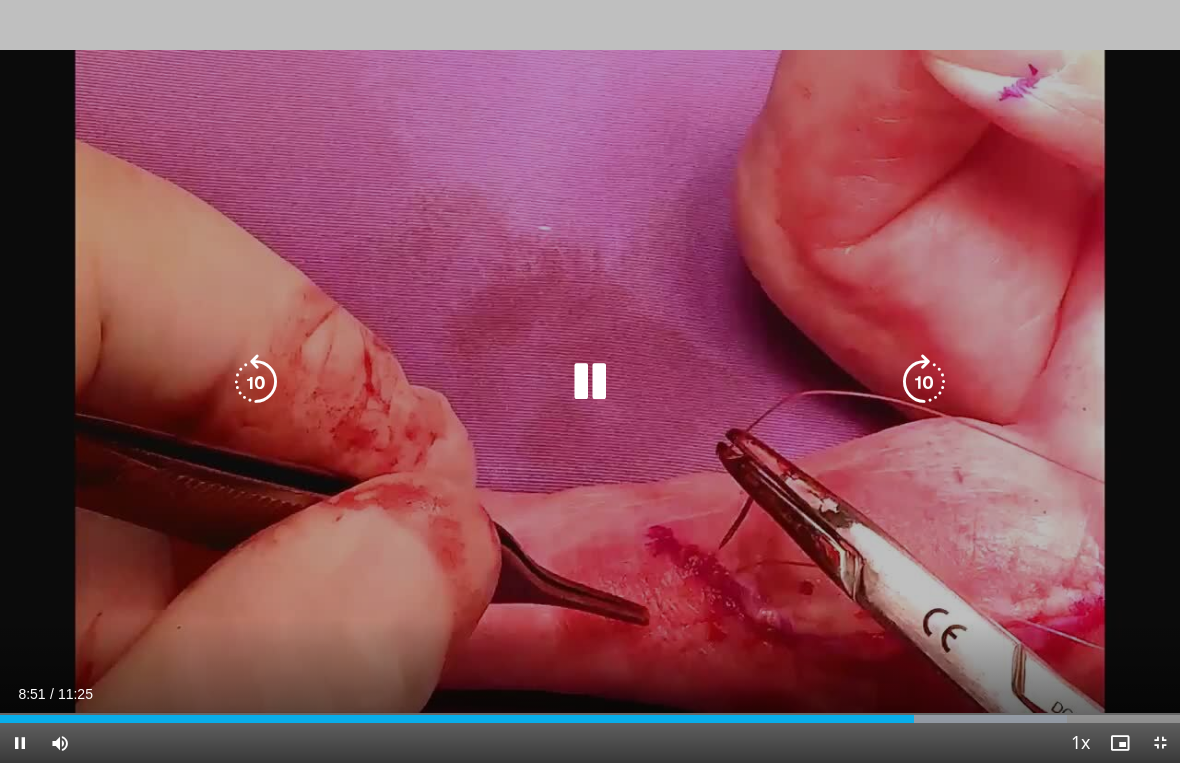 click at bounding box center [590, 382] 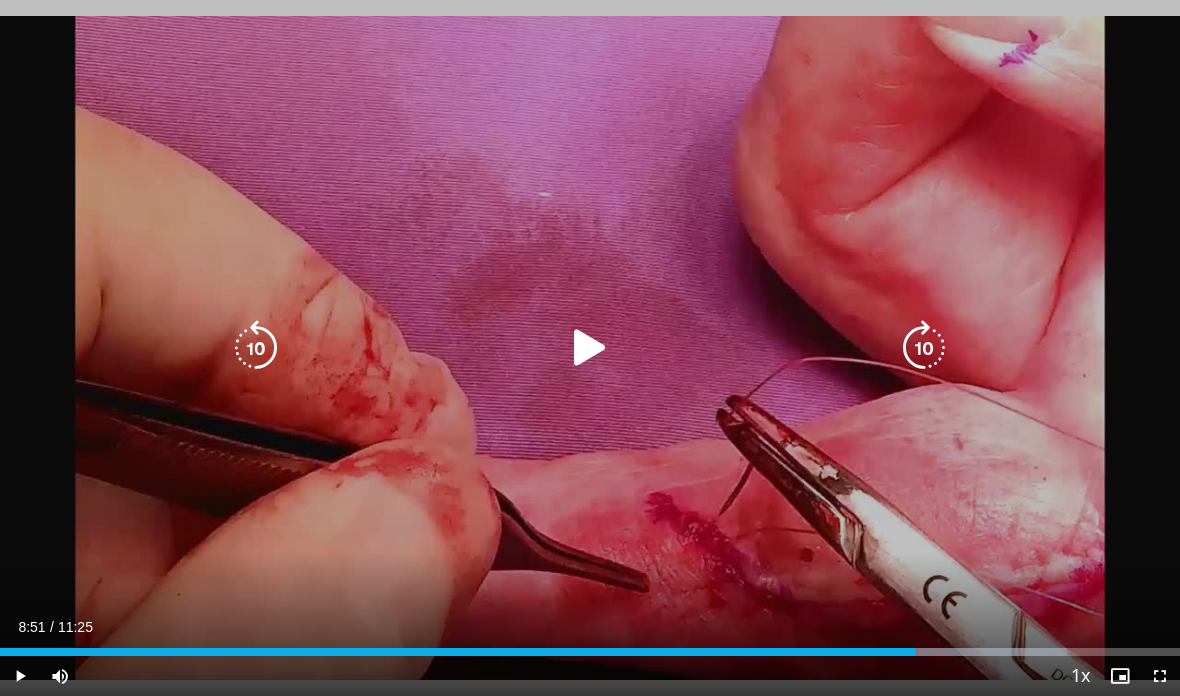 scroll, scrollTop: 0, scrollLeft: 0, axis: both 